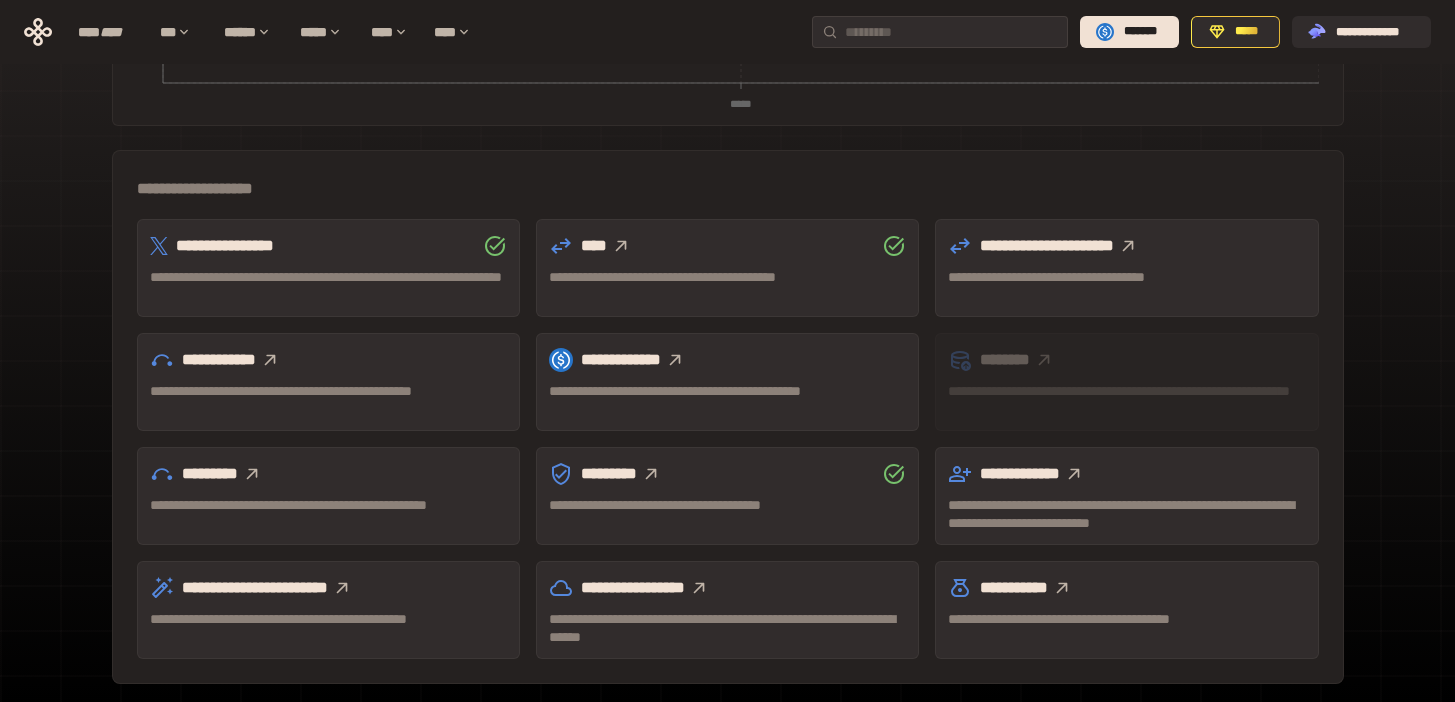scroll, scrollTop: 507, scrollLeft: 0, axis: vertical 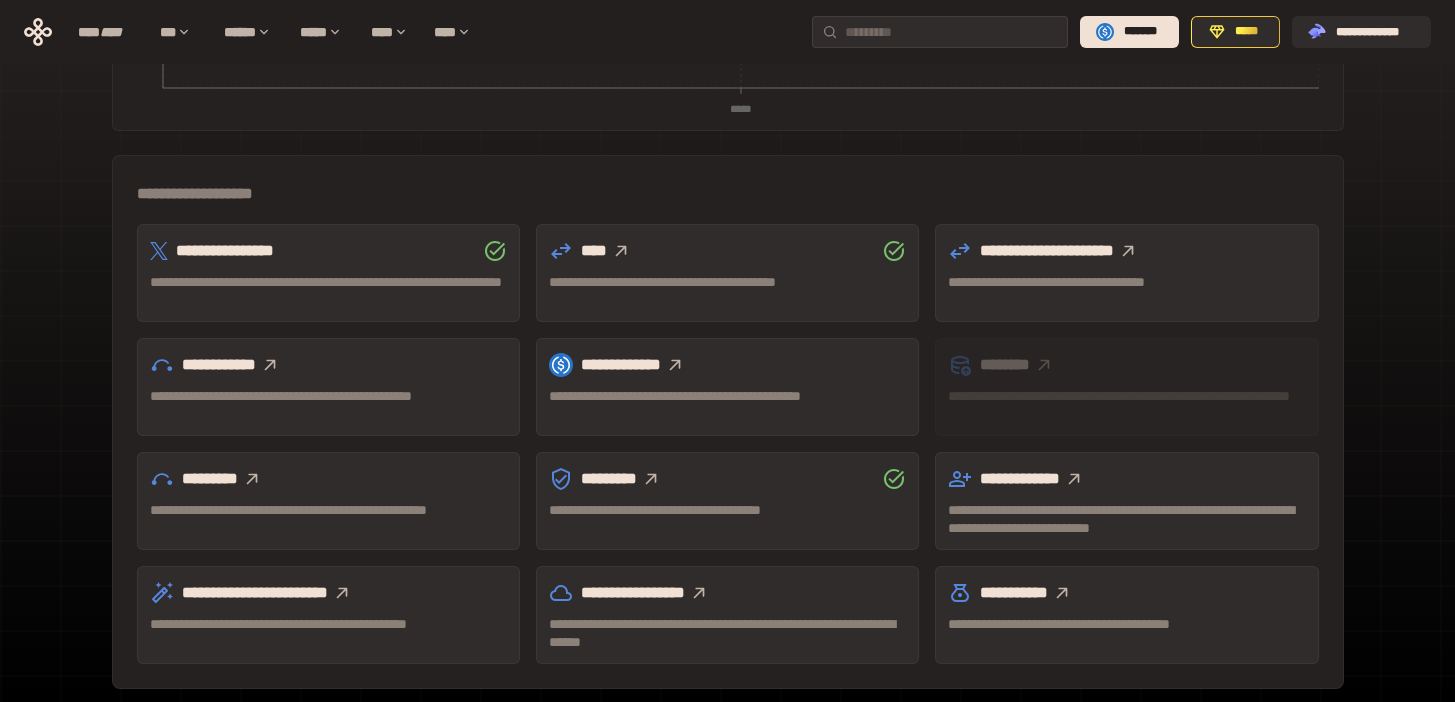 click 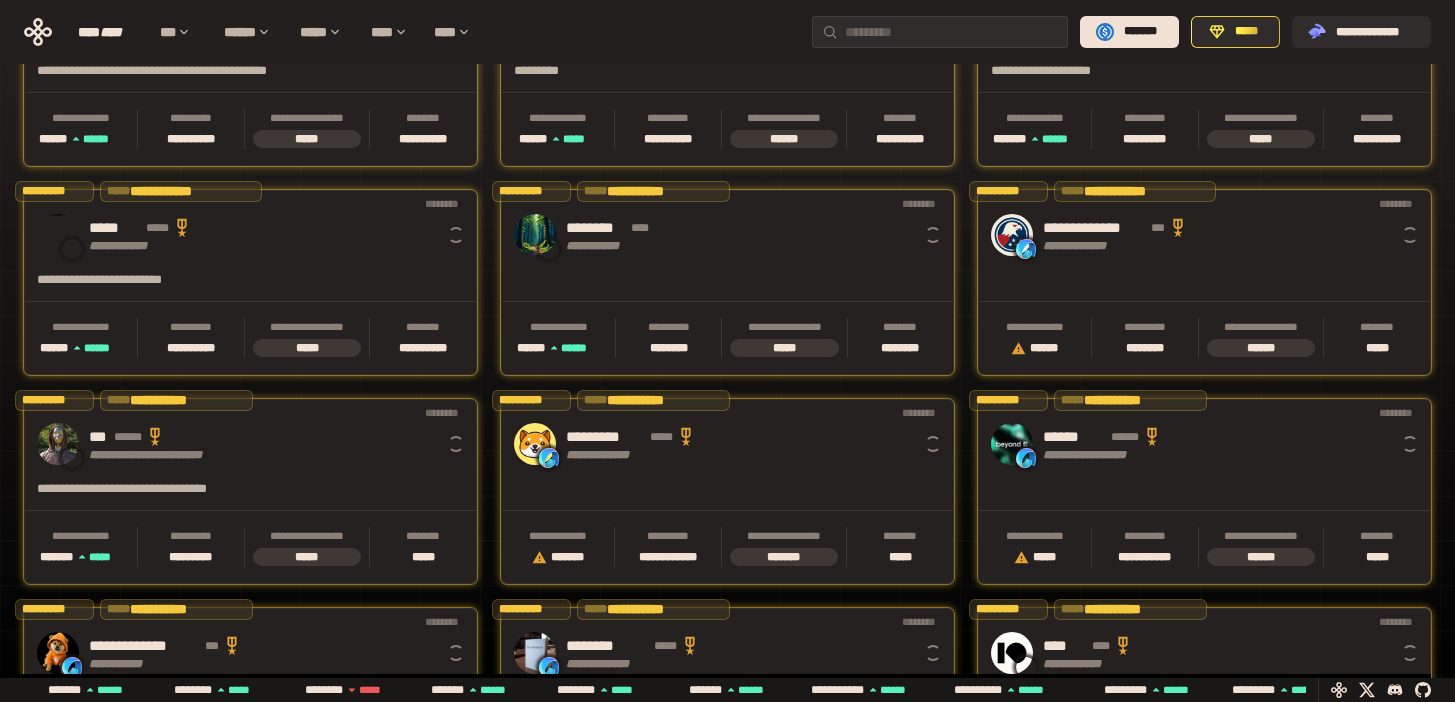 scroll, scrollTop: 0, scrollLeft: 16, axis: horizontal 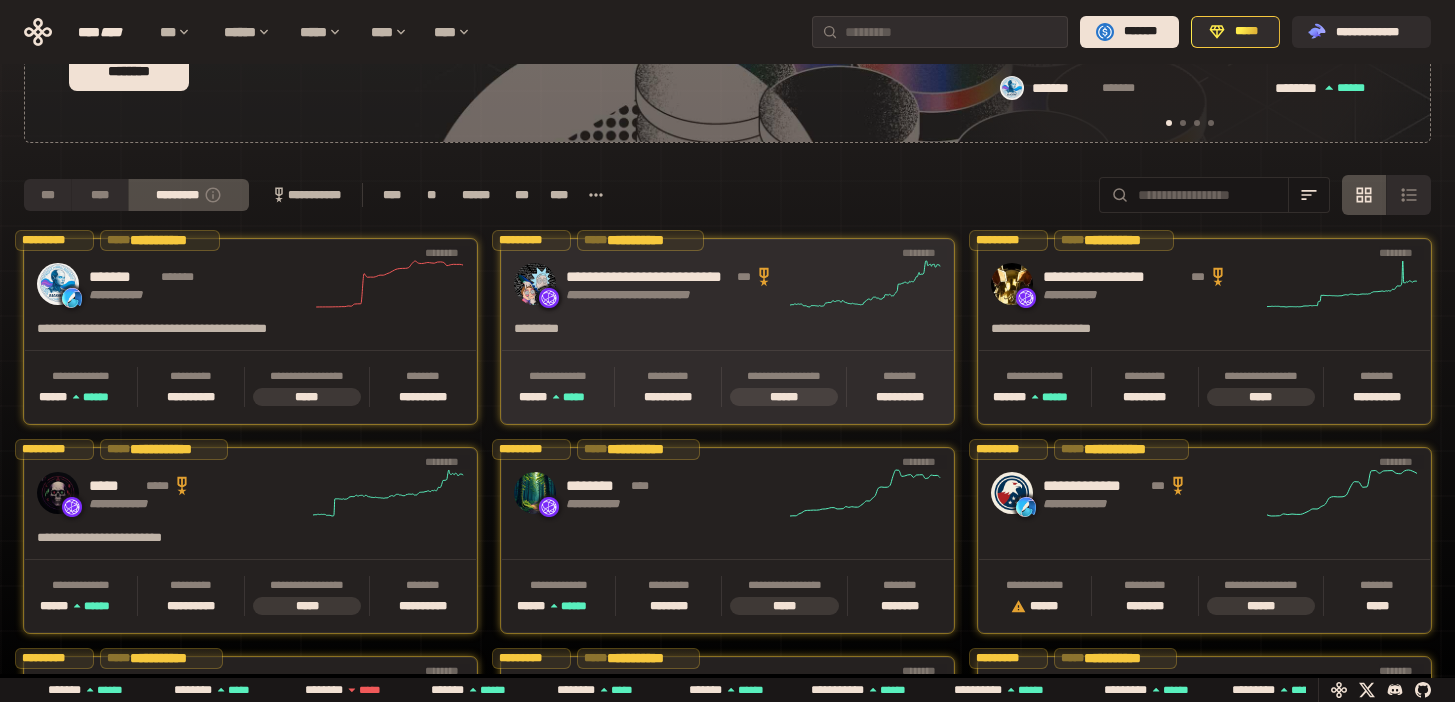 click on "*********" at bounding box center (667, 335) 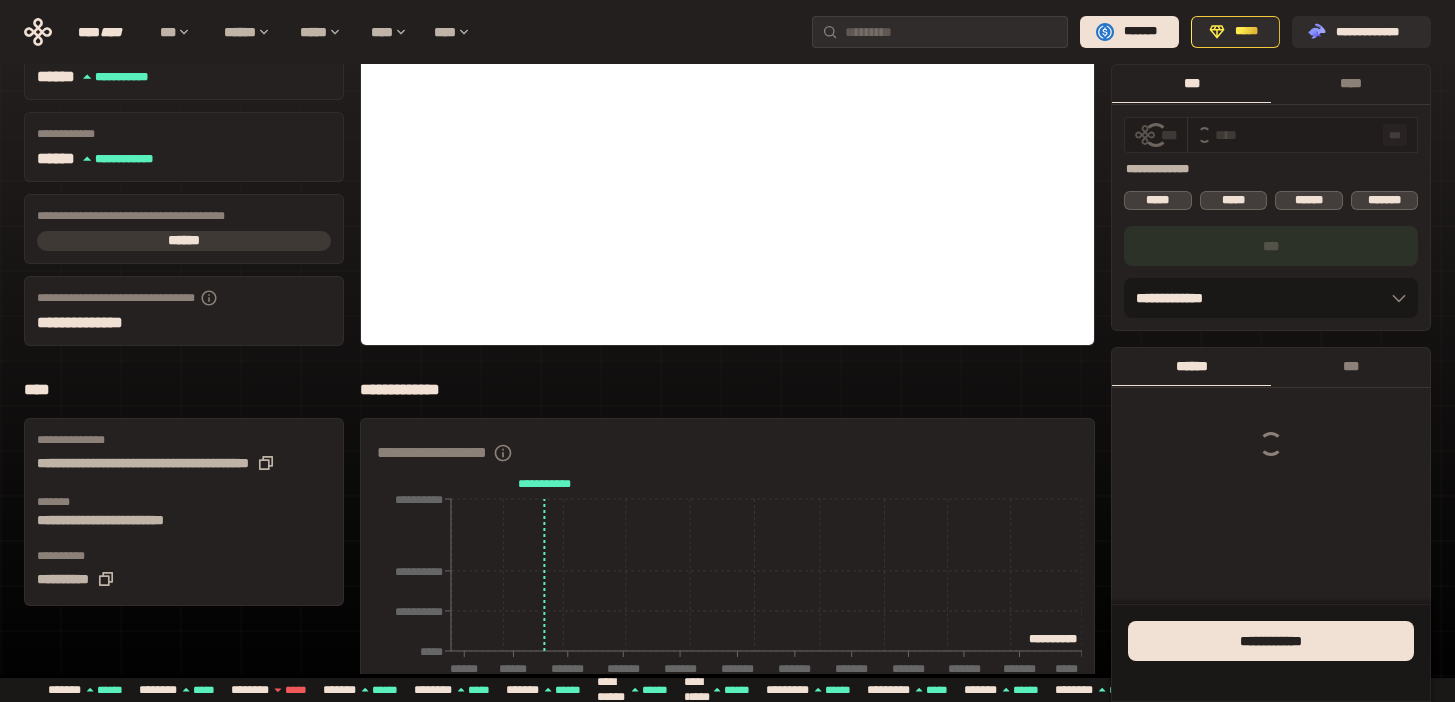 scroll, scrollTop: 0, scrollLeft: 0, axis: both 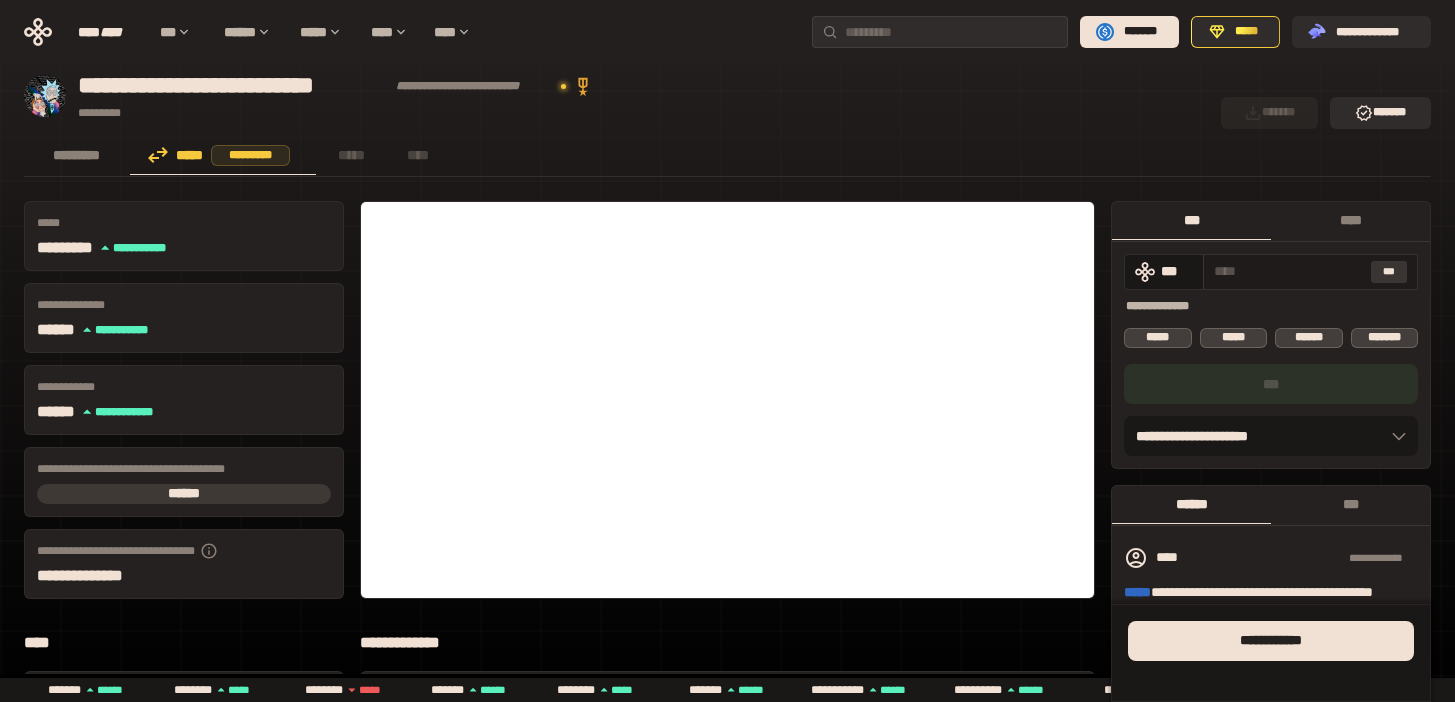 click on "***" at bounding box center (1389, 272) 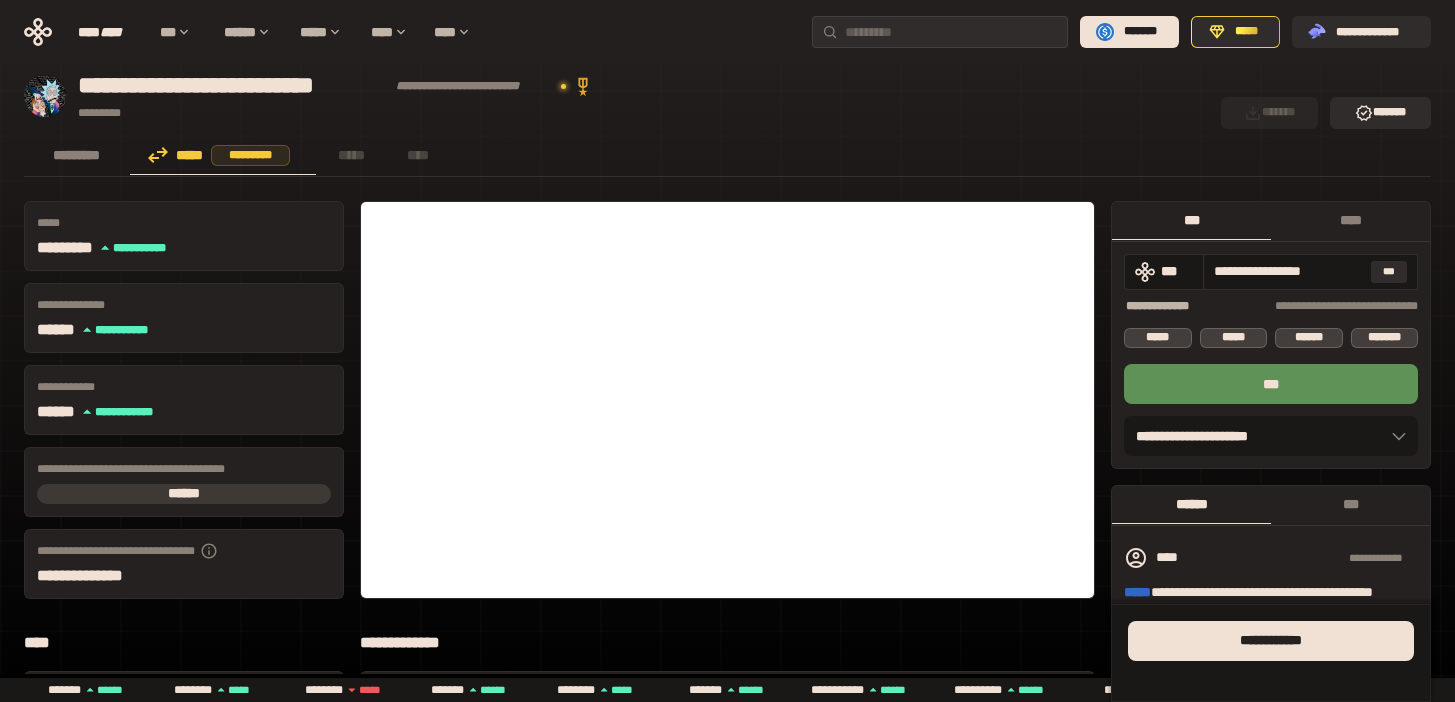drag, startPoint x: 1215, startPoint y: 270, endPoint x: 1395, endPoint y: 290, distance: 181.1077 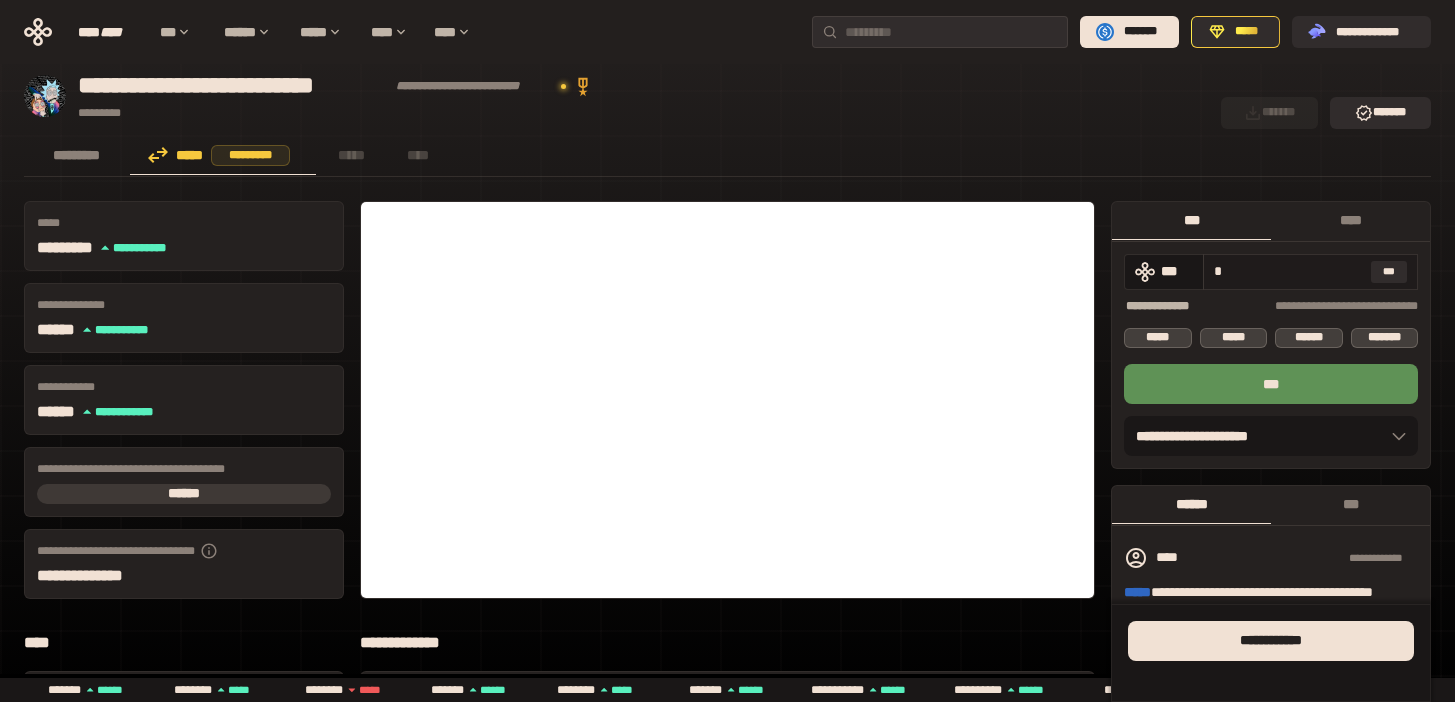 click on "*" at bounding box center [1288, 271] 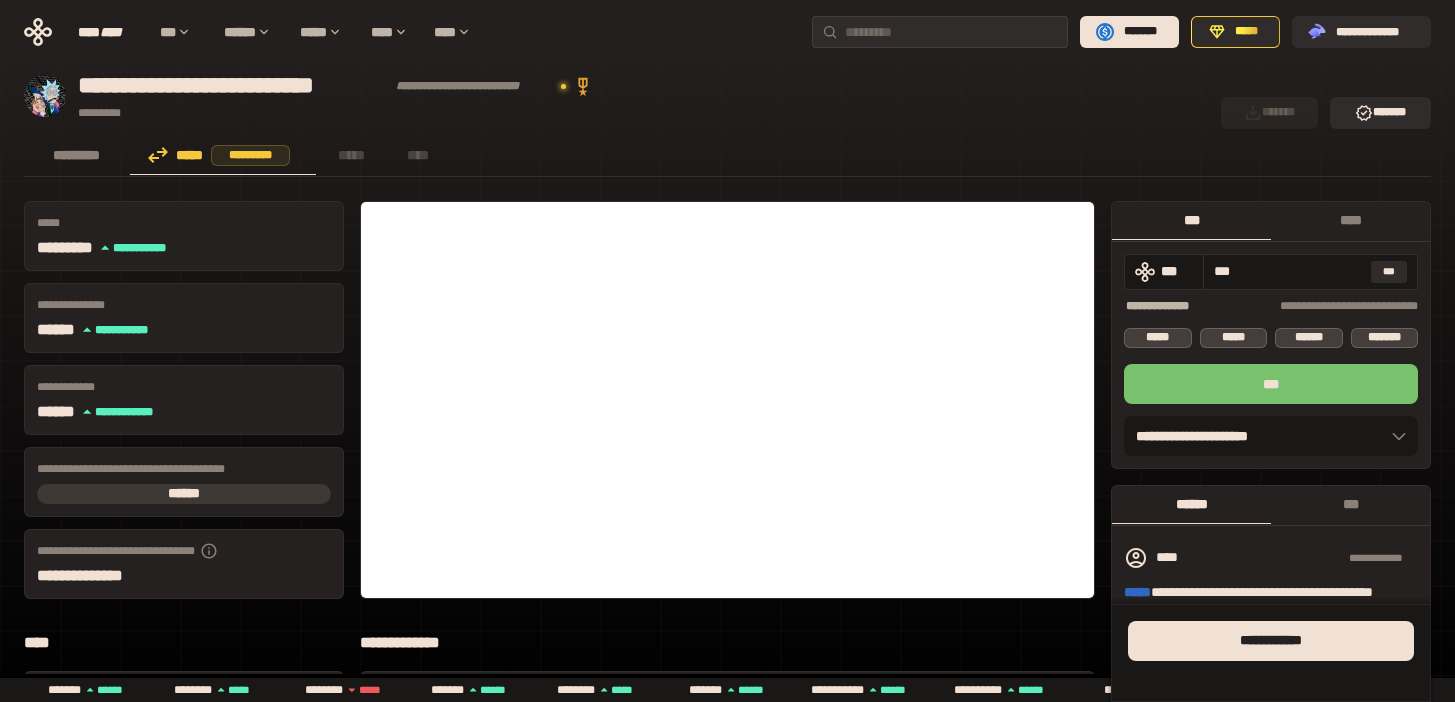 type on "***" 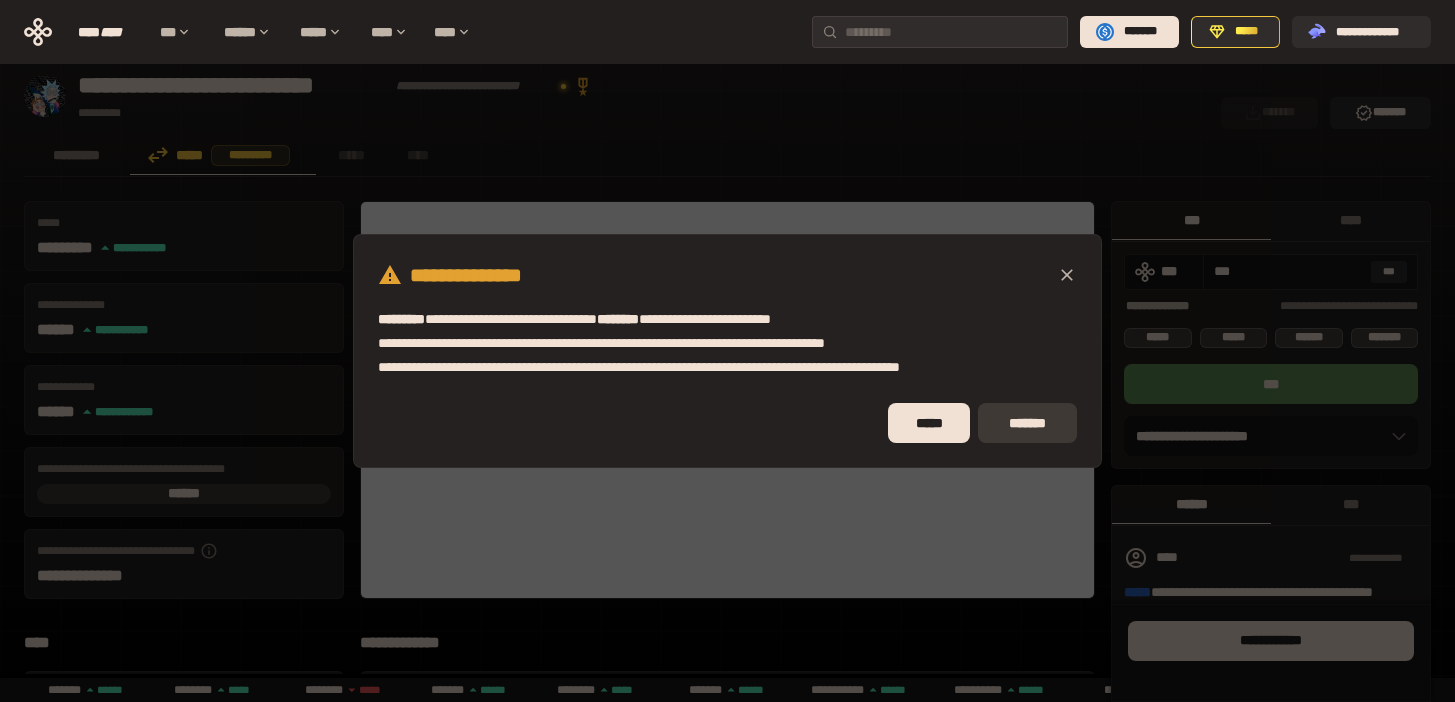 click on "*******" at bounding box center (1027, 423) 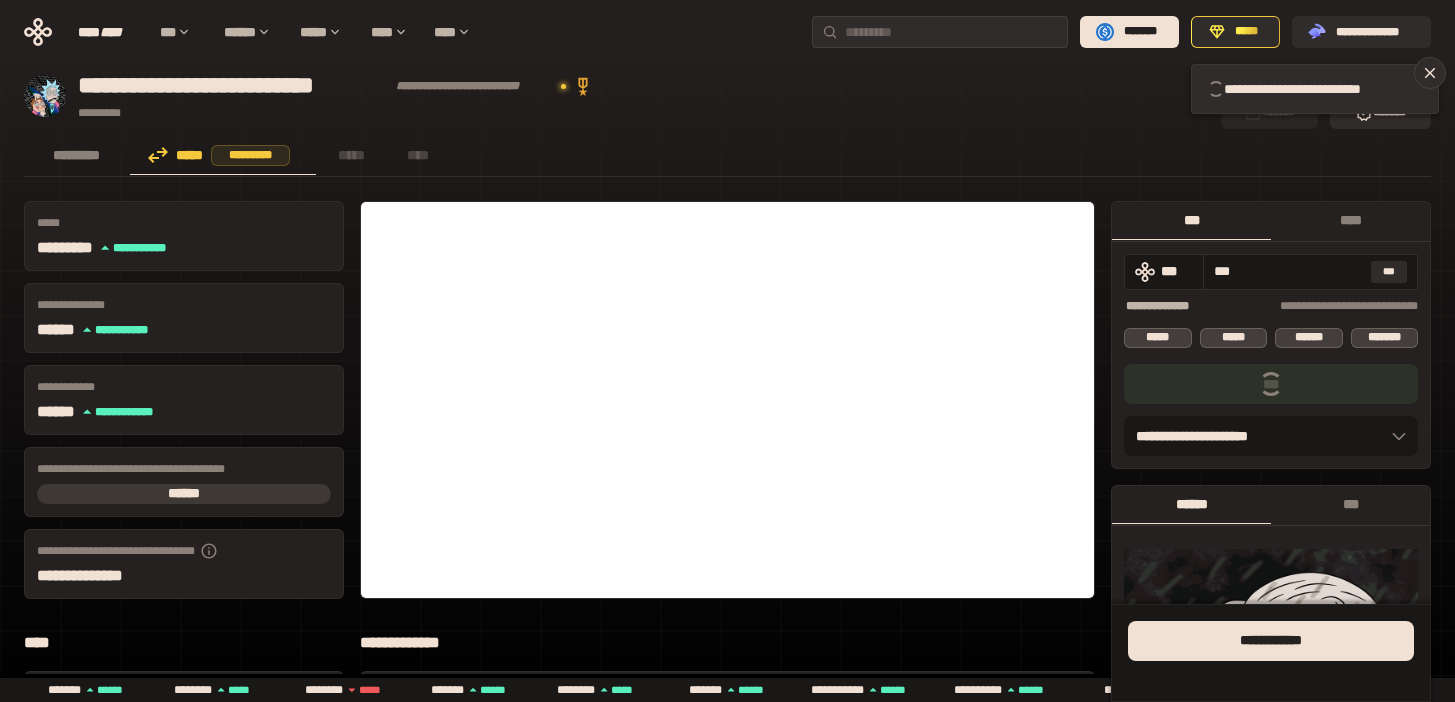 scroll, scrollTop: 191, scrollLeft: 0, axis: vertical 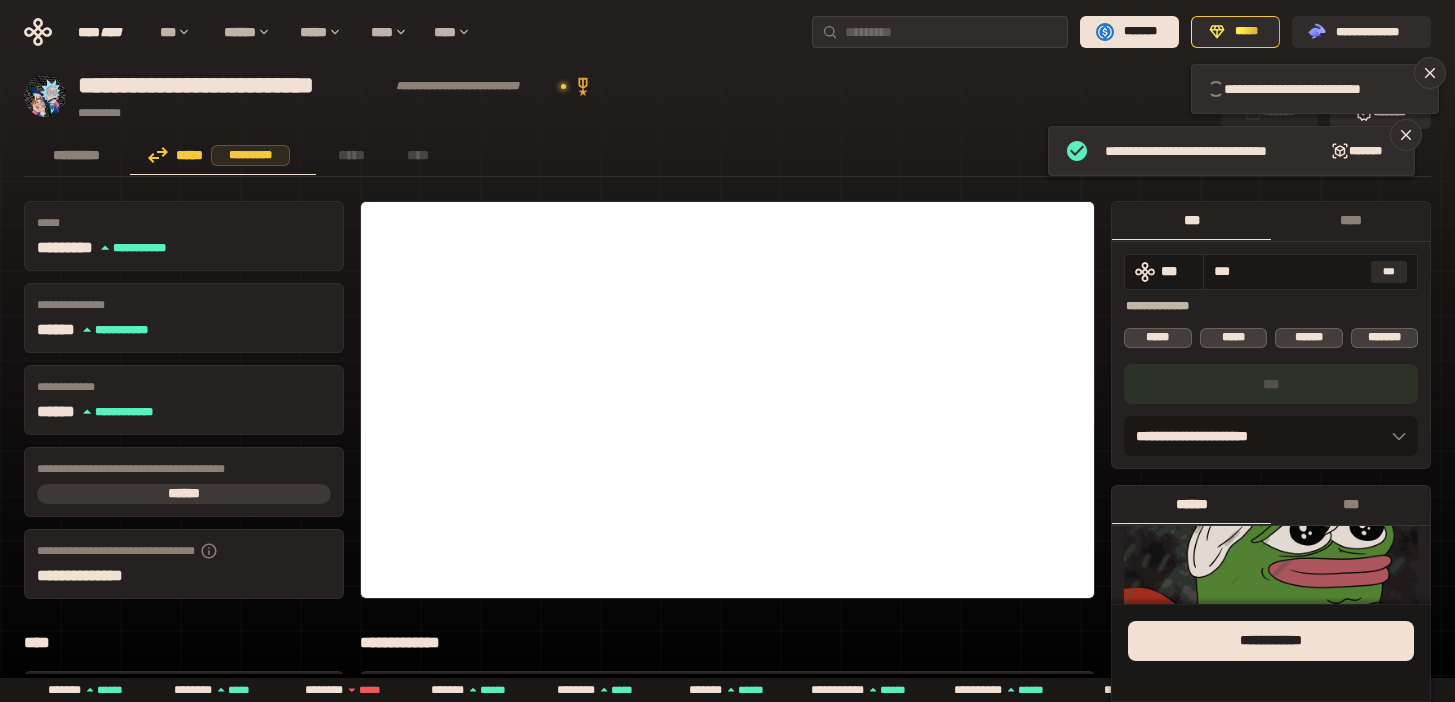 type 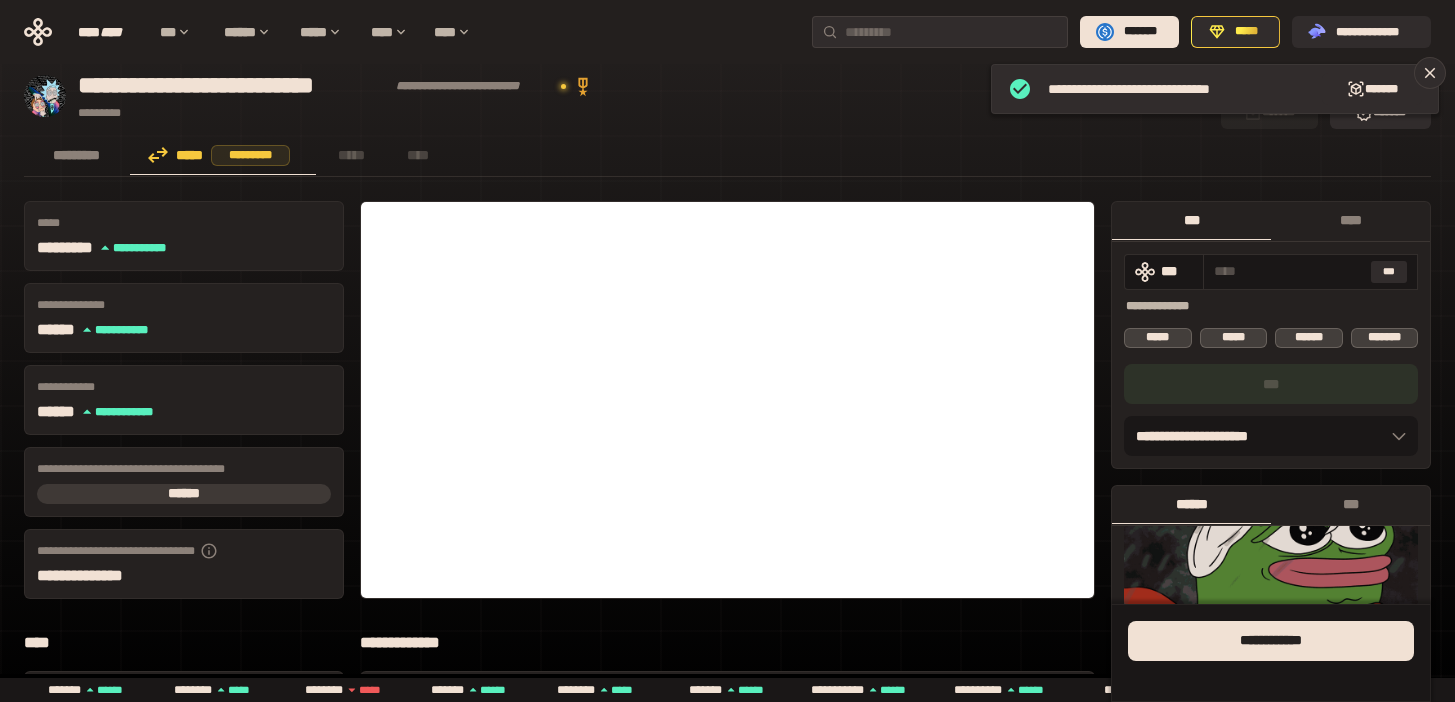 scroll, scrollTop: 481, scrollLeft: 0, axis: vertical 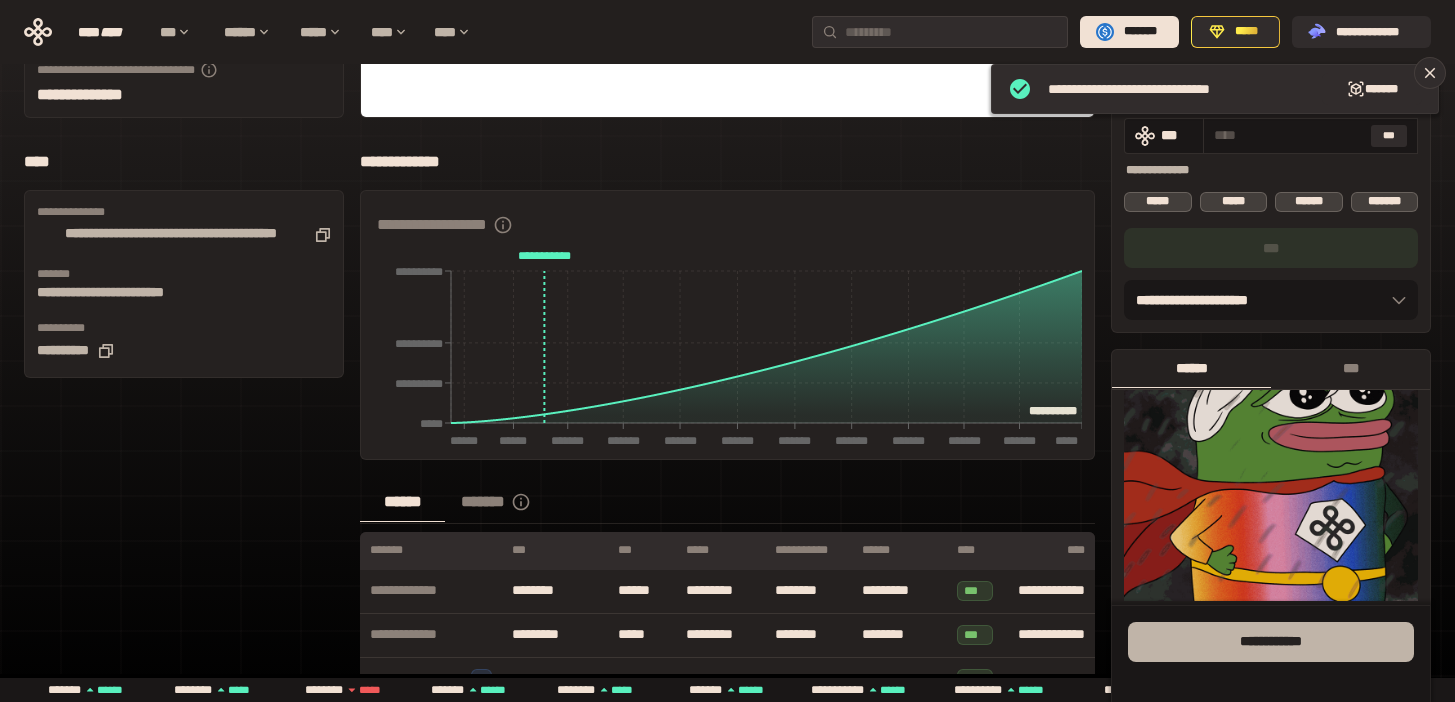 click on "**** *******" at bounding box center [1271, 641] 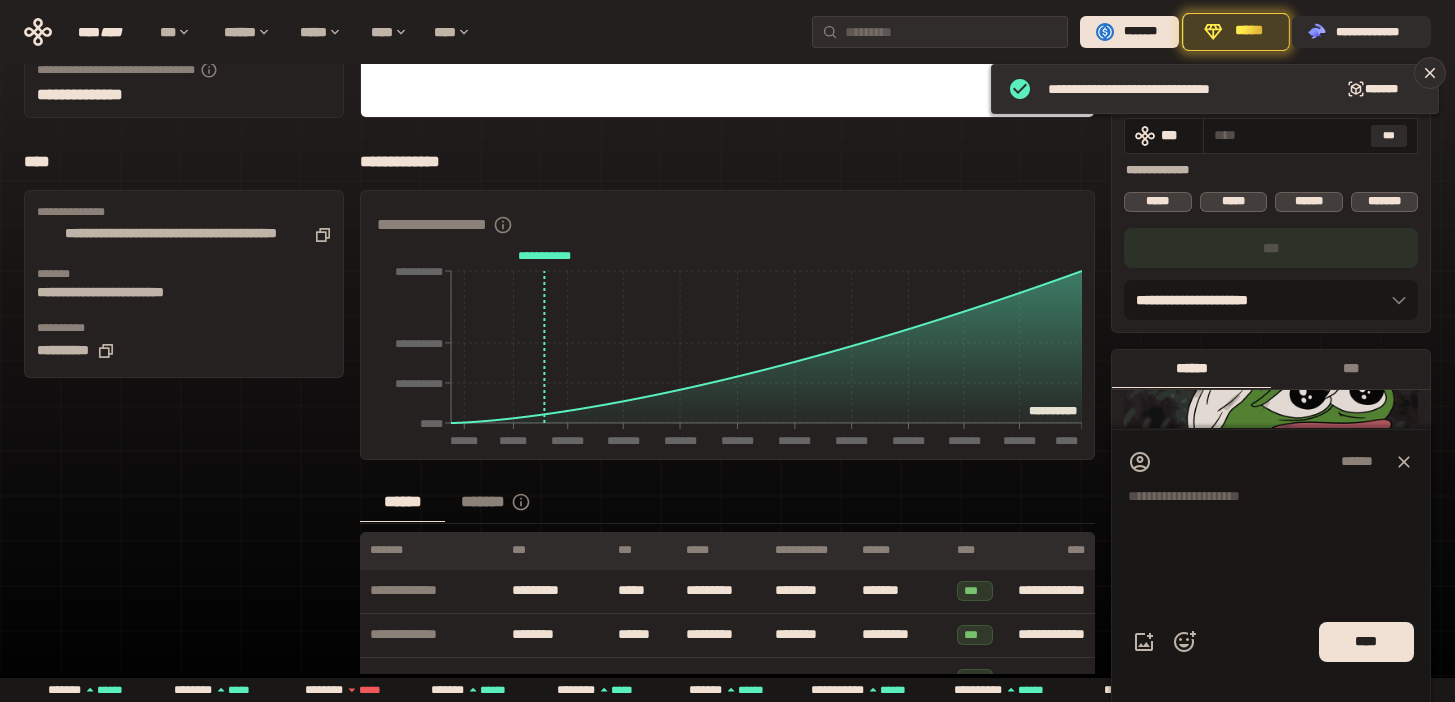 click at bounding box center [1271, 545] 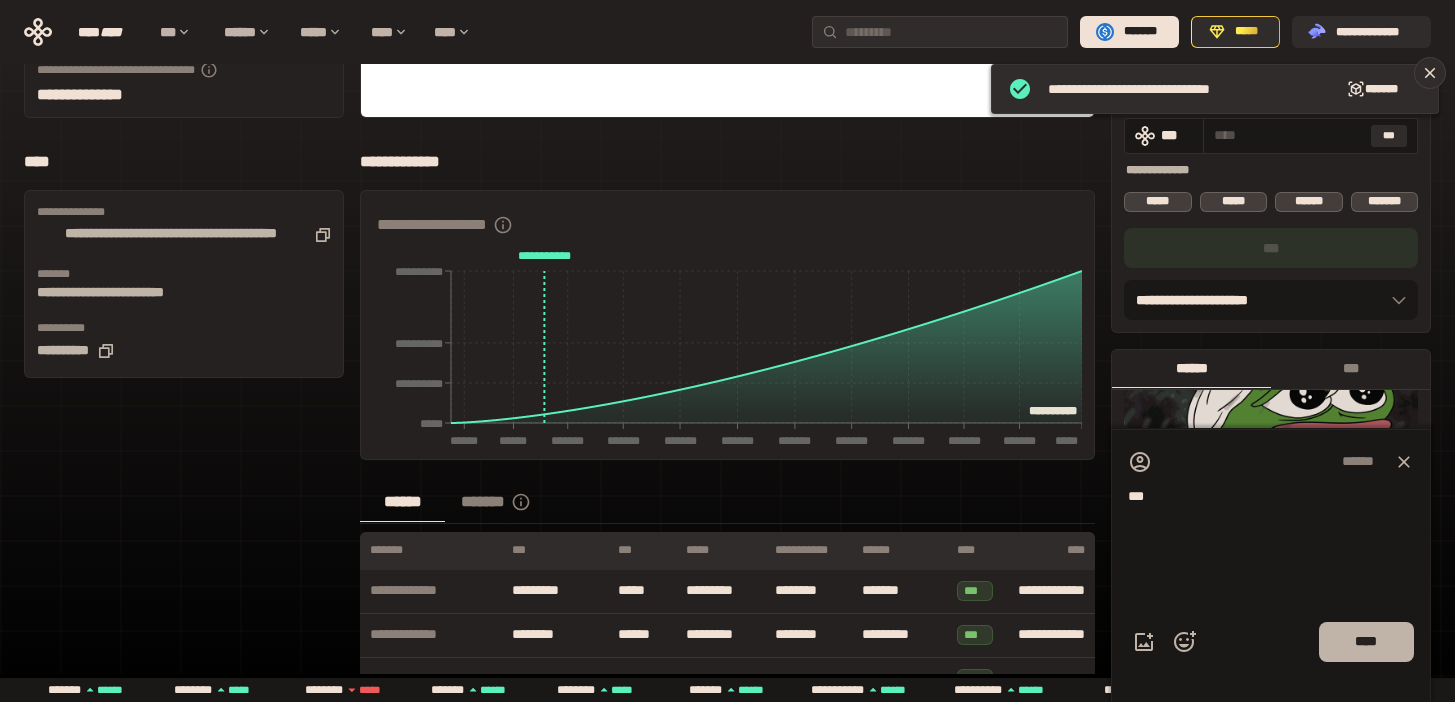 type on "***" 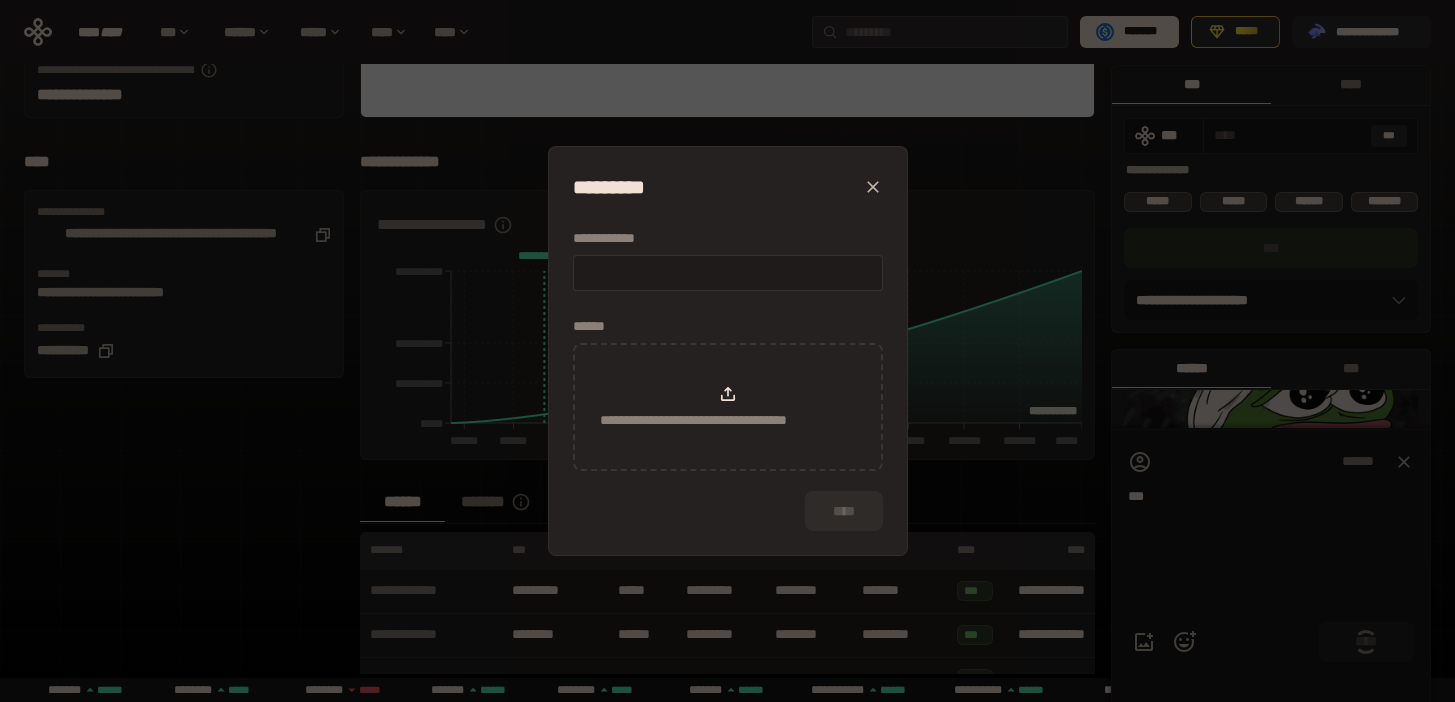 click at bounding box center (728, 273) 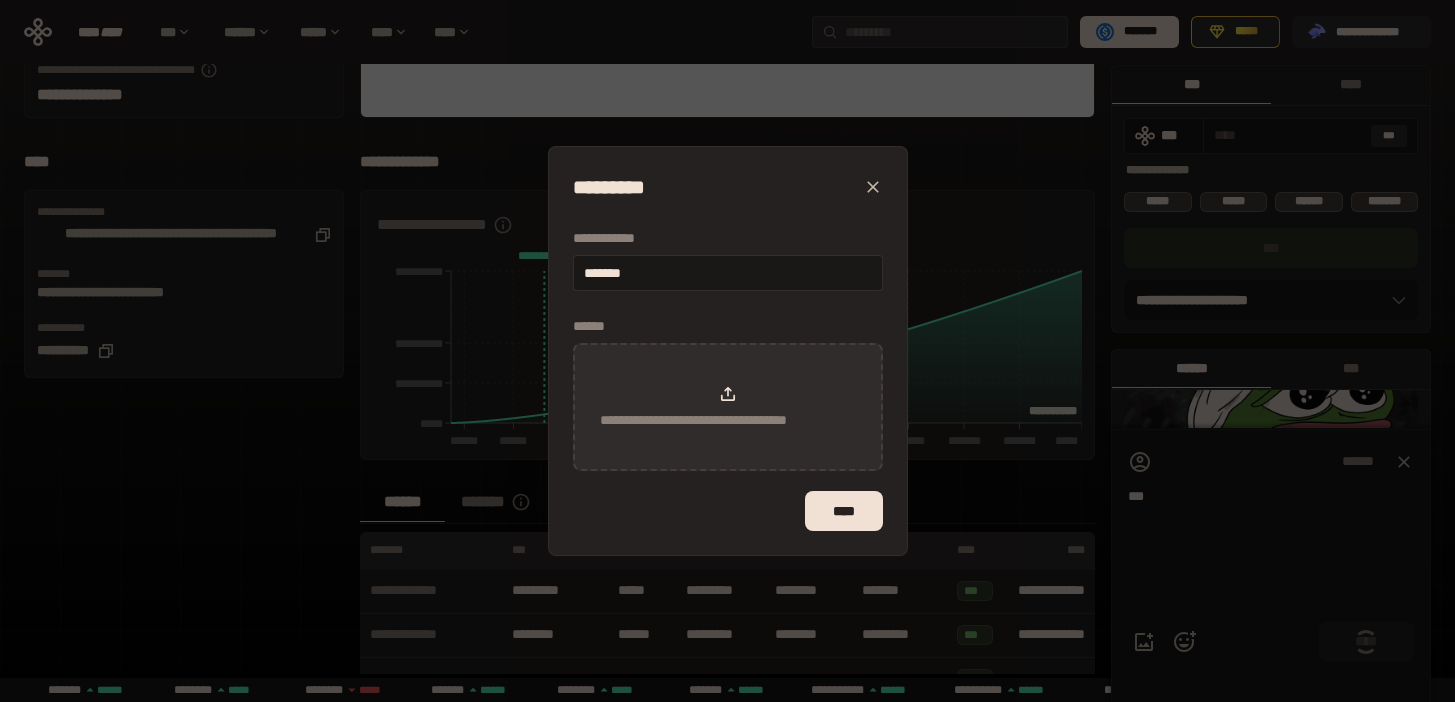 type on "*******" 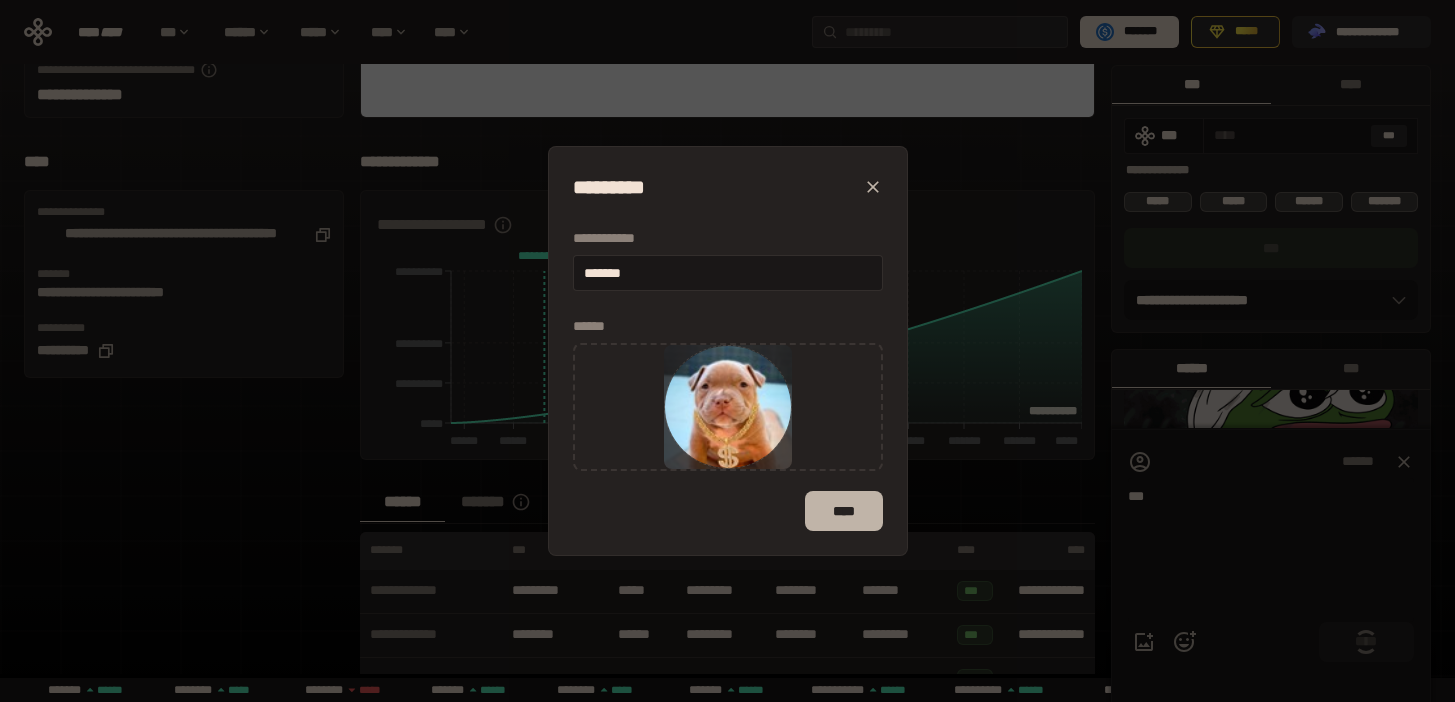 click on "****" at bounding box center [843, 511] 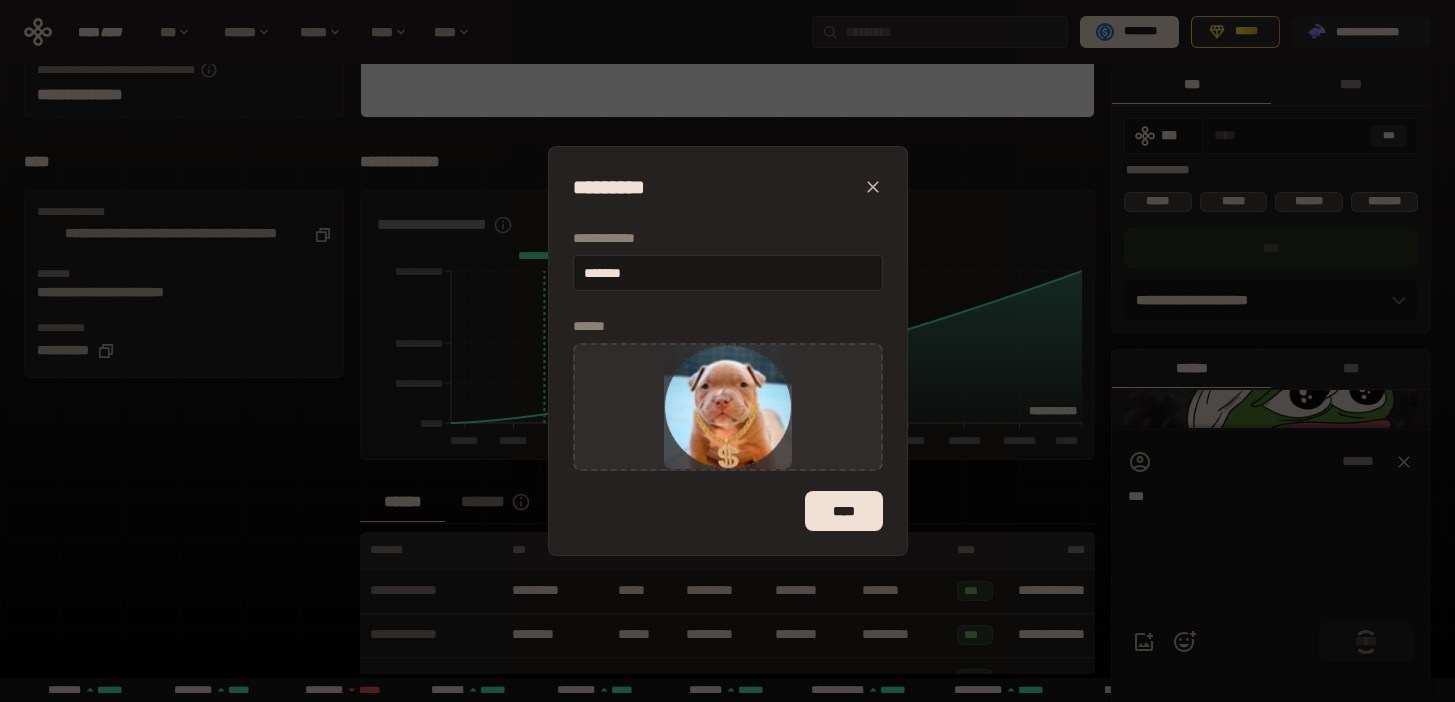 click at bounding box center [728, 407] 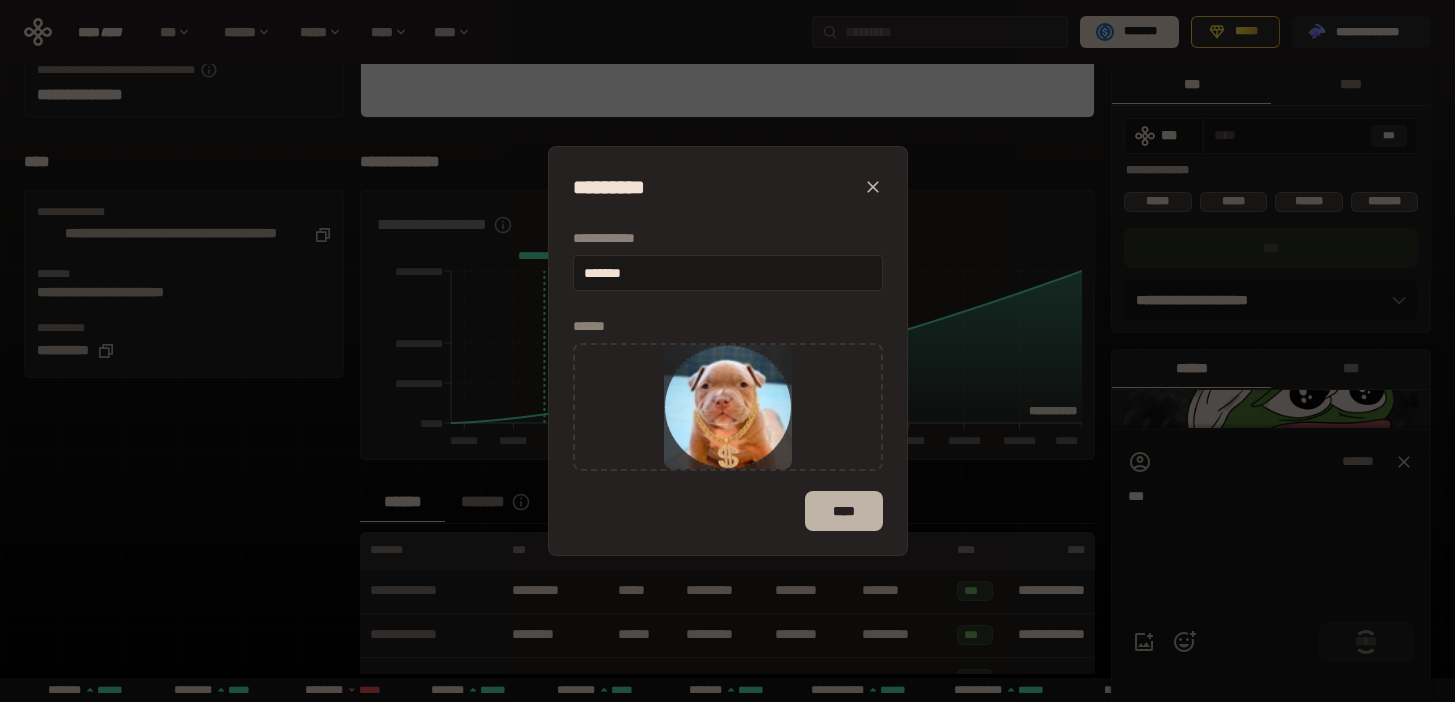 click on "****" at bounding box center (843, 511) 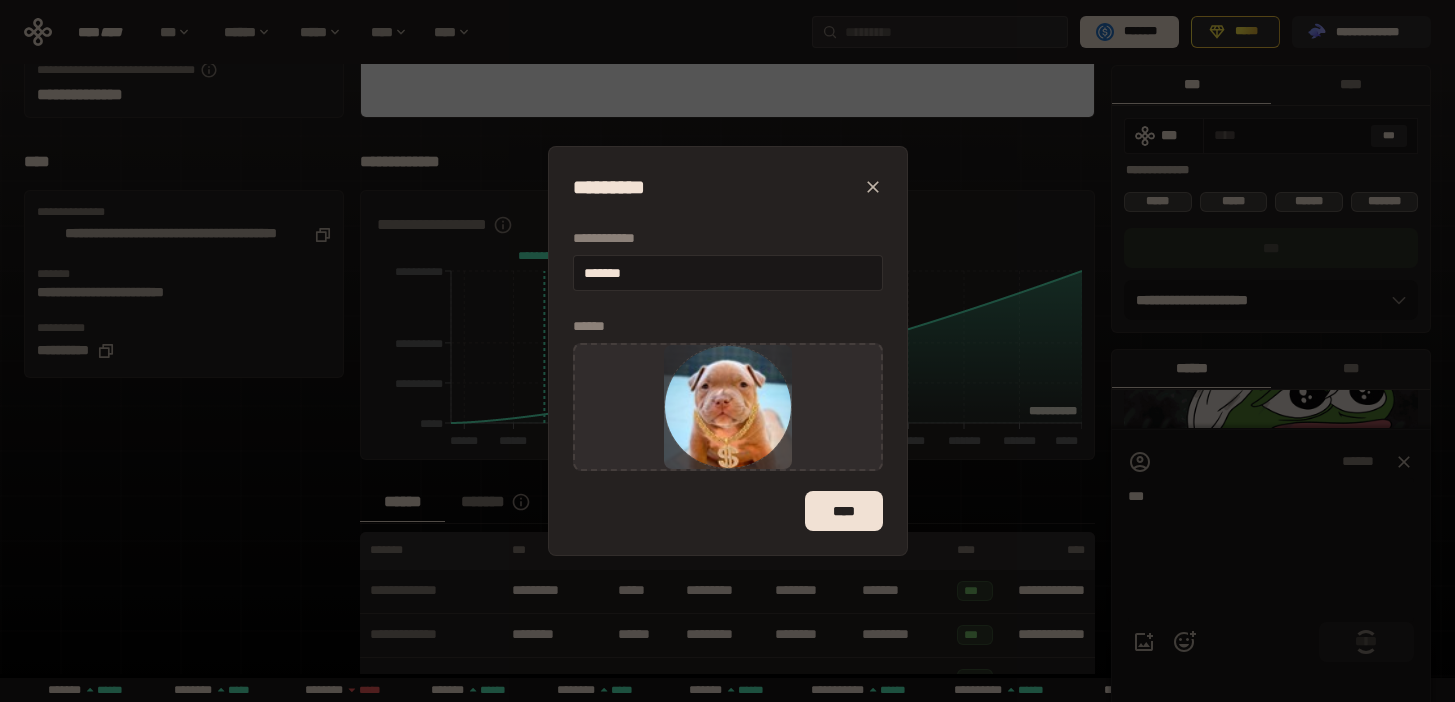 click at bounding box center (728, 407) 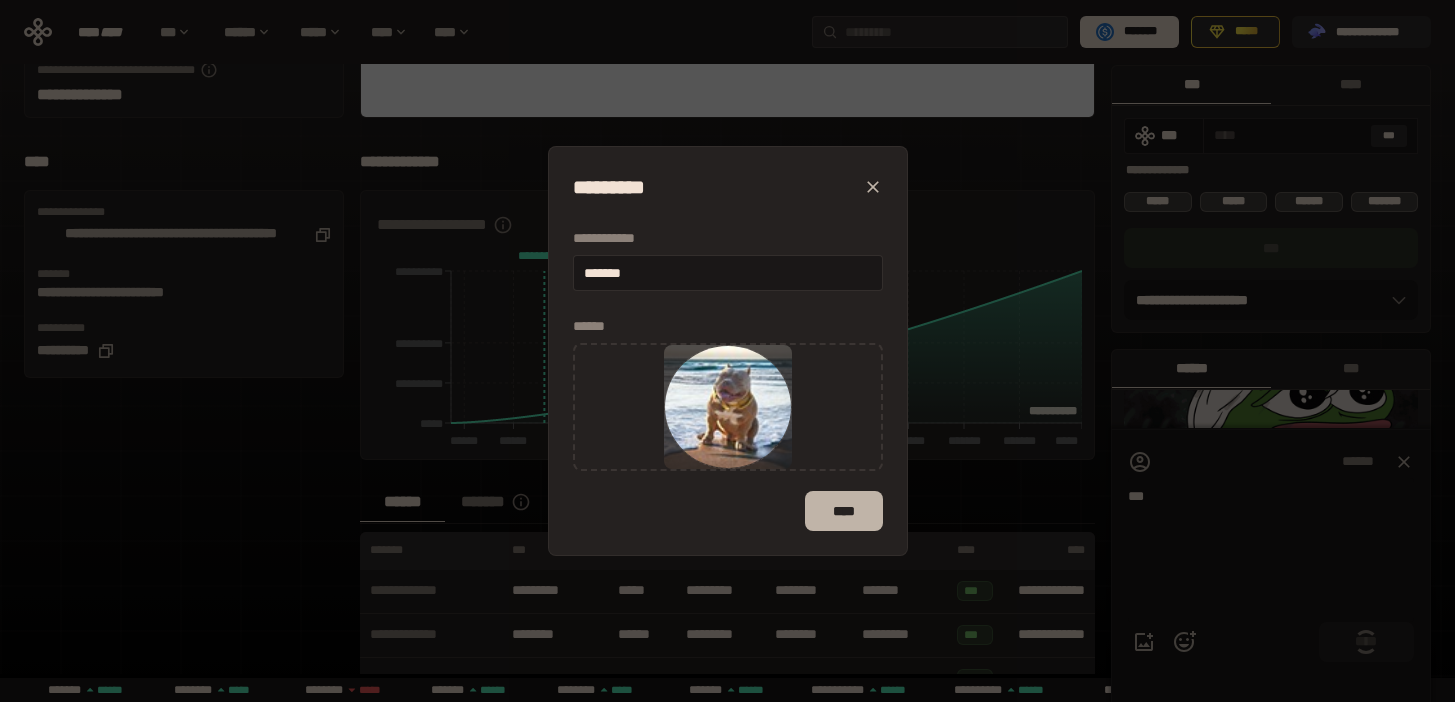 click on "****" at bounding box center (843, 511) 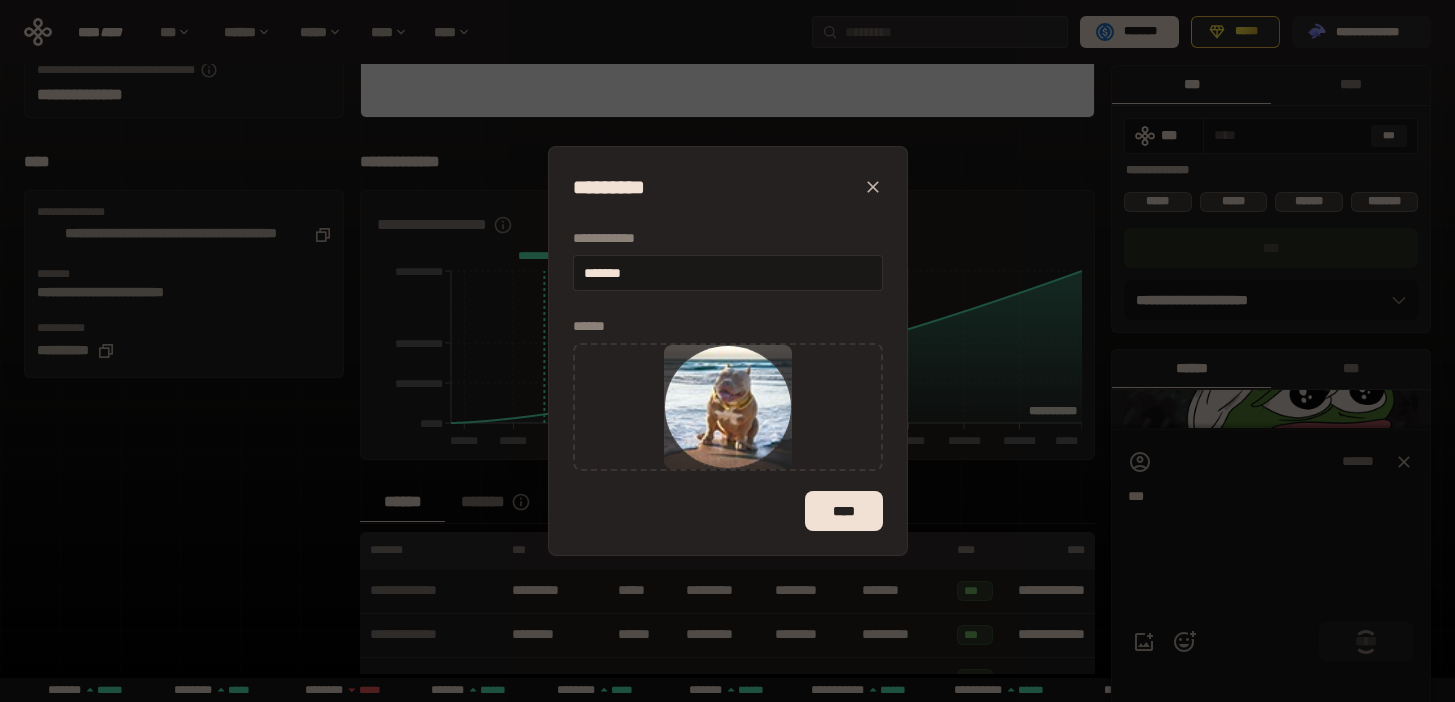 click 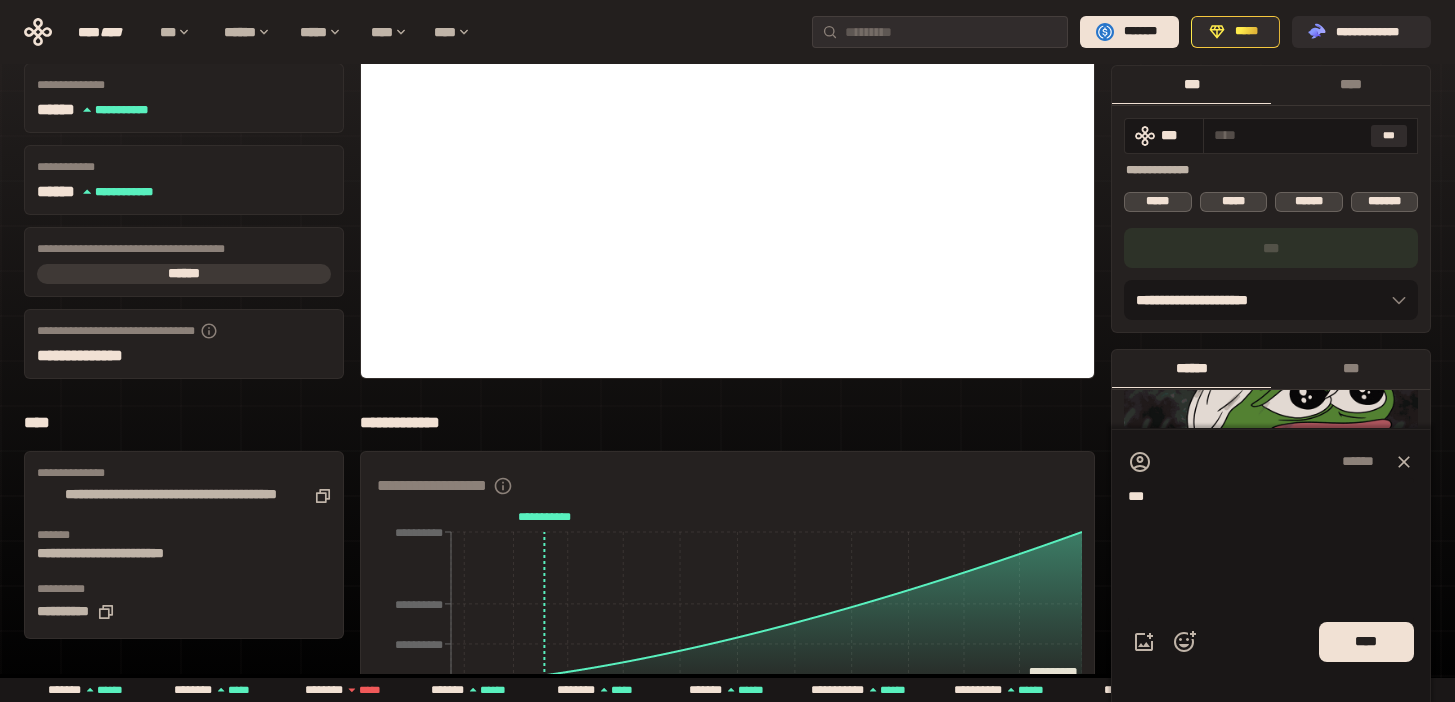 scroll, scrollTop: 0, scrollLeft: 0, axis: both 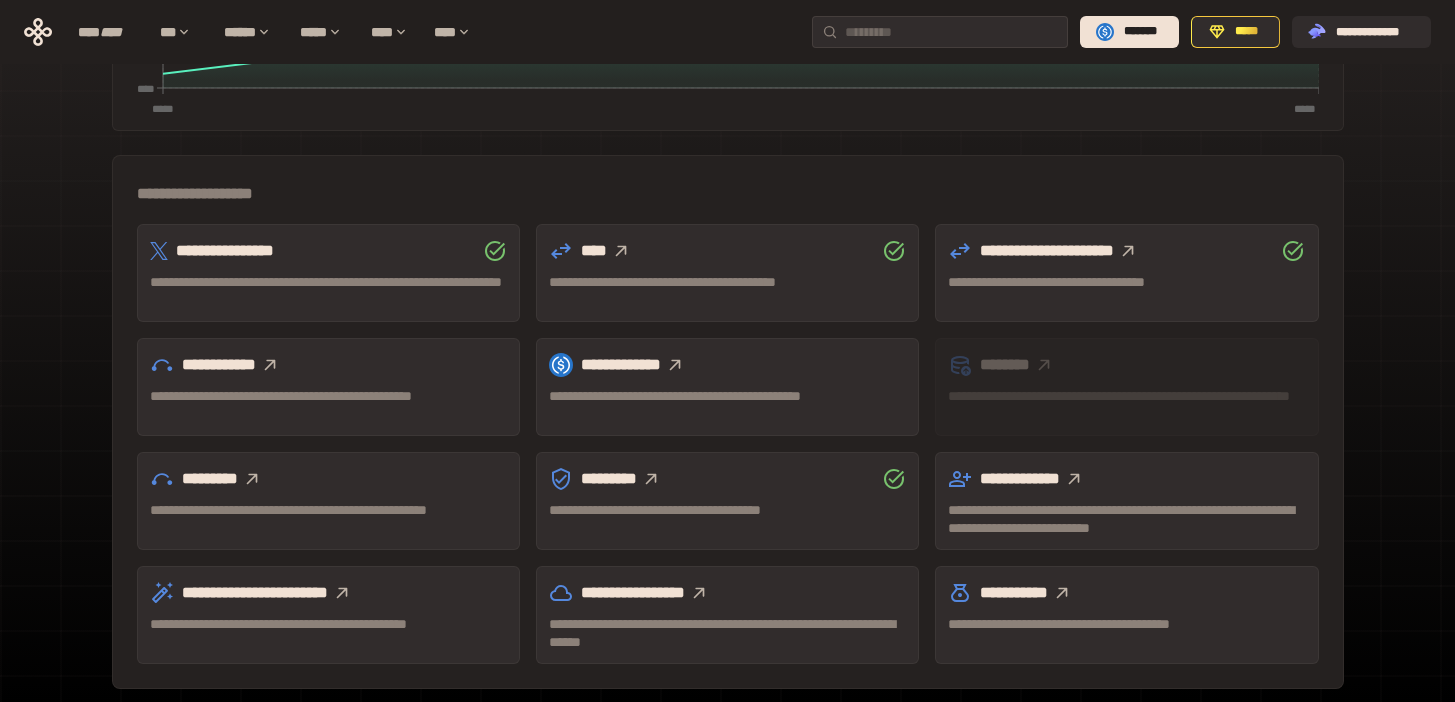 click 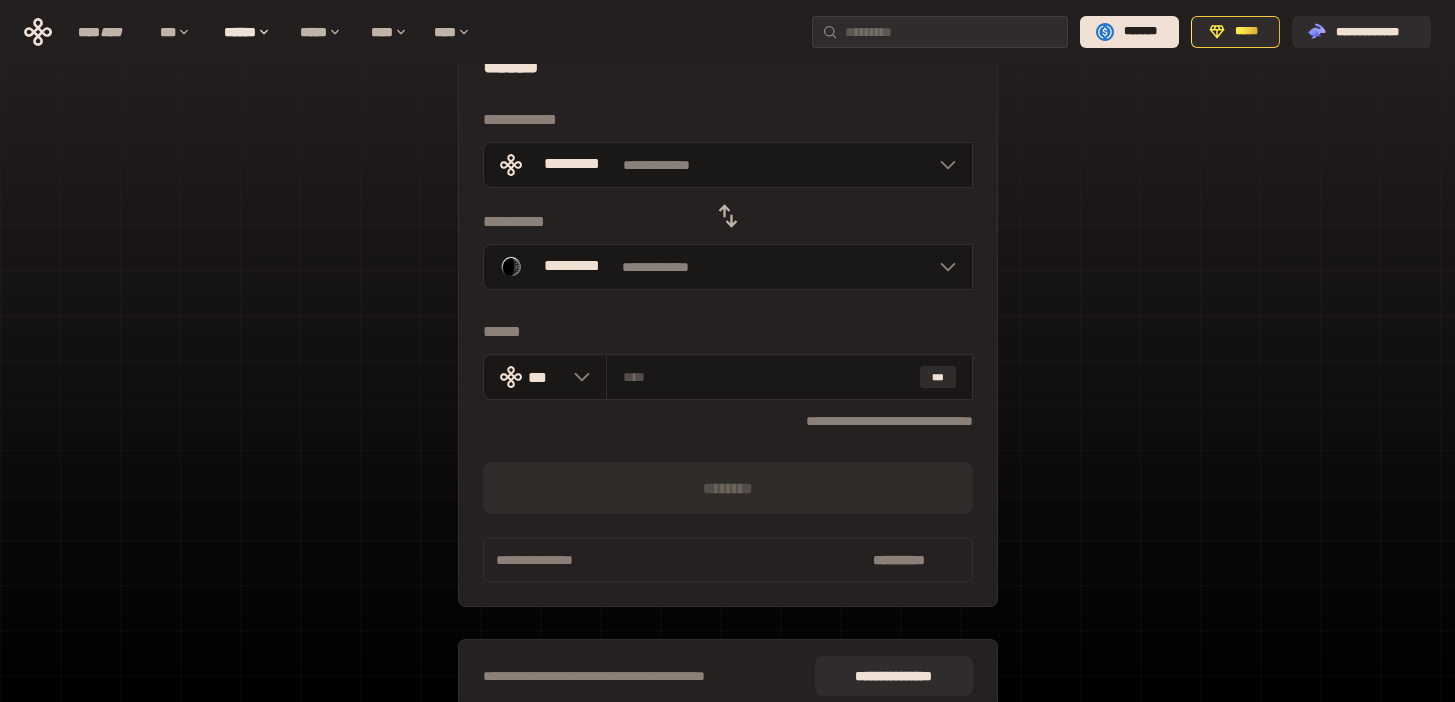 scroll, scrollTop: 53, scrollLeft: 0, axis: vertical 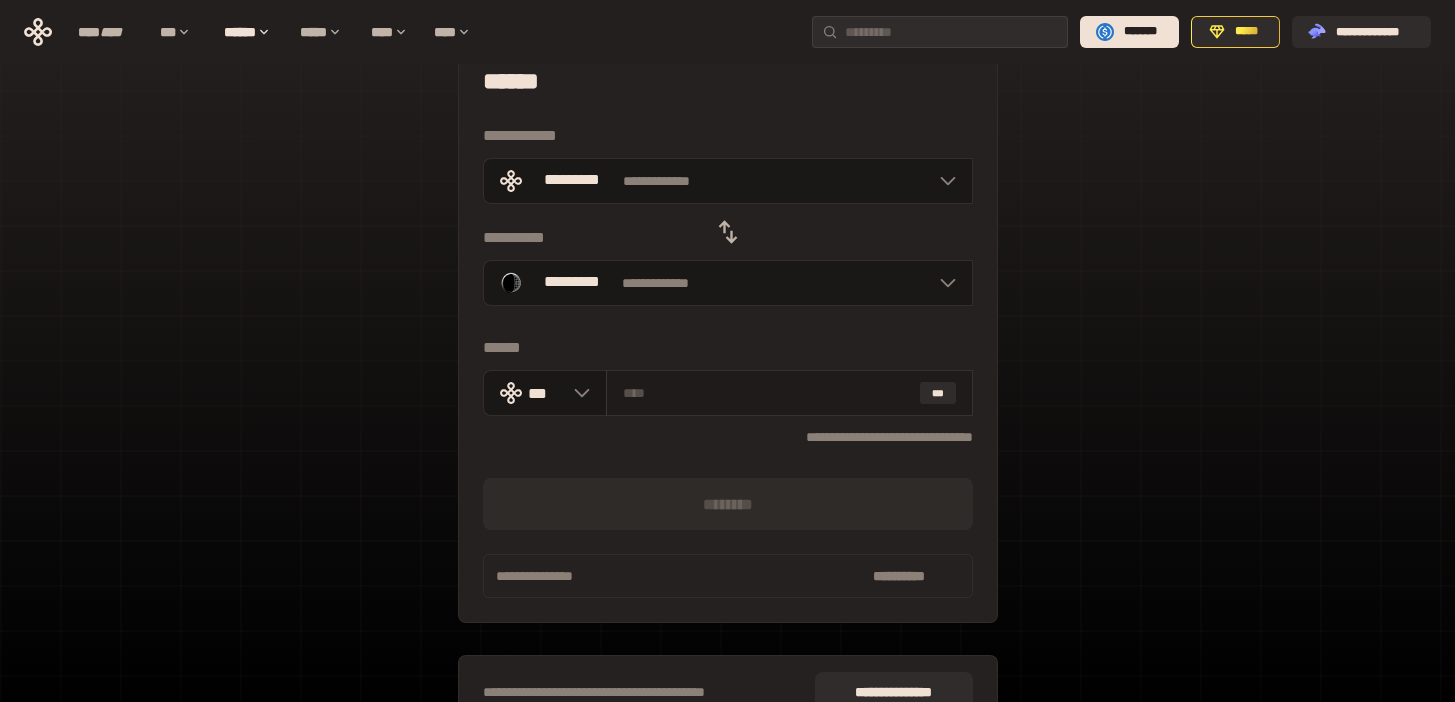 click at bounding box center (767, 393) 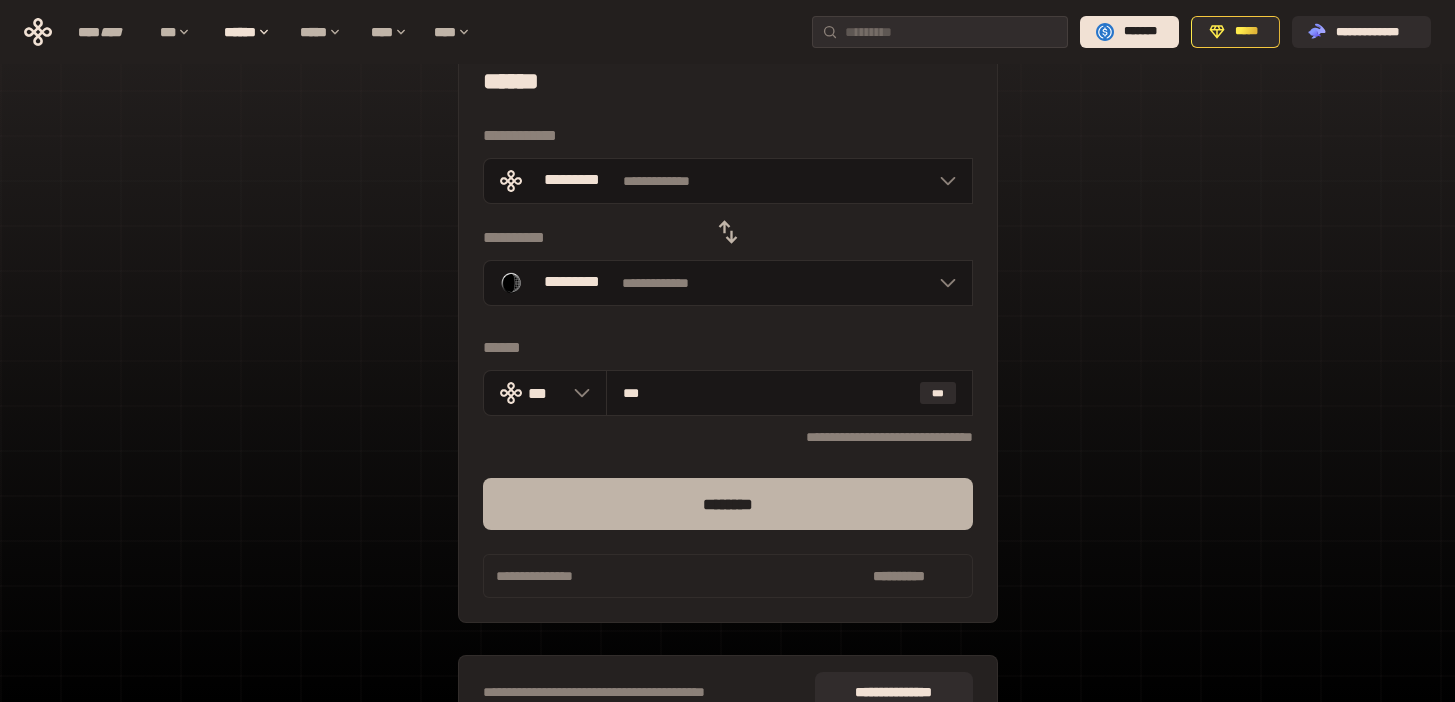 type on "***" 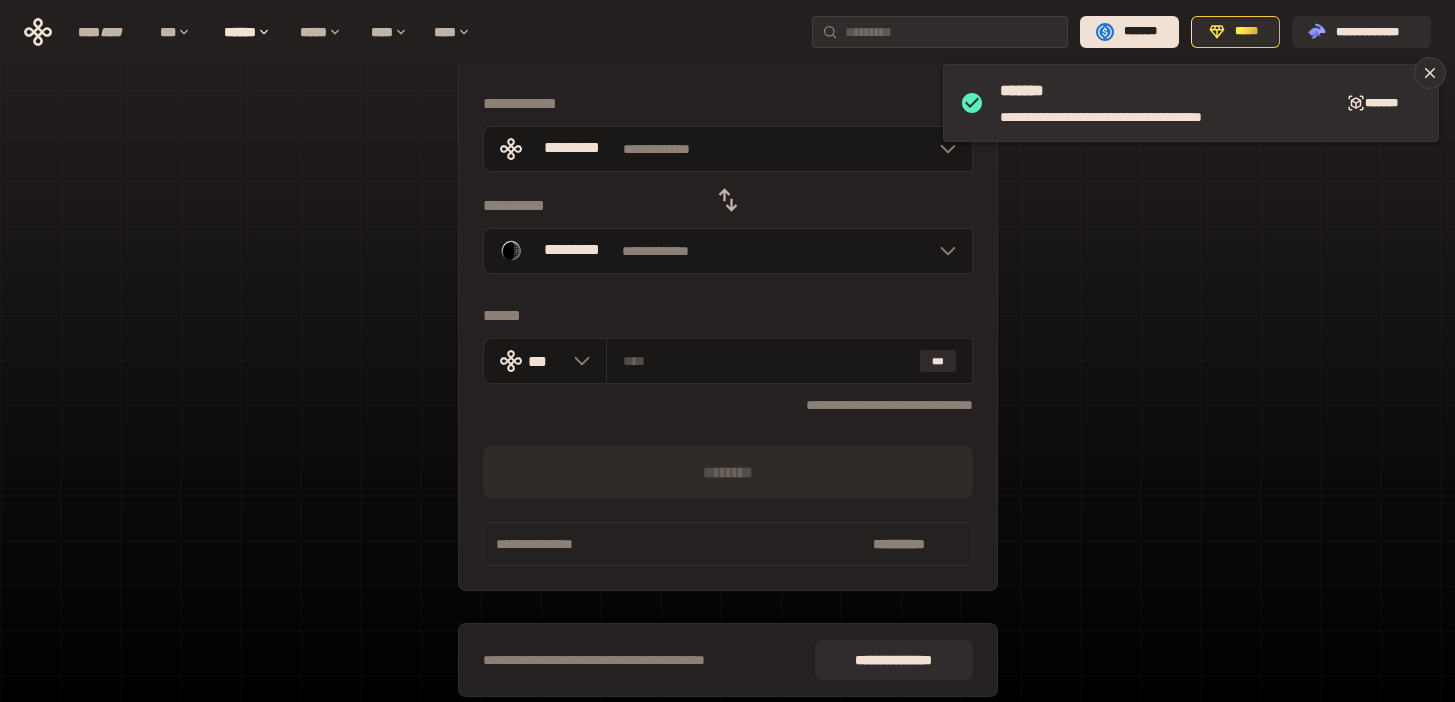 scroll, scrollTop: 82, scrollLeft: 0, axis: vertical 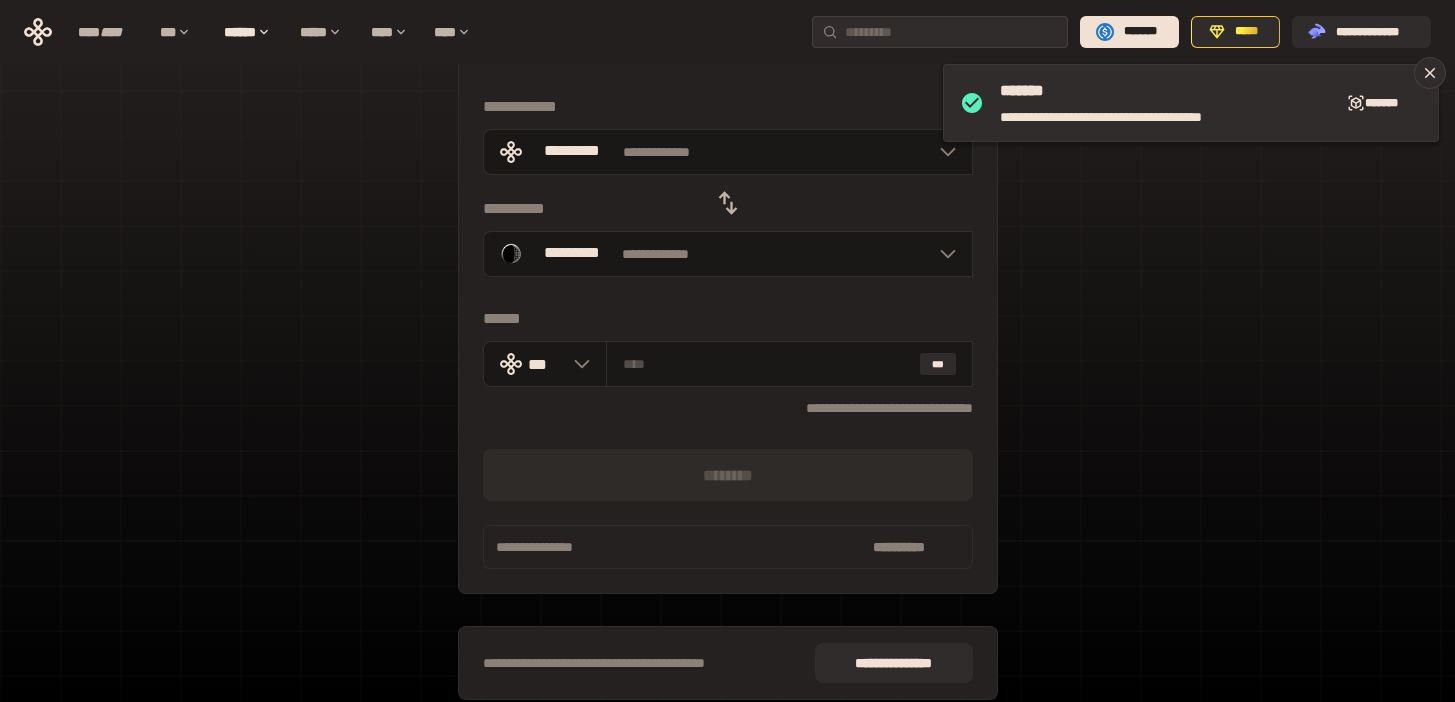 click on "********" at bounding box center [728, 475] 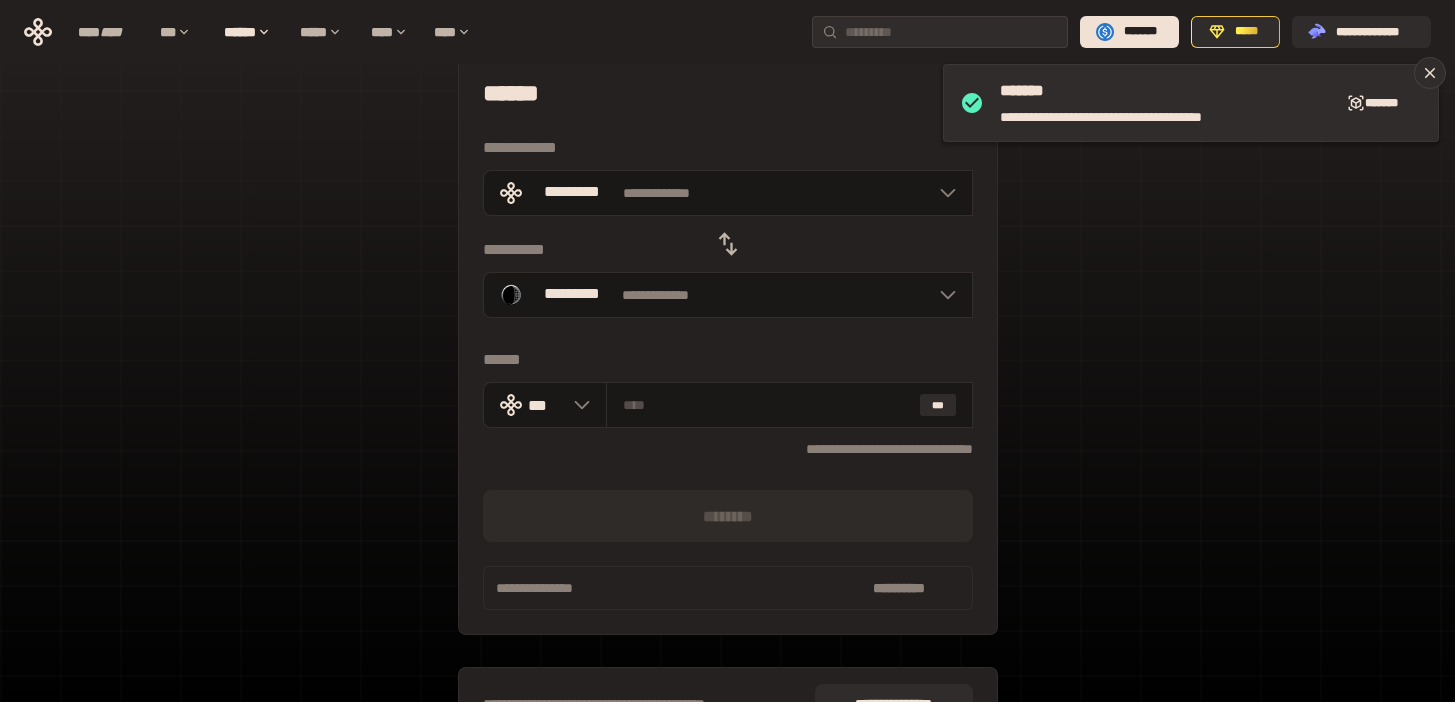 scroll, scrollTop: 0, scrollLeft: 0, axis: both 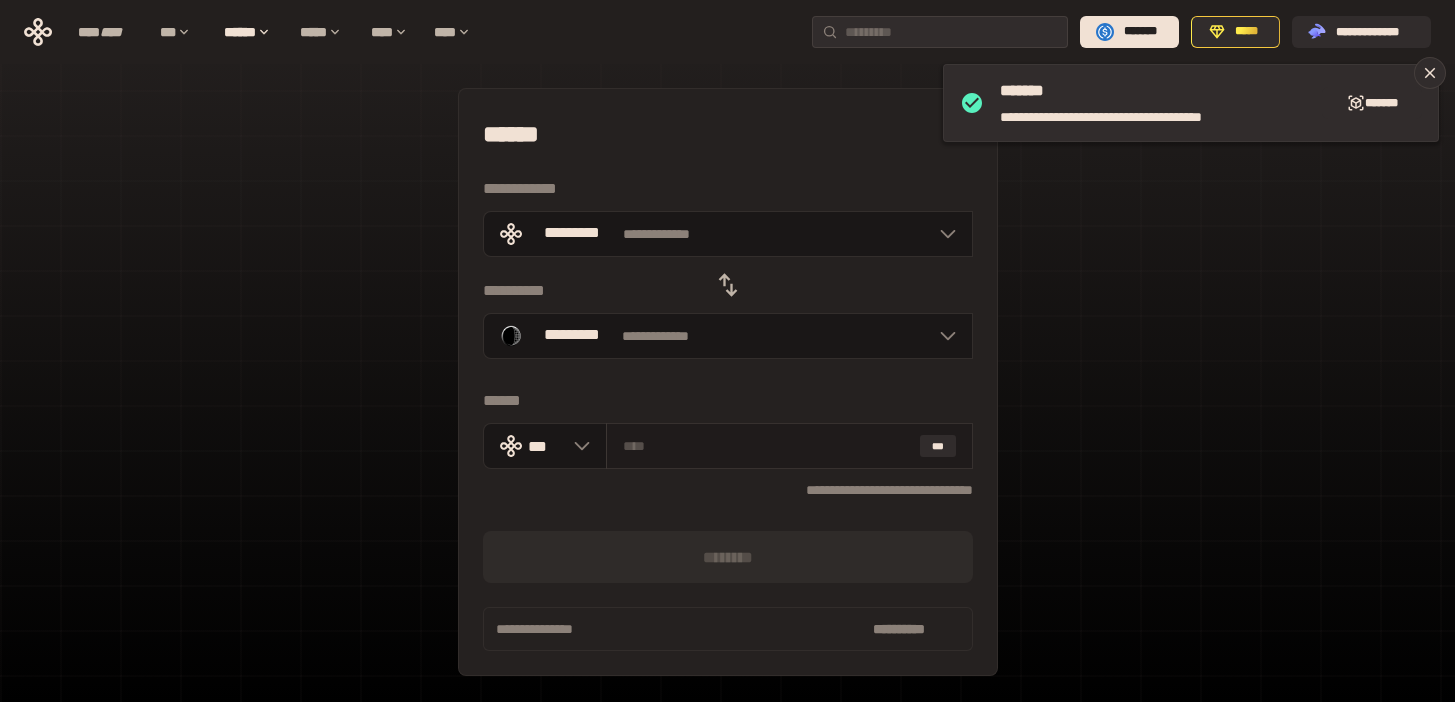 click on "***" at bounding box center (789, 446) 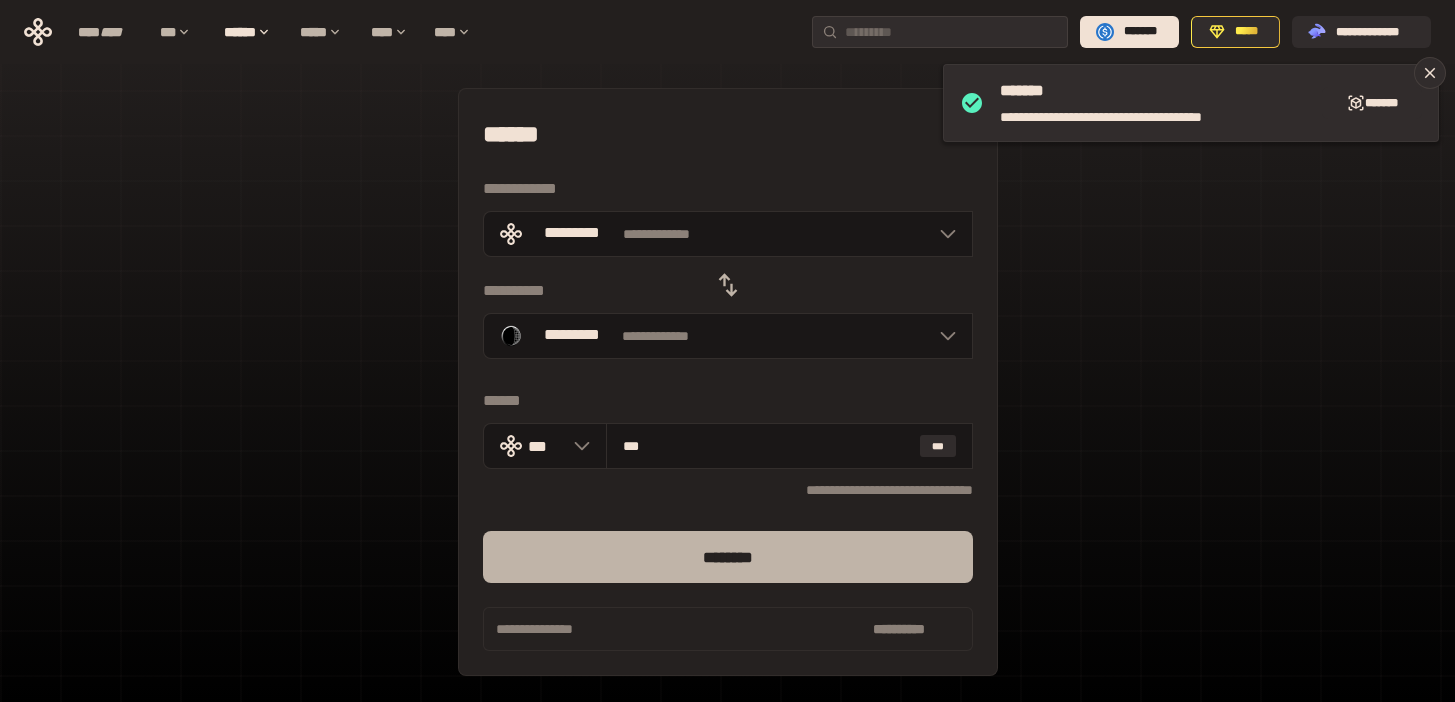 type on "***" 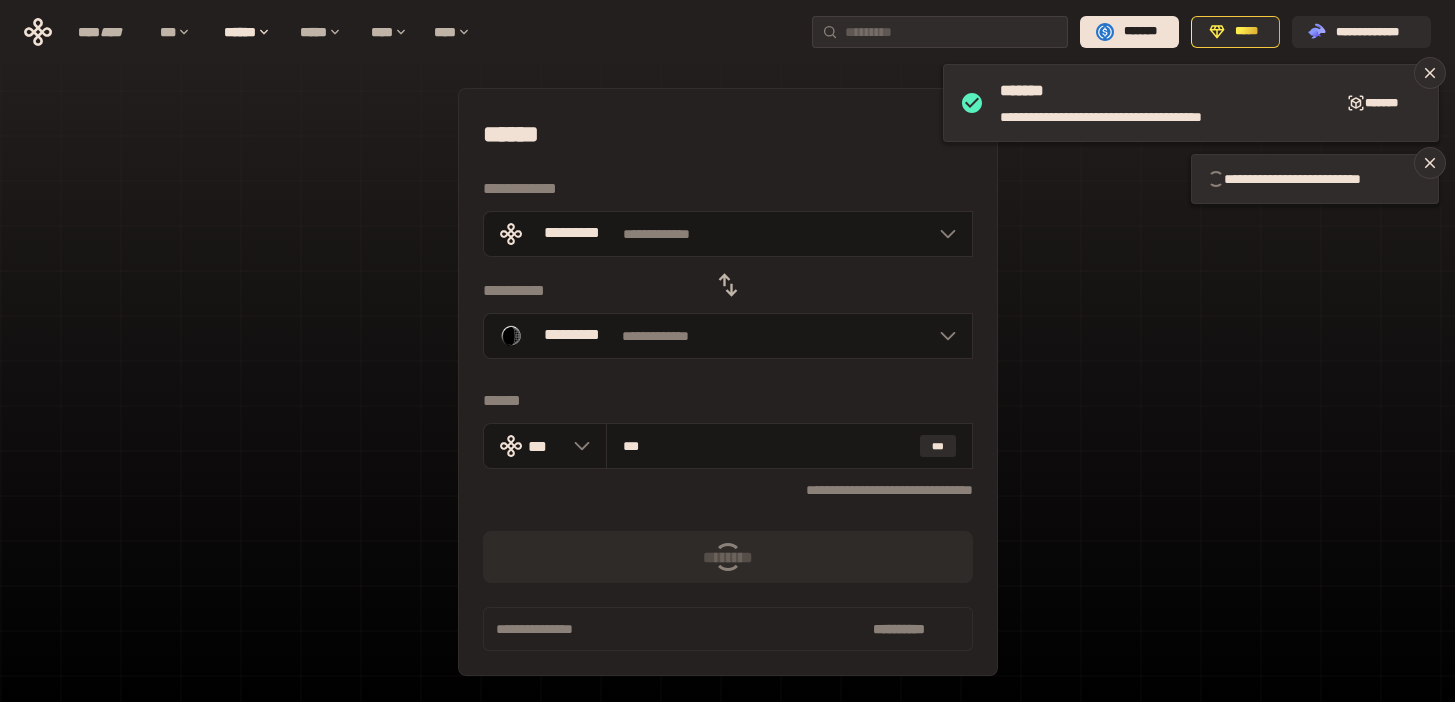 type 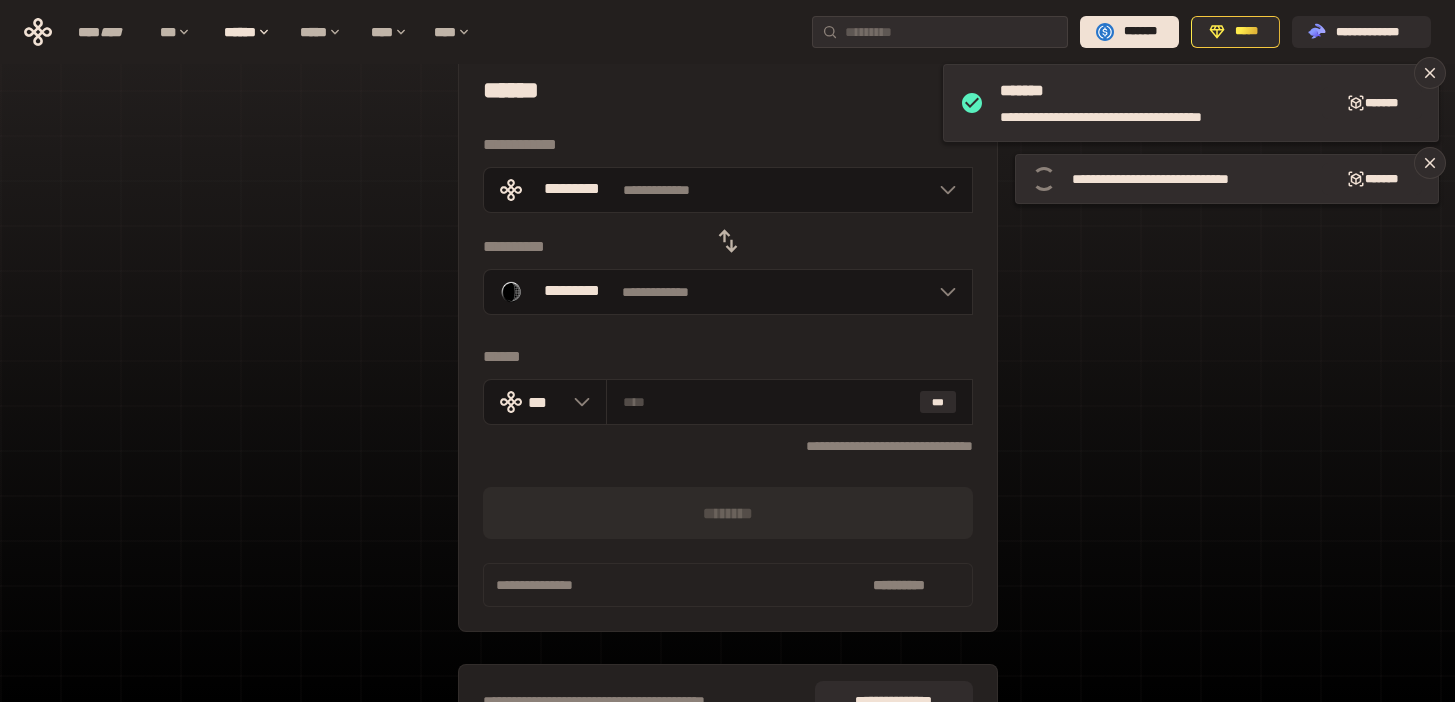 scroll, scrollTop: 66, scrollLeft: 0, axis: vertical 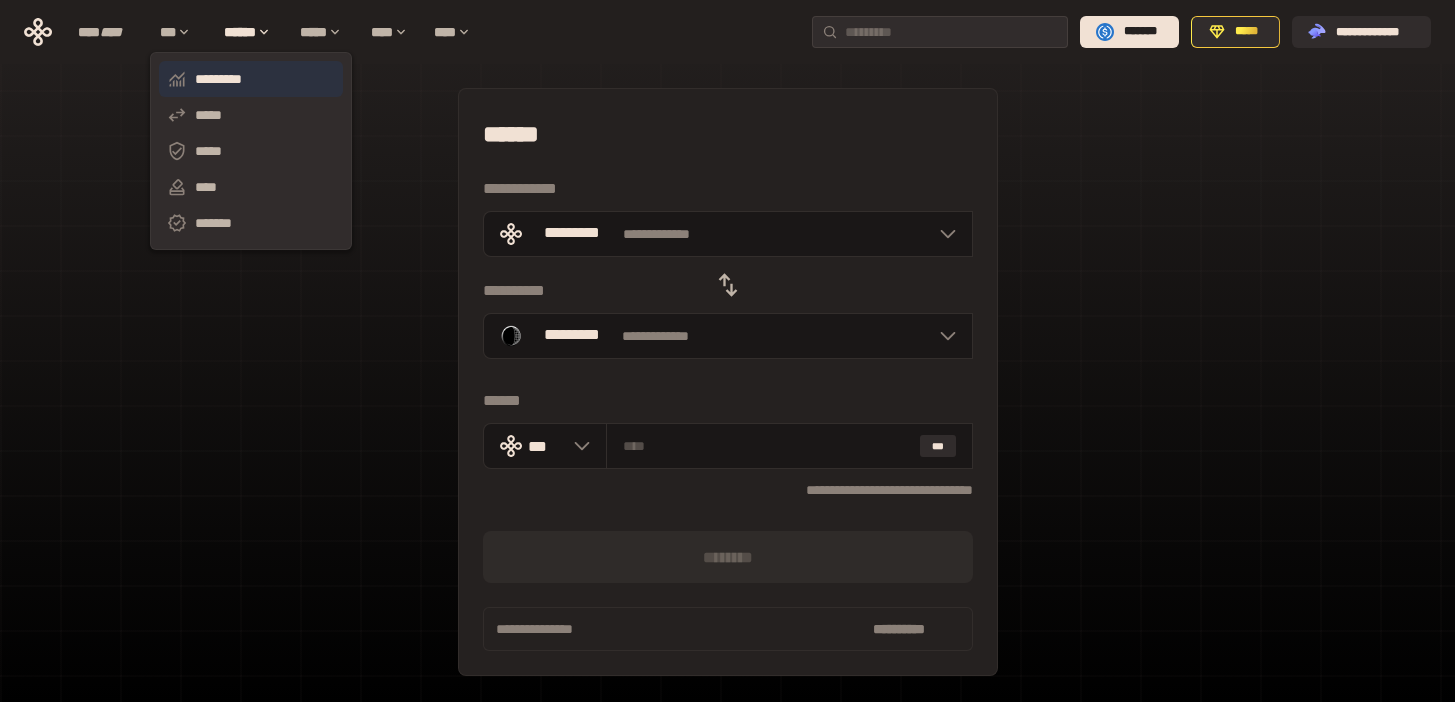 click on "*********" at bounding box center (251, 79) 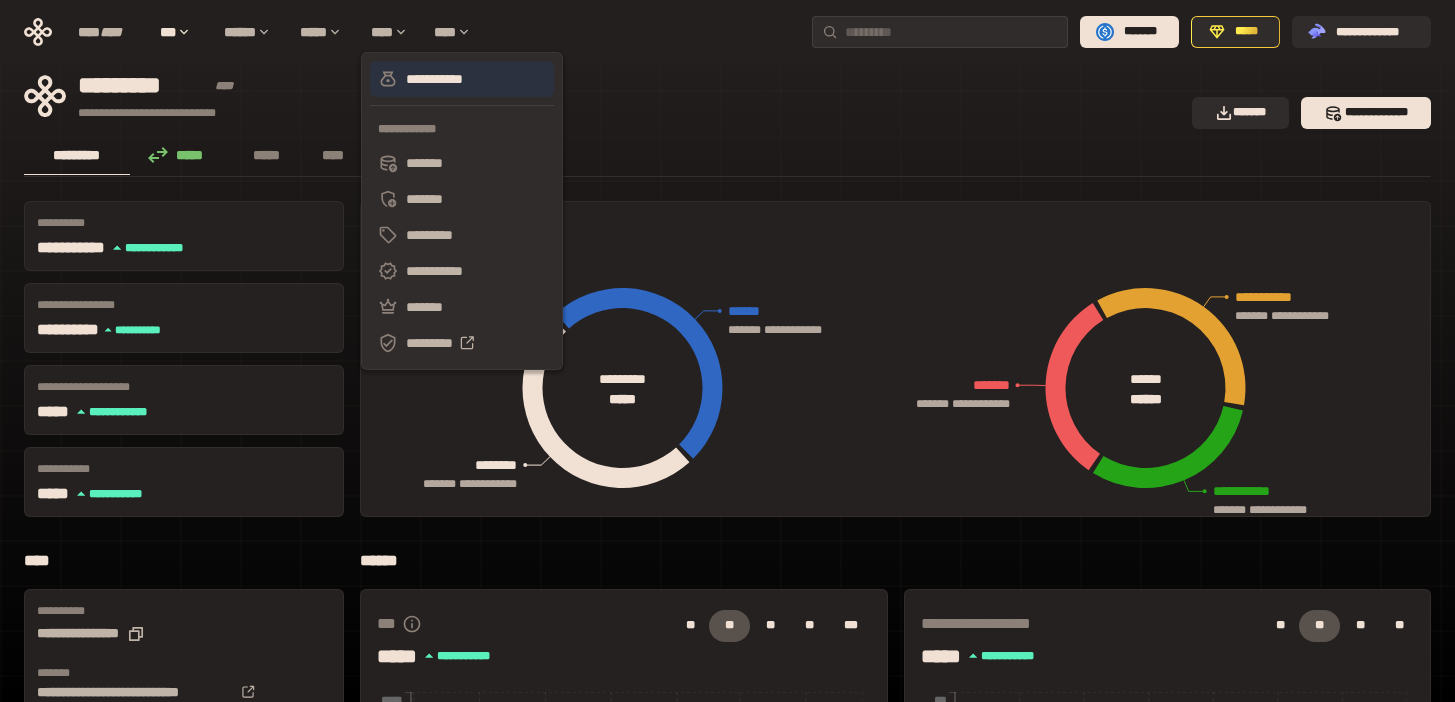 click on "**********" at bounding box center (462, 79) 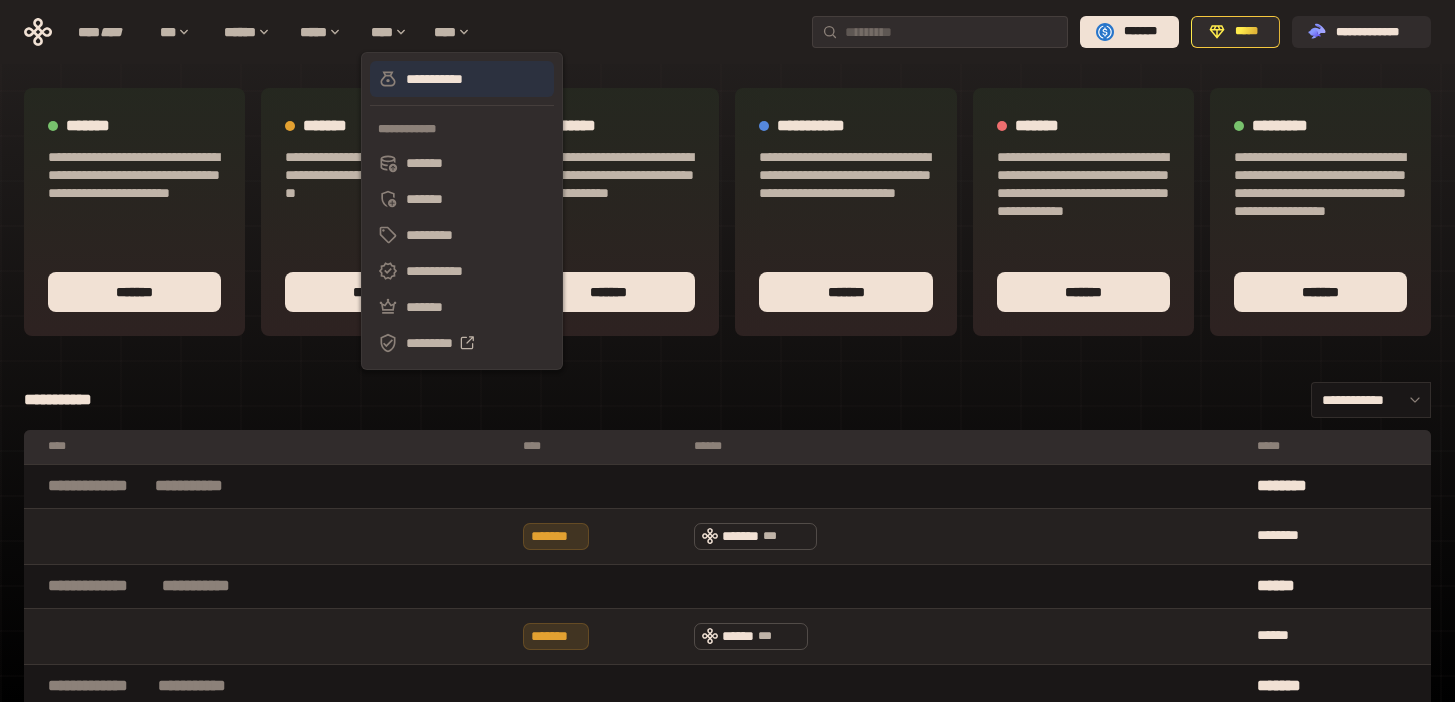 click on "**********" at bounding box center (462, 79) 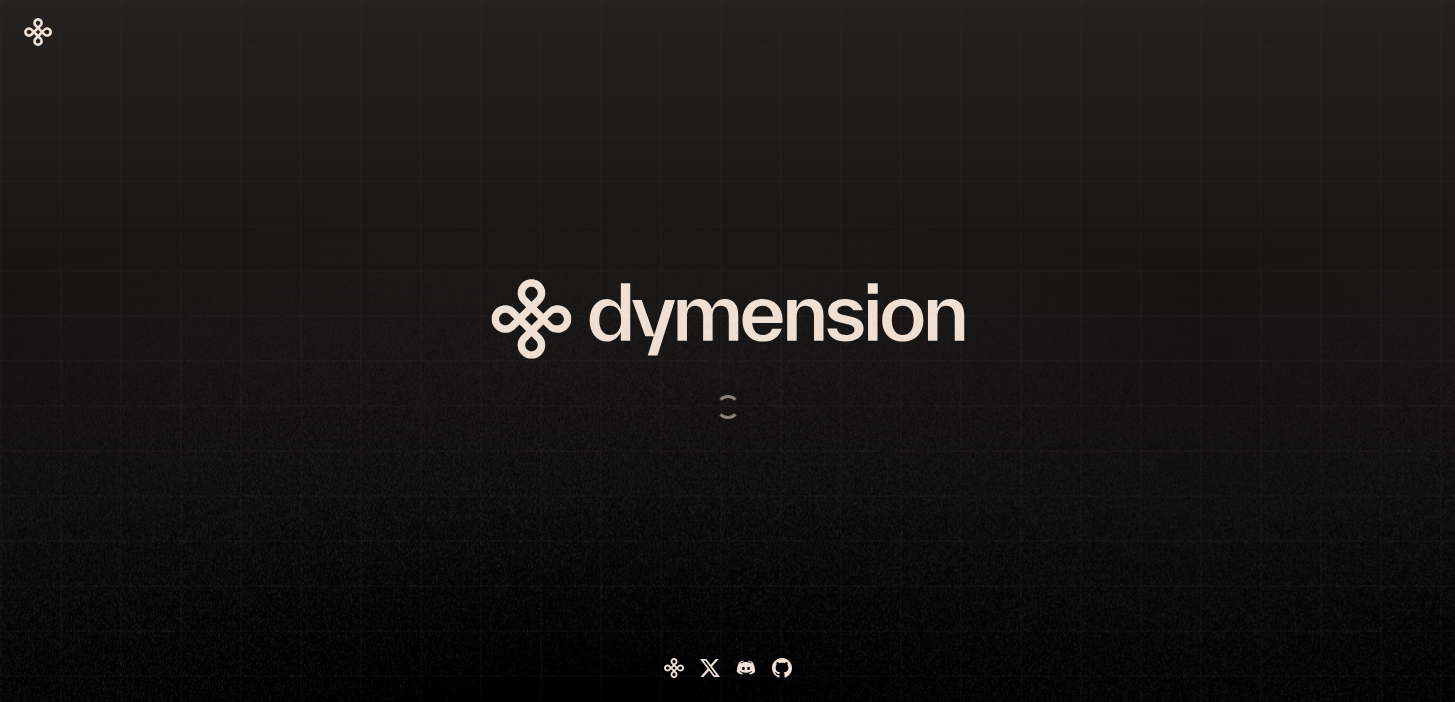 scroll, scrollTop: 0, scrollLeft: 0, axis: both 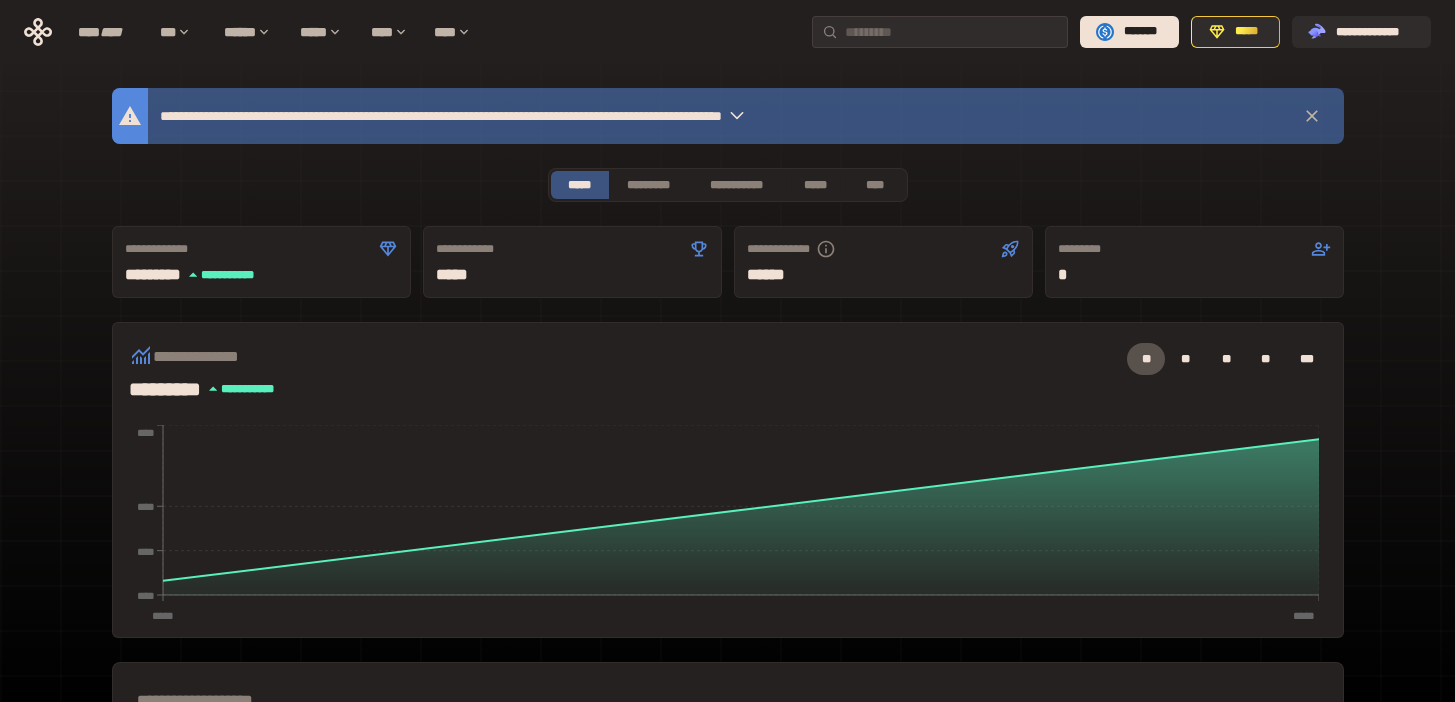 click 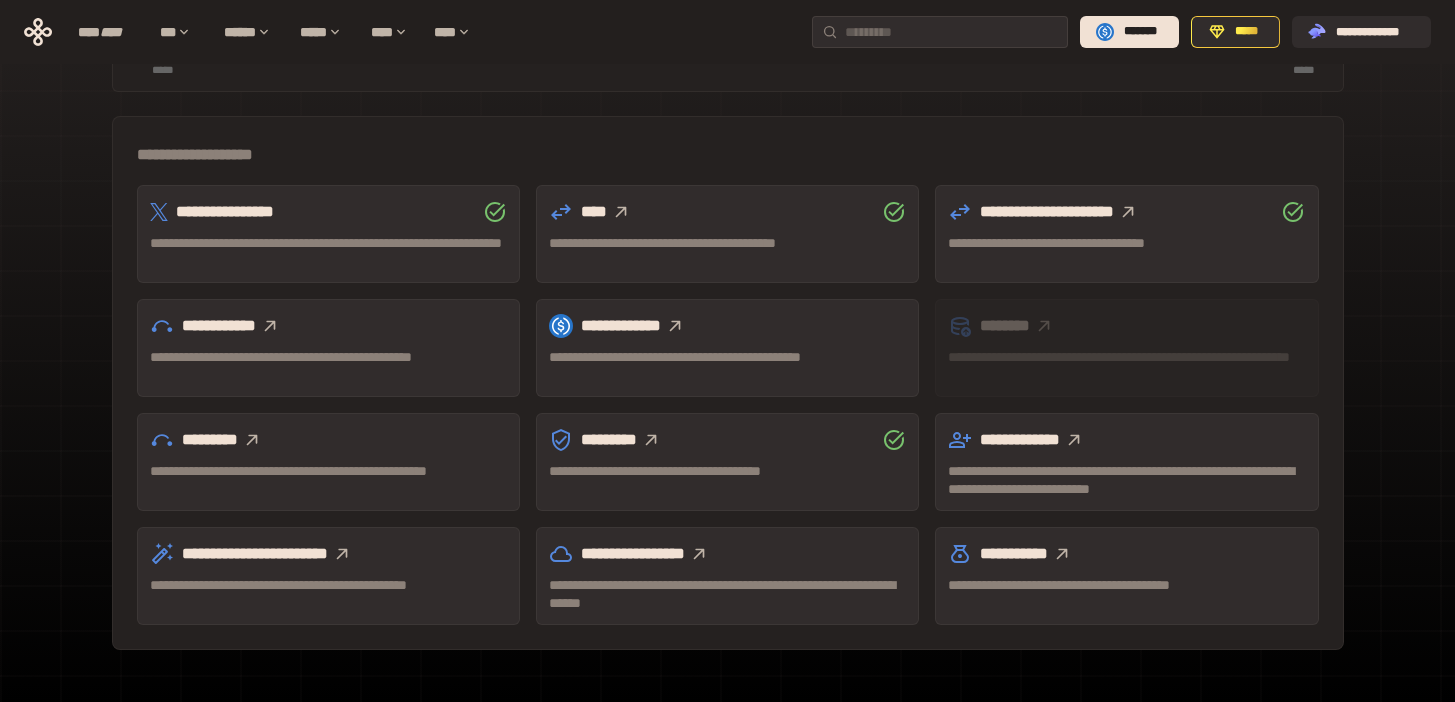 scroll, scrollTop: 586, scrollLeft: 0, axis: vertical 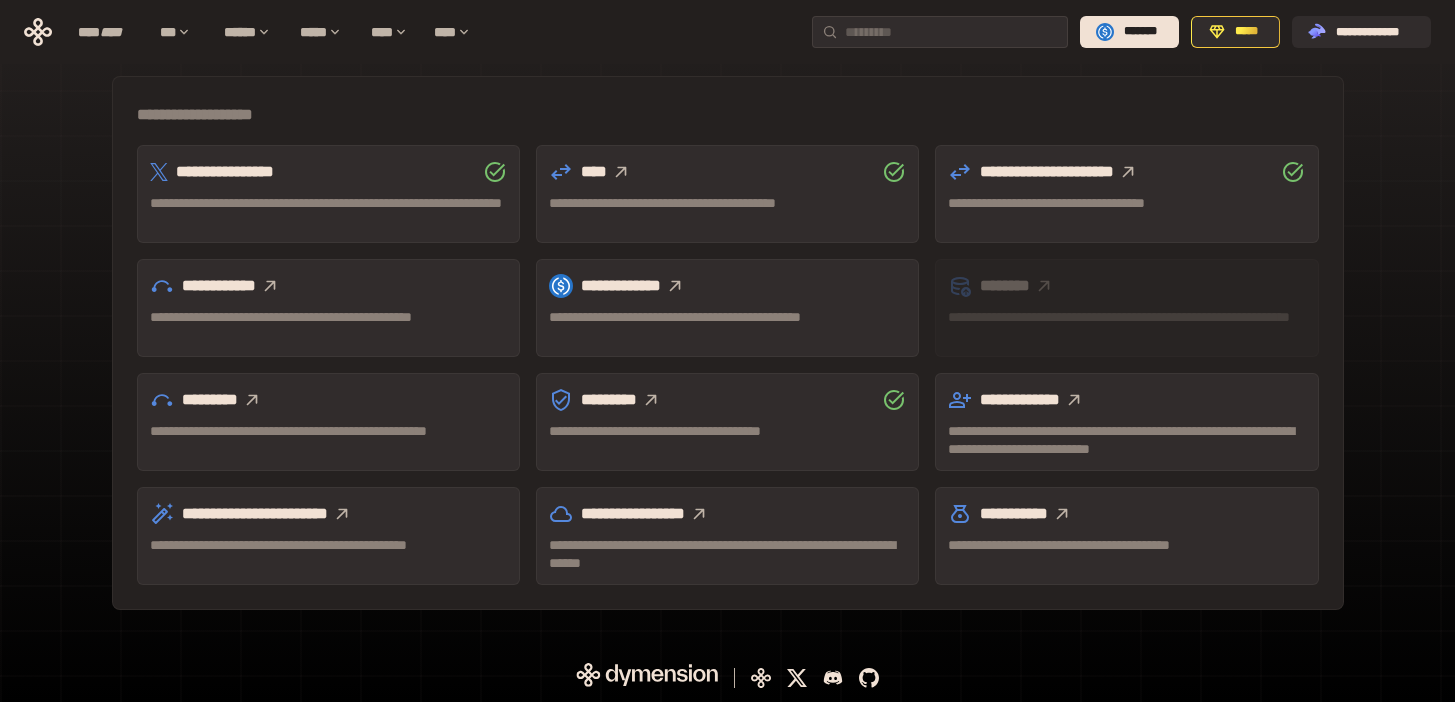 click 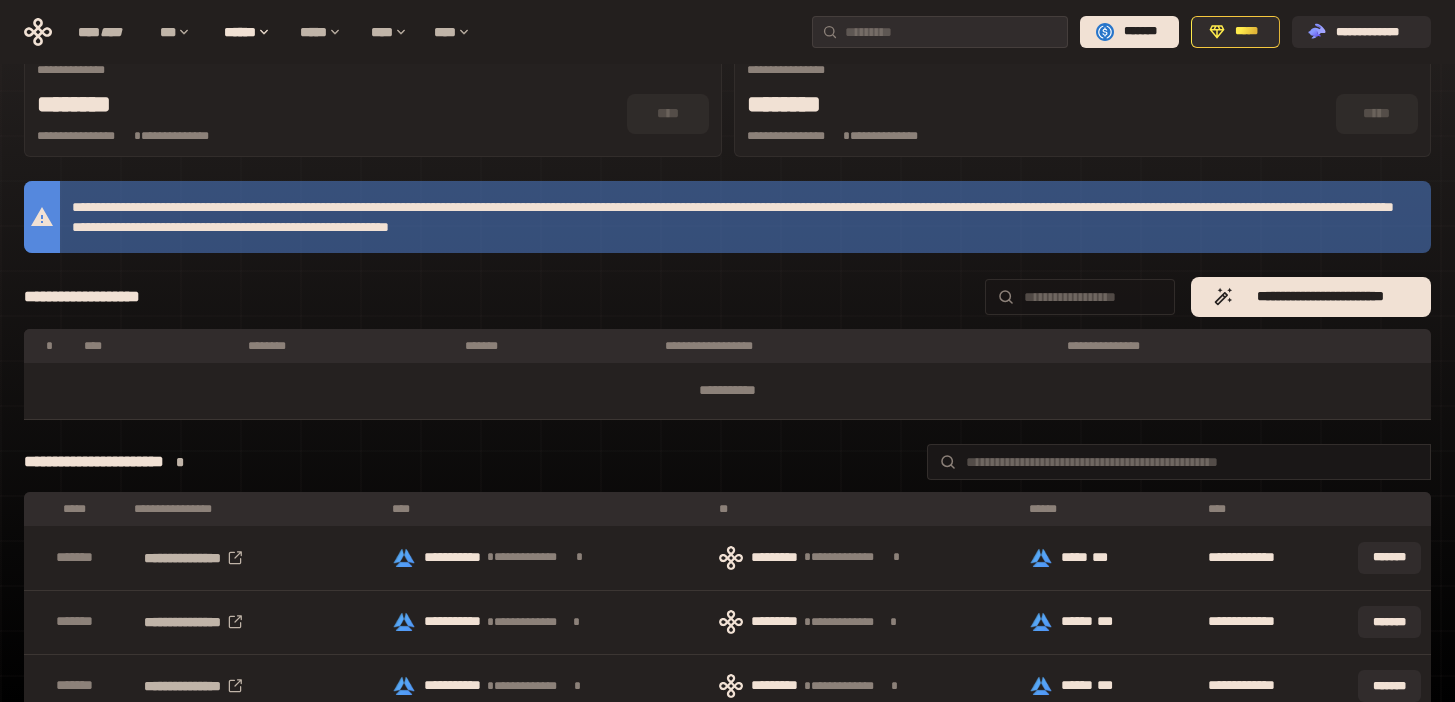scroll, scrollTop: 36, scrollLeft: 0, axis: vertical 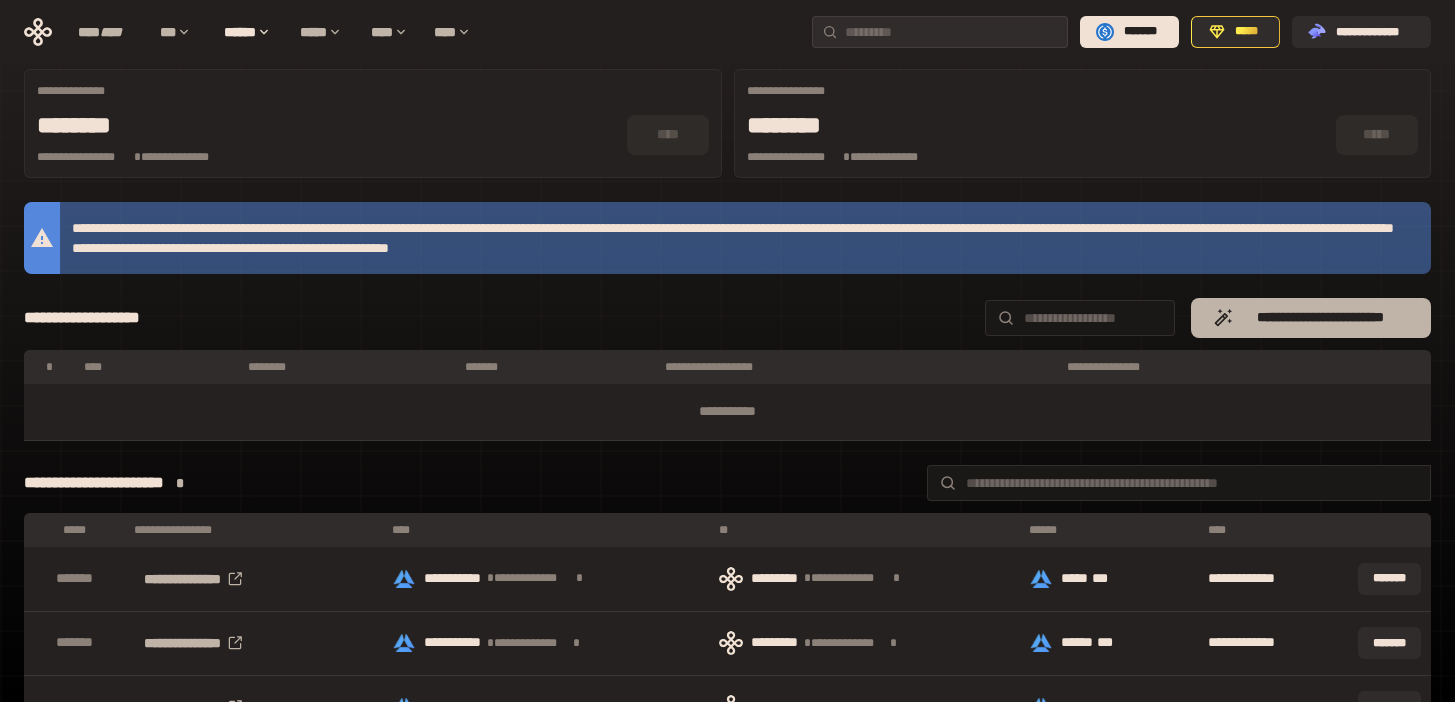 click on "**********" at bounding box center (1321, 318) 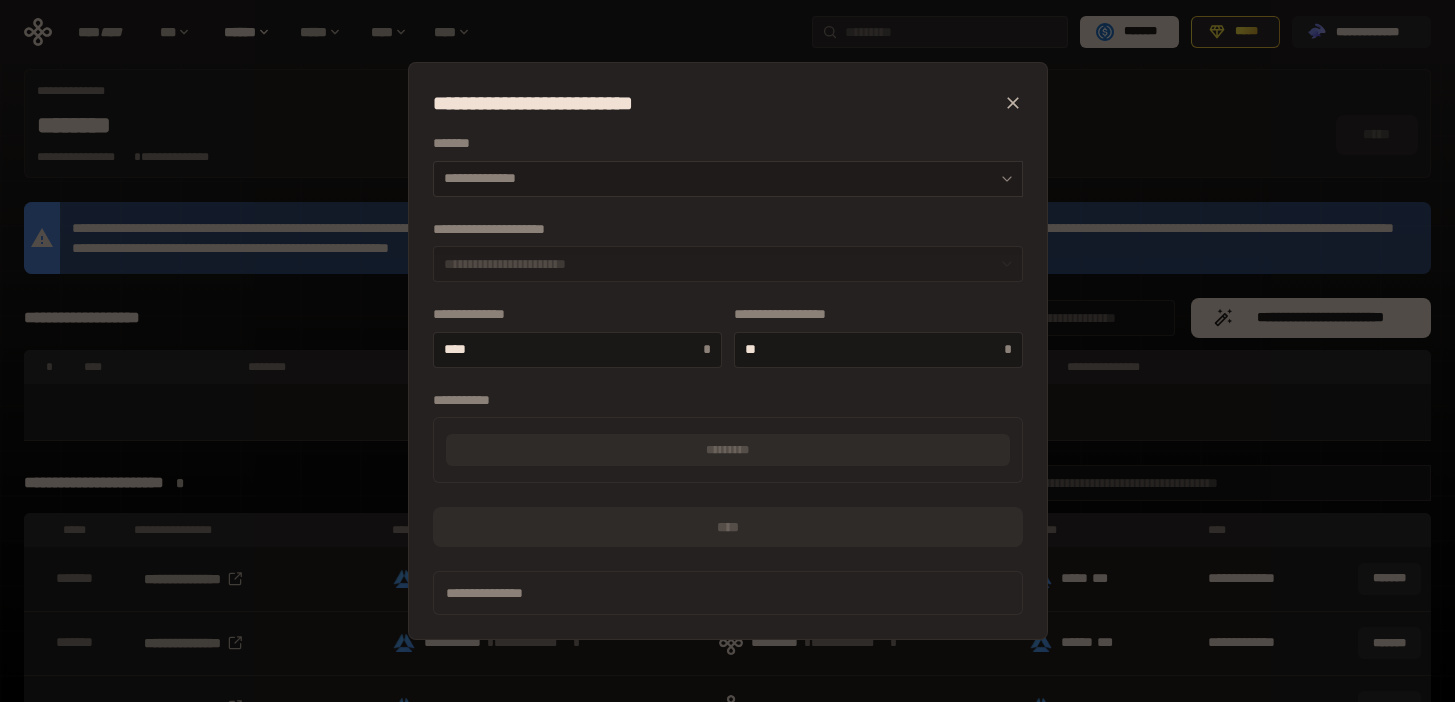 click on "**********" at bounding box center [728, 179] 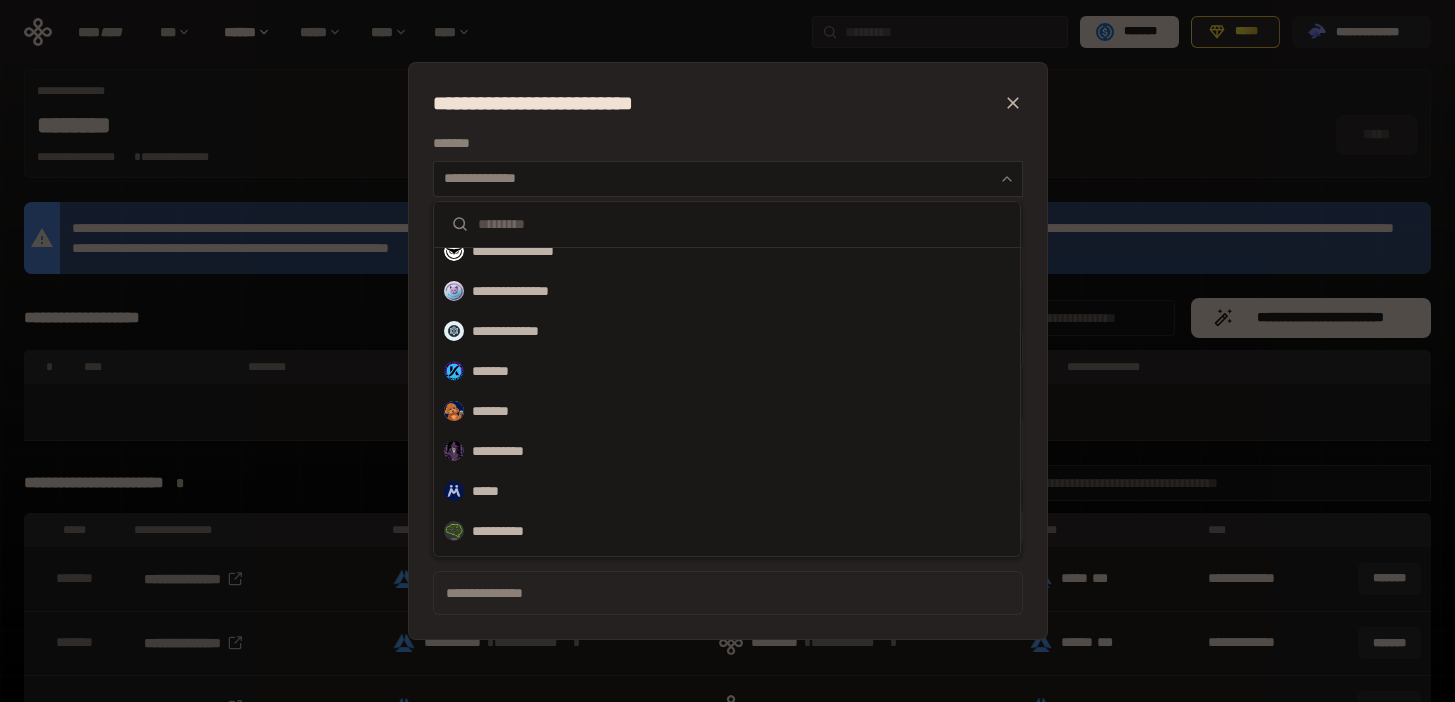 scroll, scrollTop: 452, scrollLeft: 0, axis: vertical 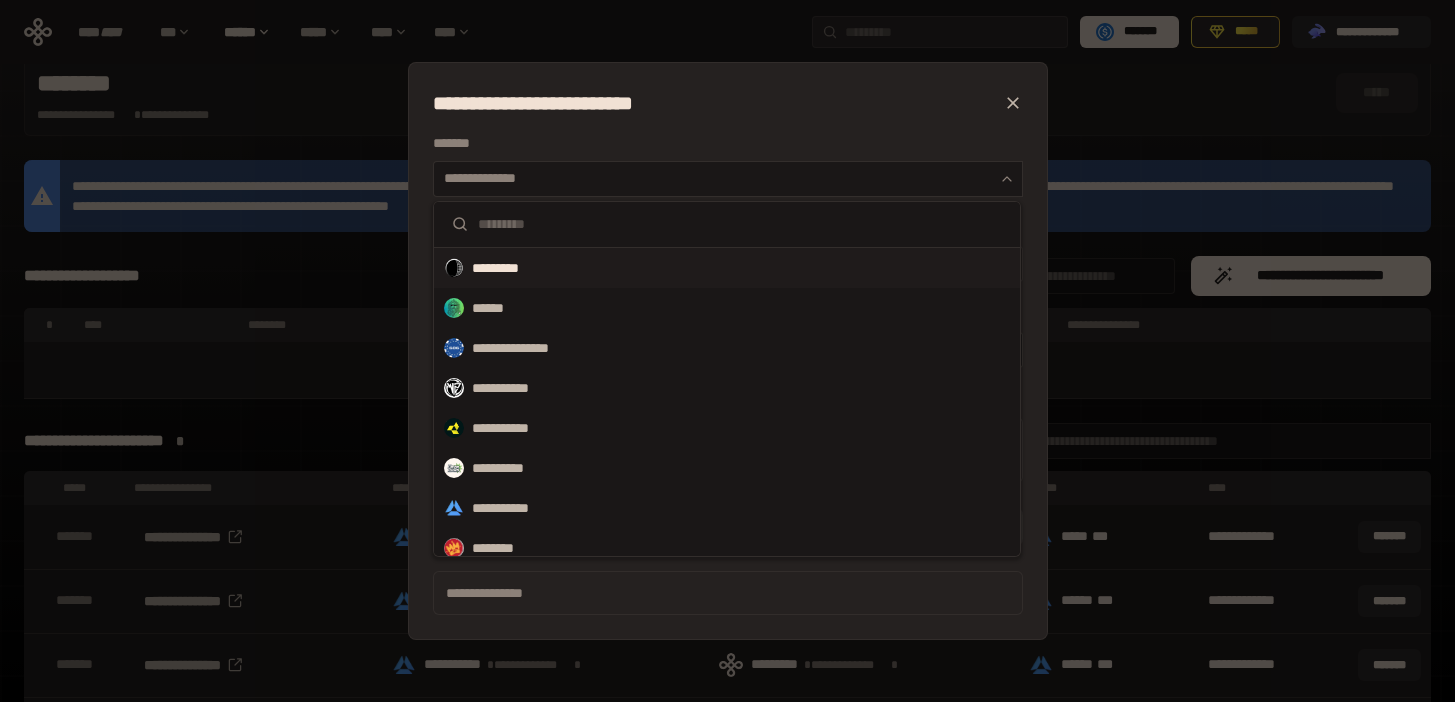 click on "*********" at bounding box center (727, 268) 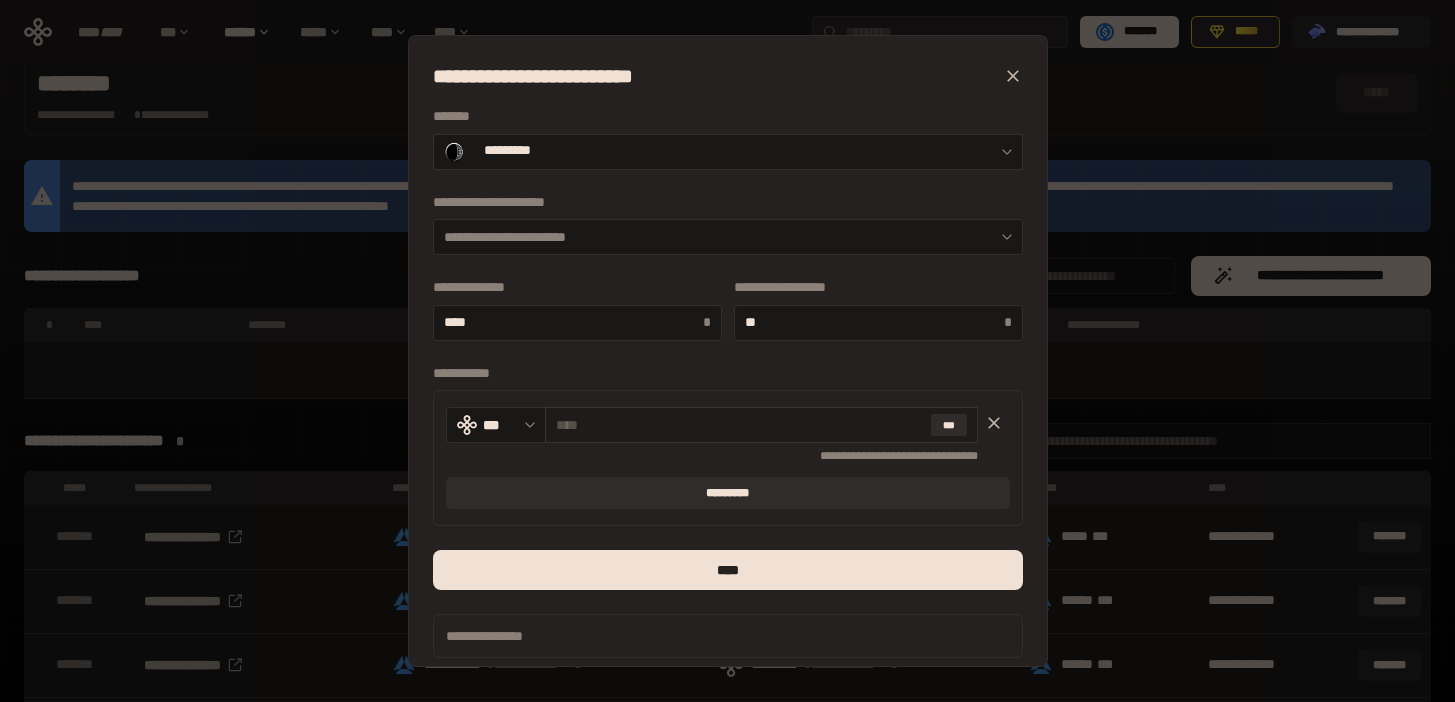 click at bounding box center (739, 425) 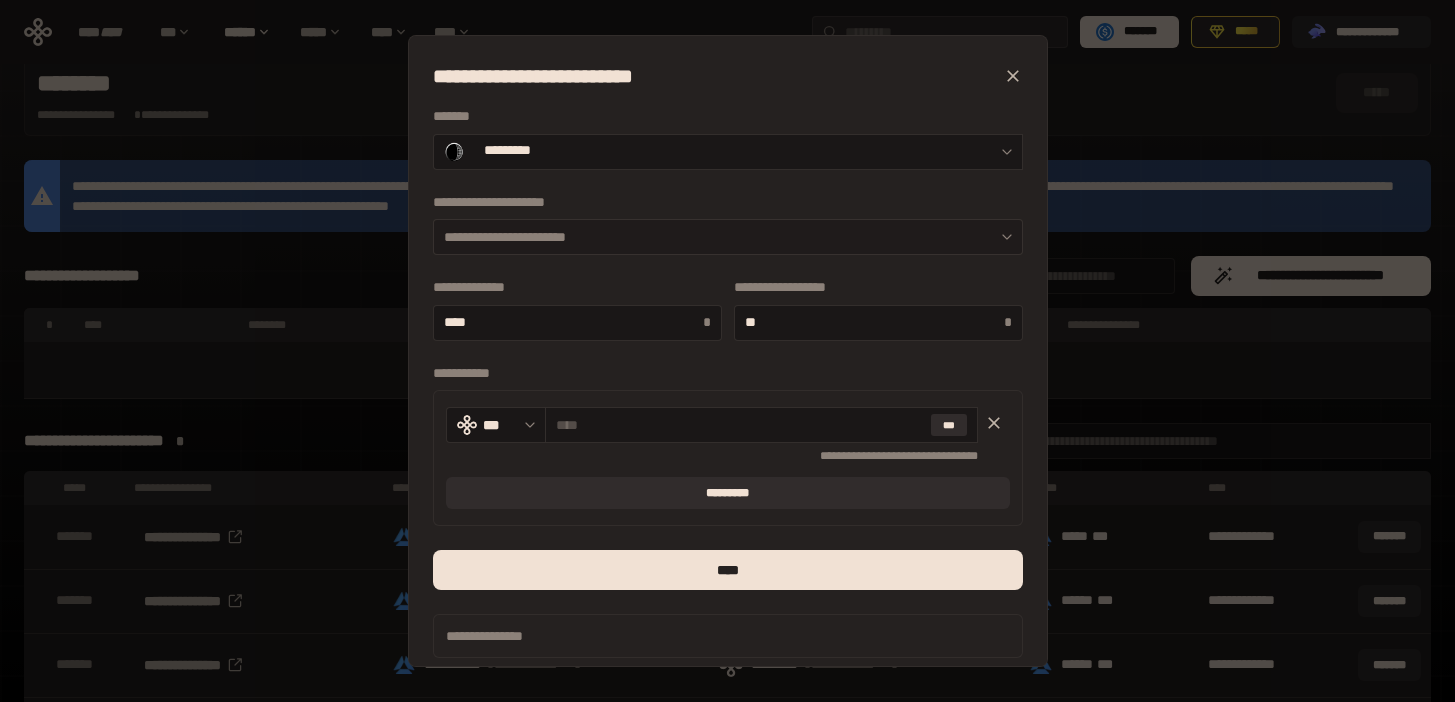 click on "**********" at bounding box center (728, 237) 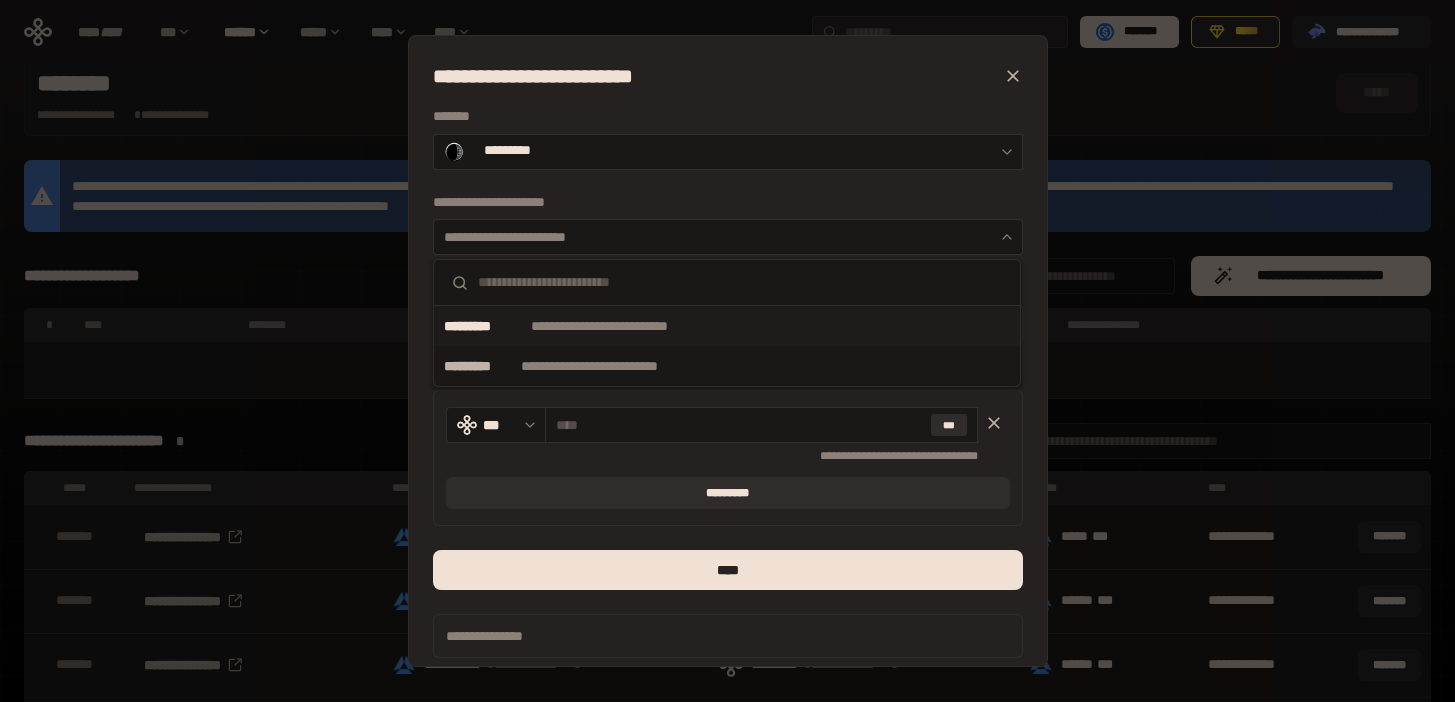 click on "**********" at bounding box center [630, 326] 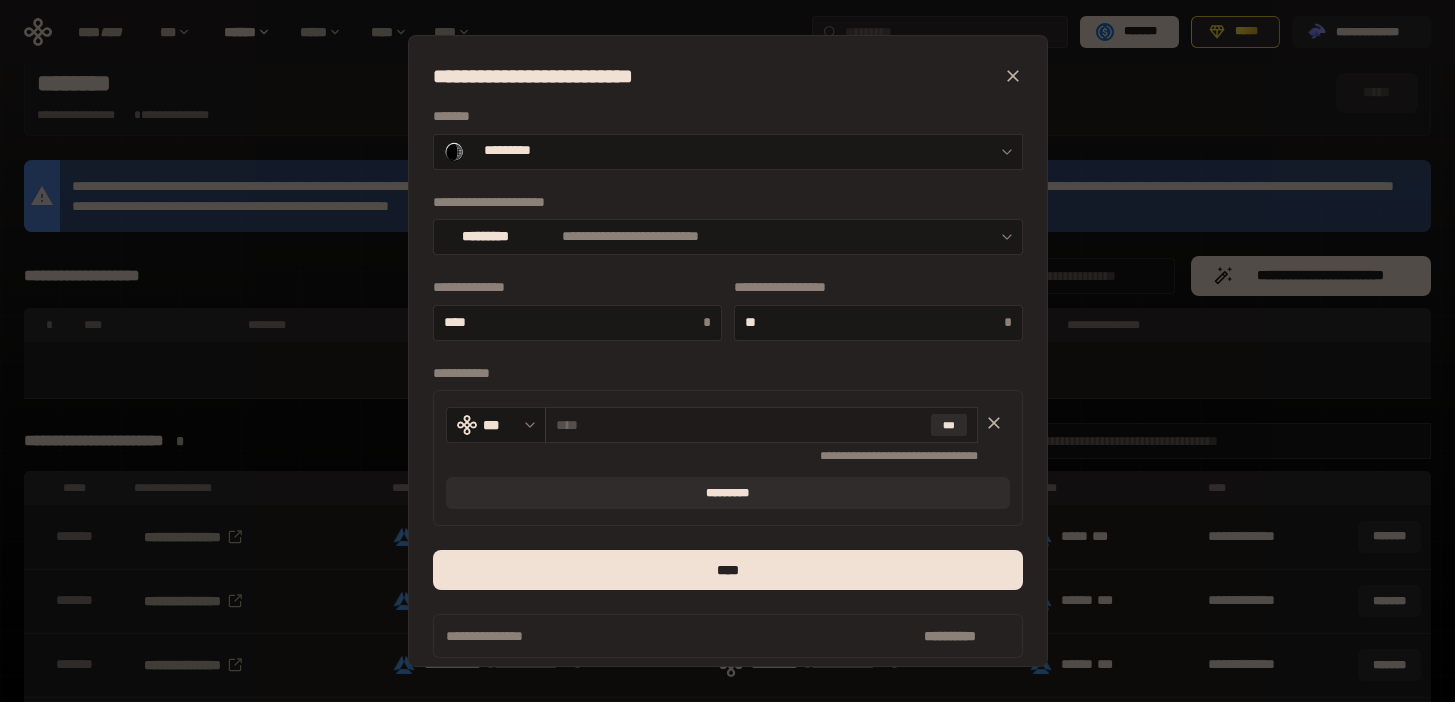 click at bounding box center [739, 425] 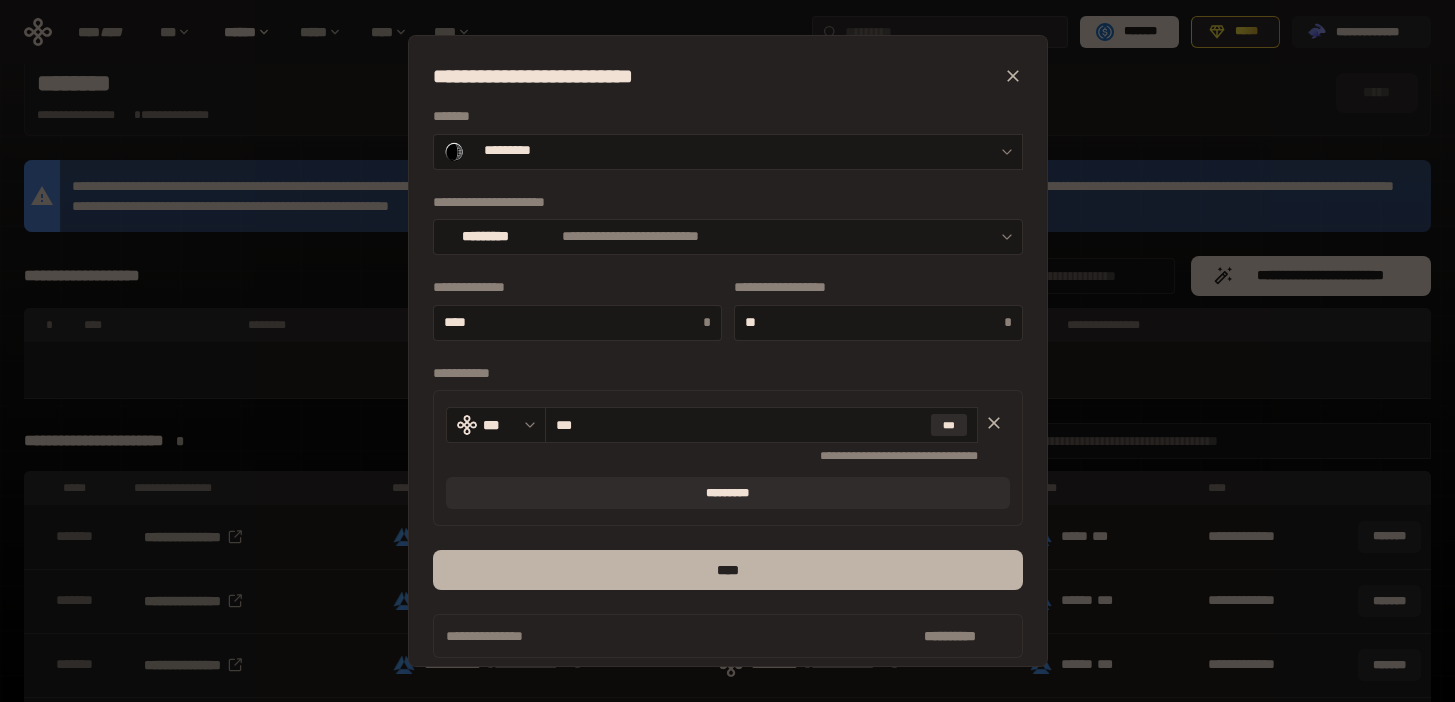 type on "***" 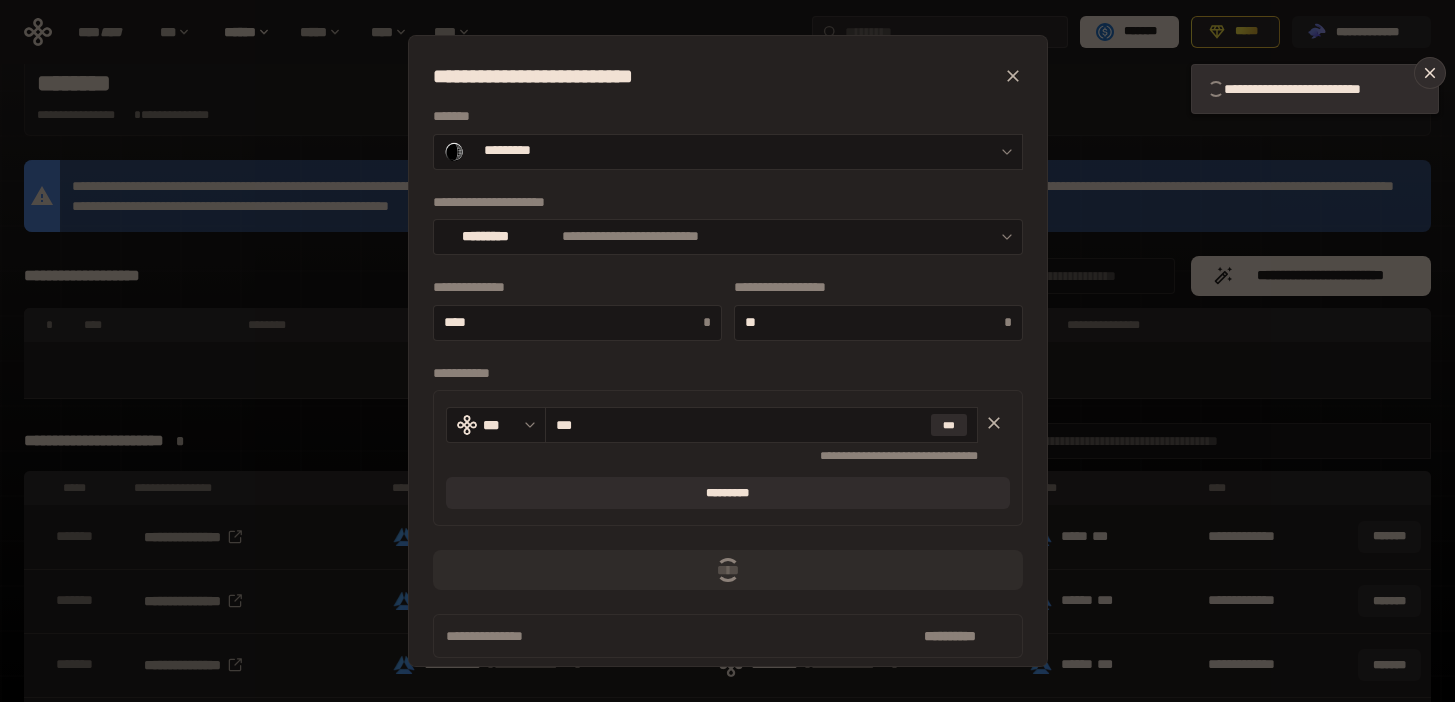 scroll, scrollTop: 16, scrollLeft: 0, axis: vertical 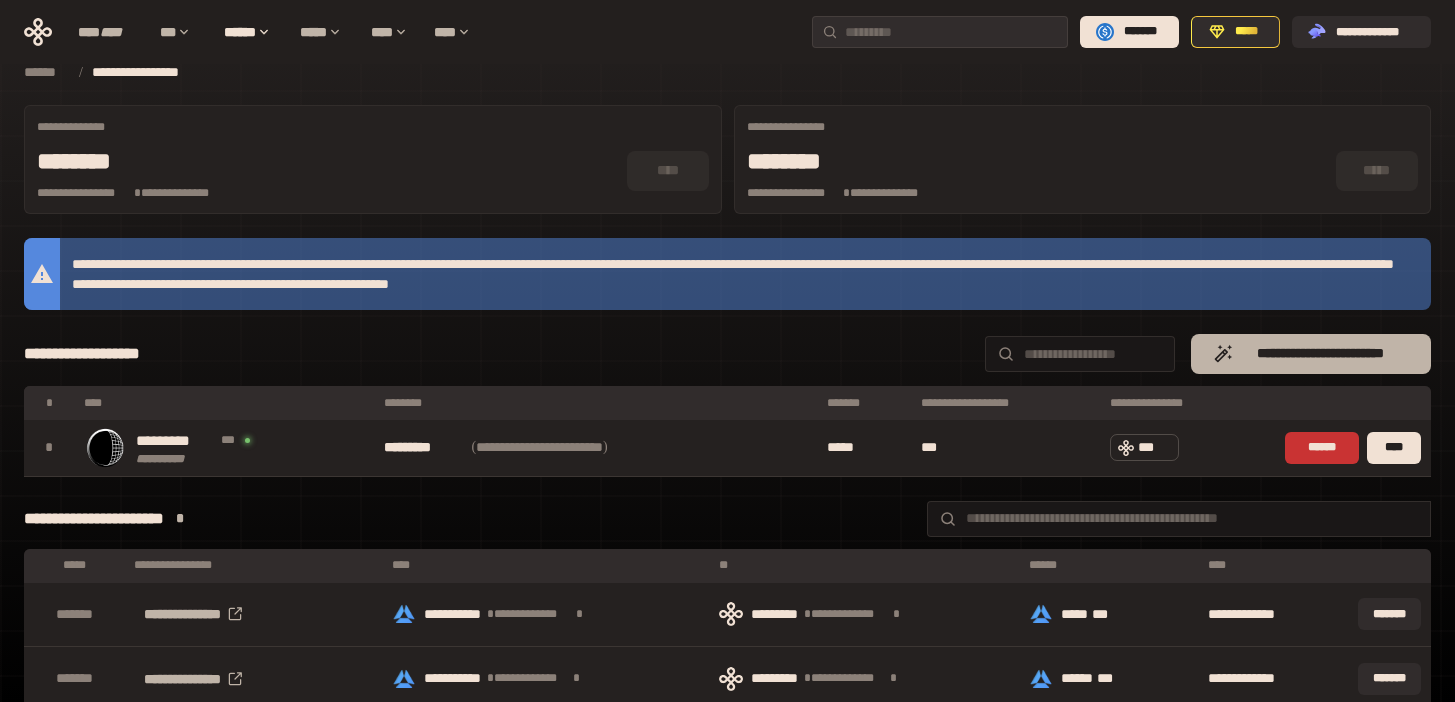 click on "**********" at bounding box center (1321, 354) 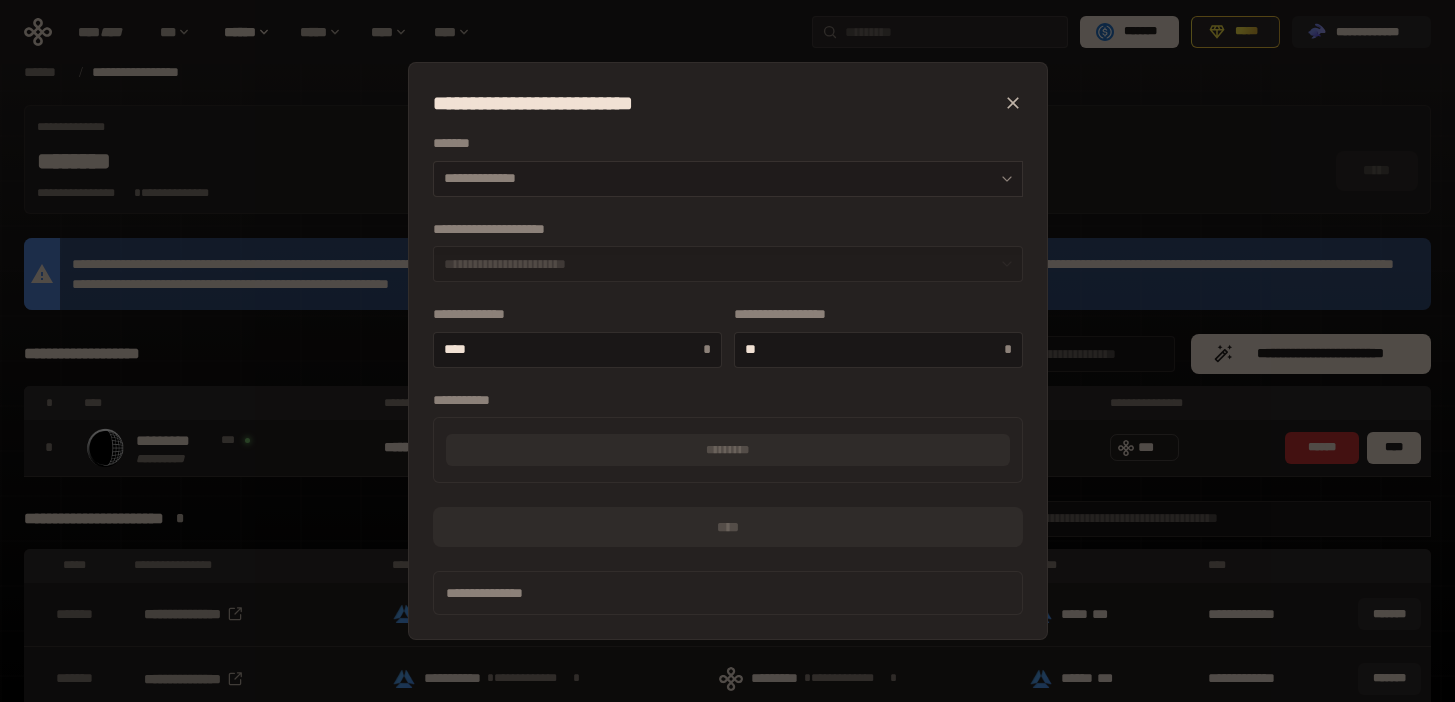 click on "**********" at bounding box center [728, 179] 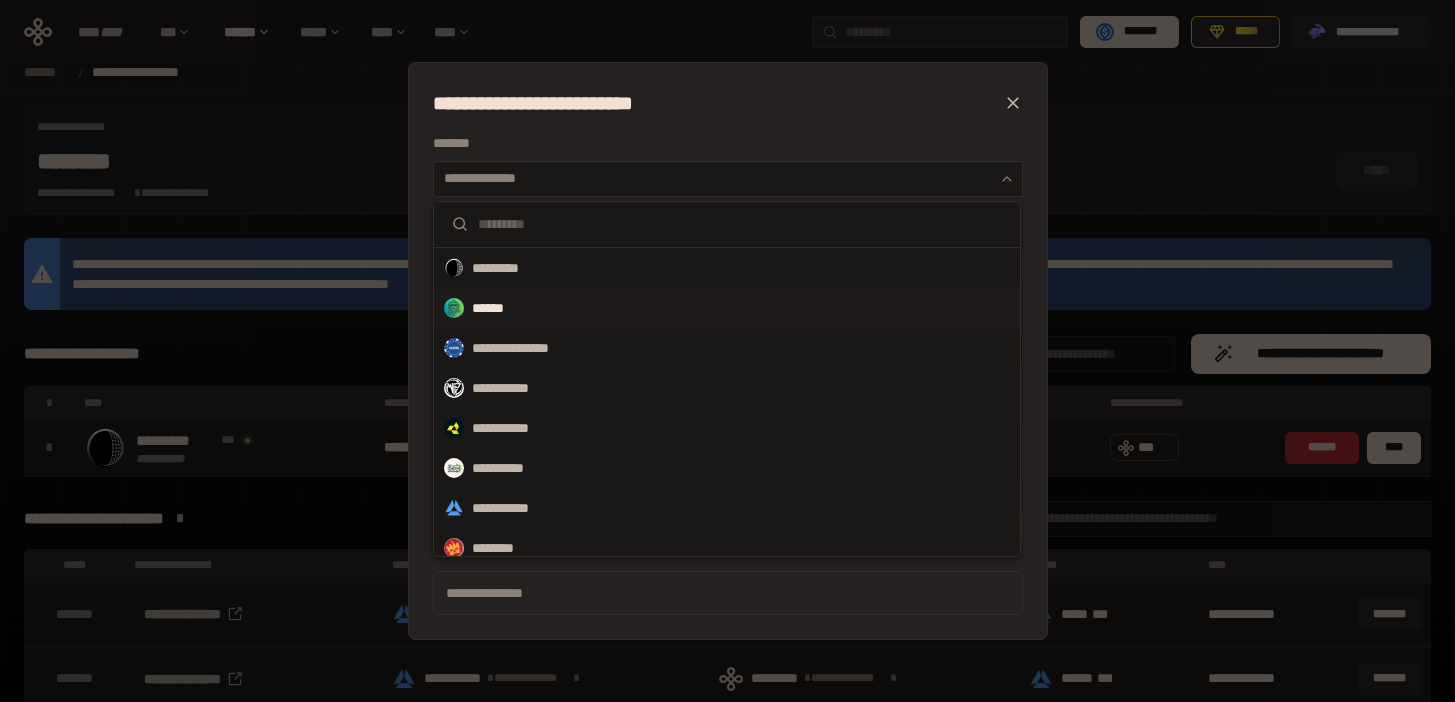 click on "******" at bounding box center (727, 308) 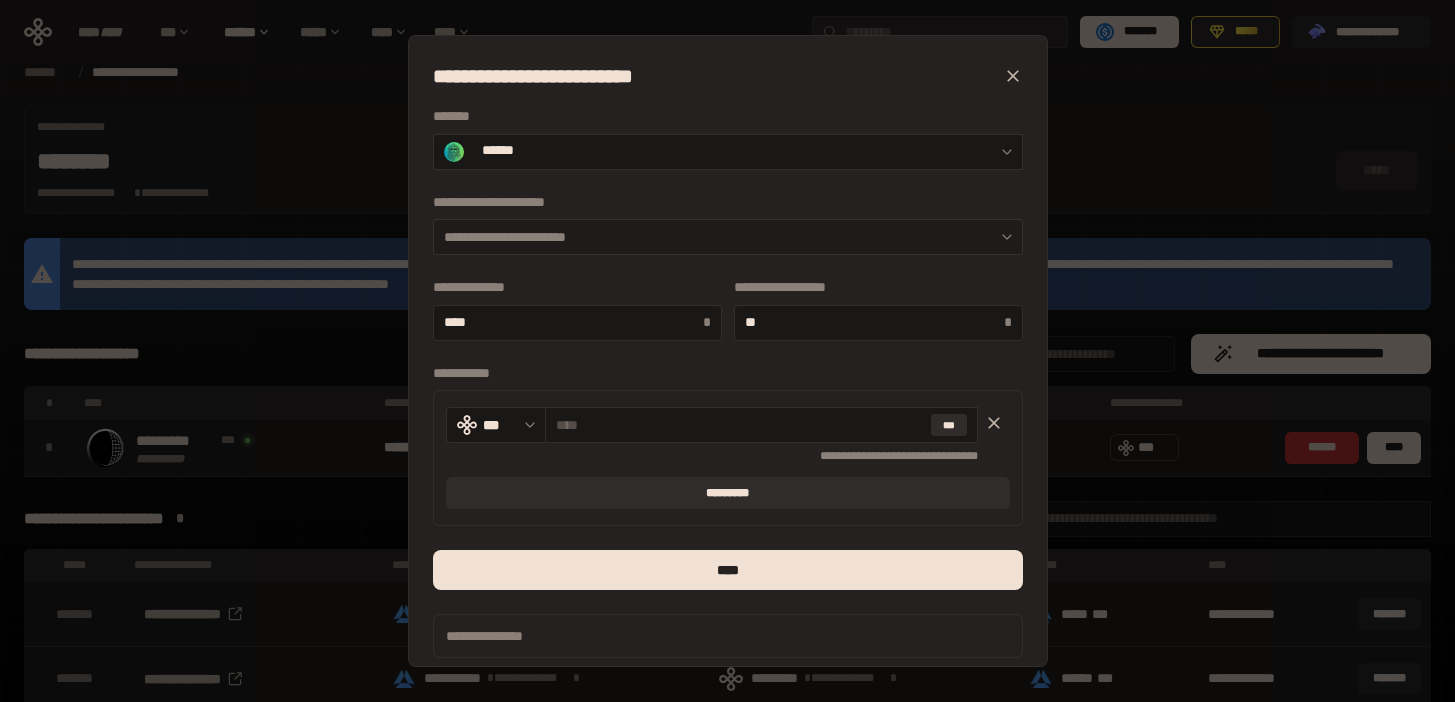click on "**********" at bounding box center [728, 237] 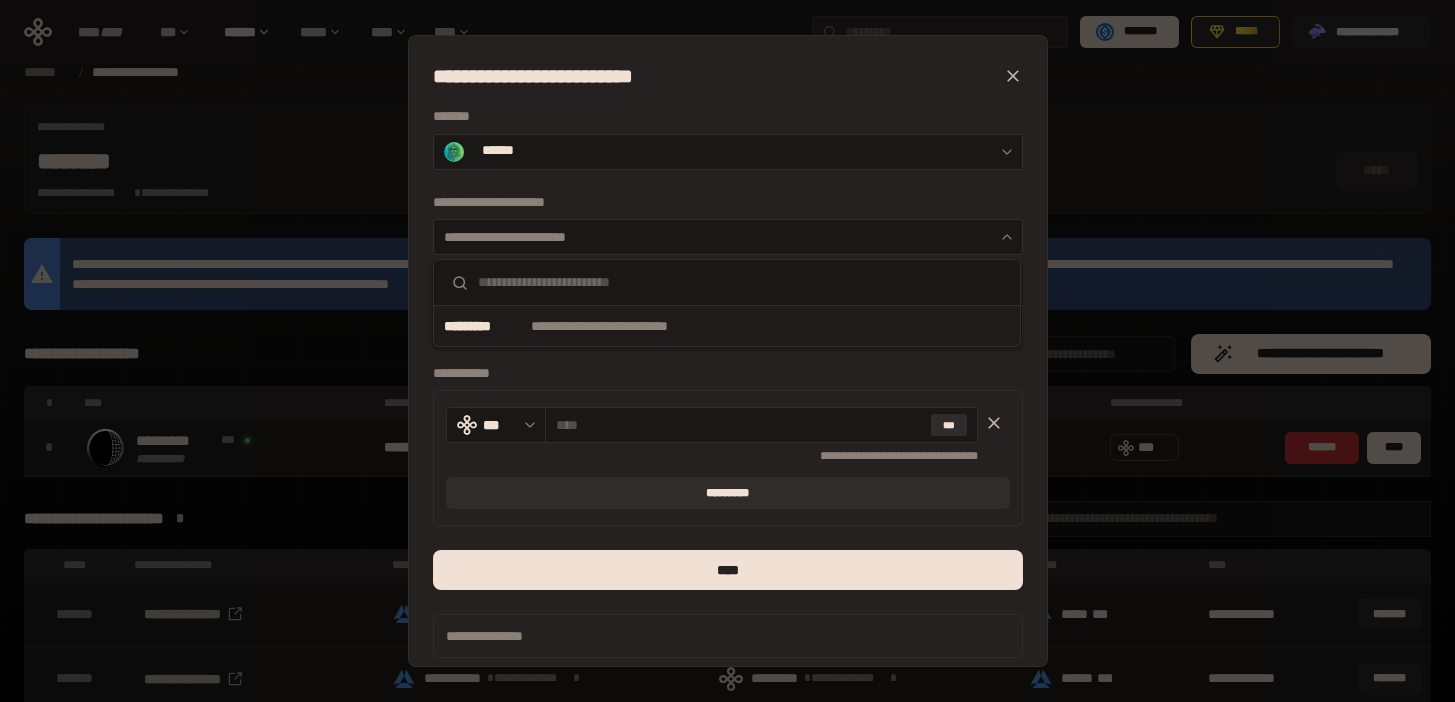 click on "**********" at bounding box center (630, 326) 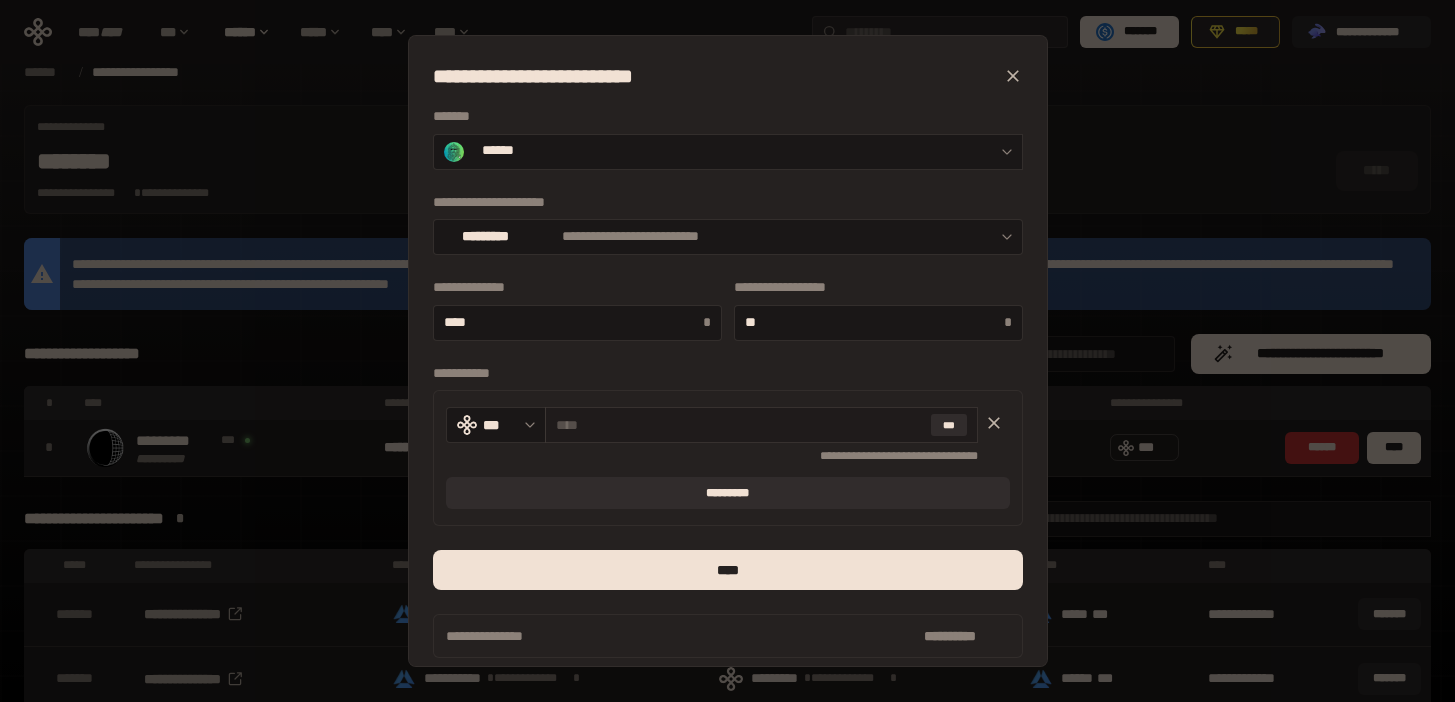 click at bounding box center (739, 425) 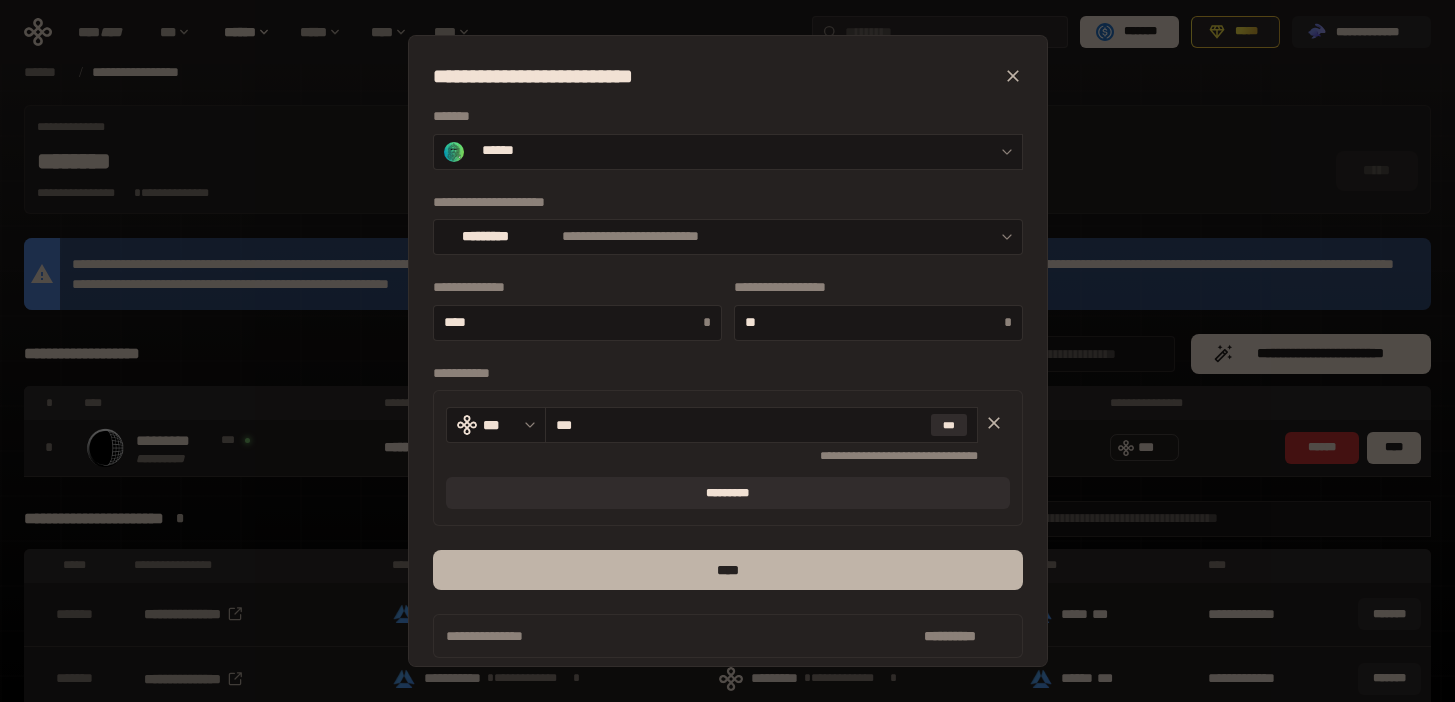 type on "***" 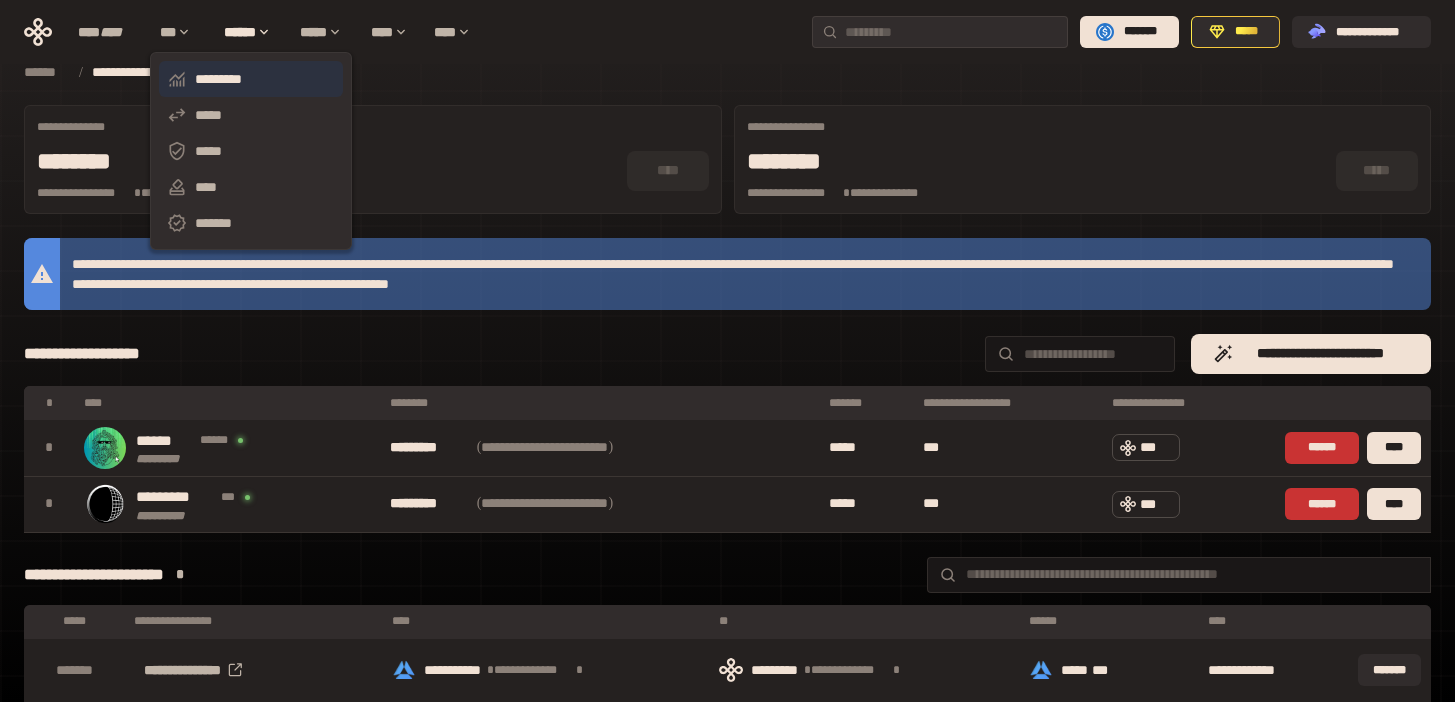 click on "*********" at bounding box center (251, 79) 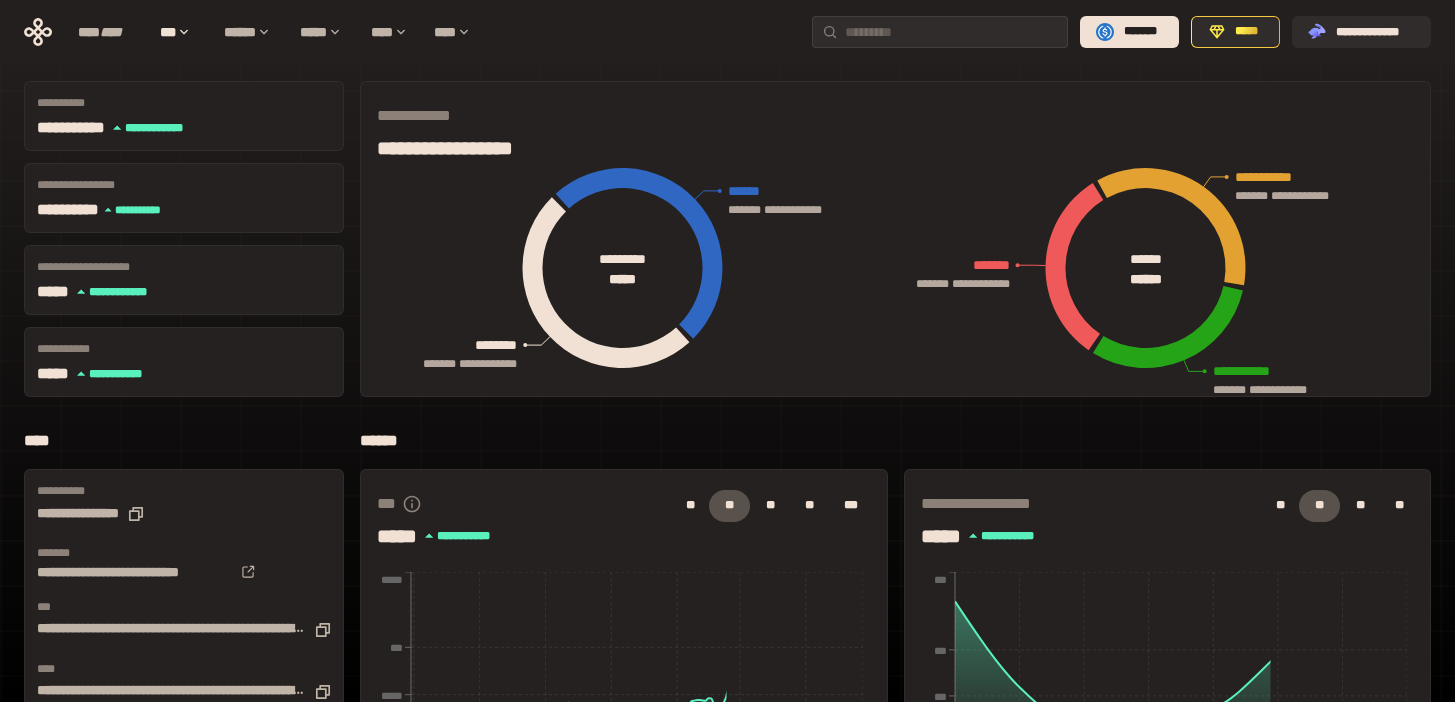 scroll, scrollTop: 224, scrollLeft: 0, axis: vertical 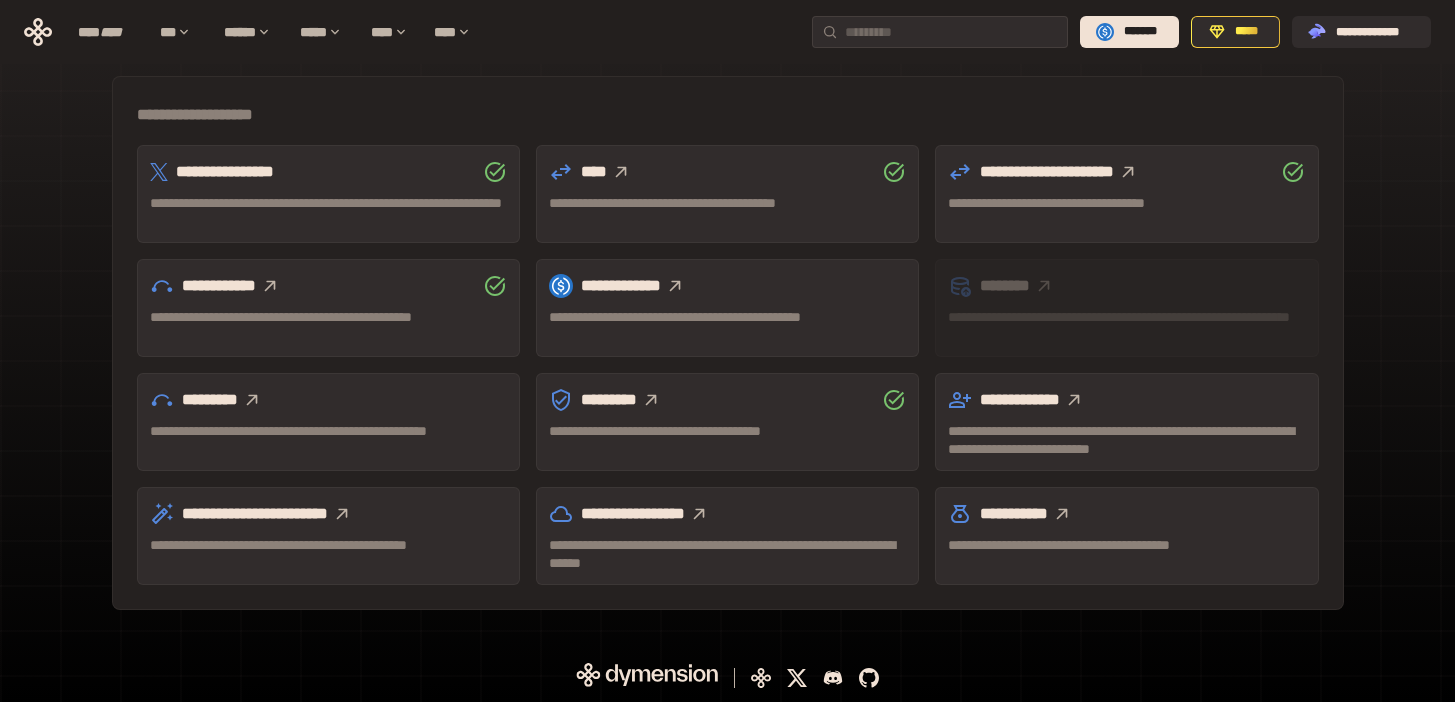 click 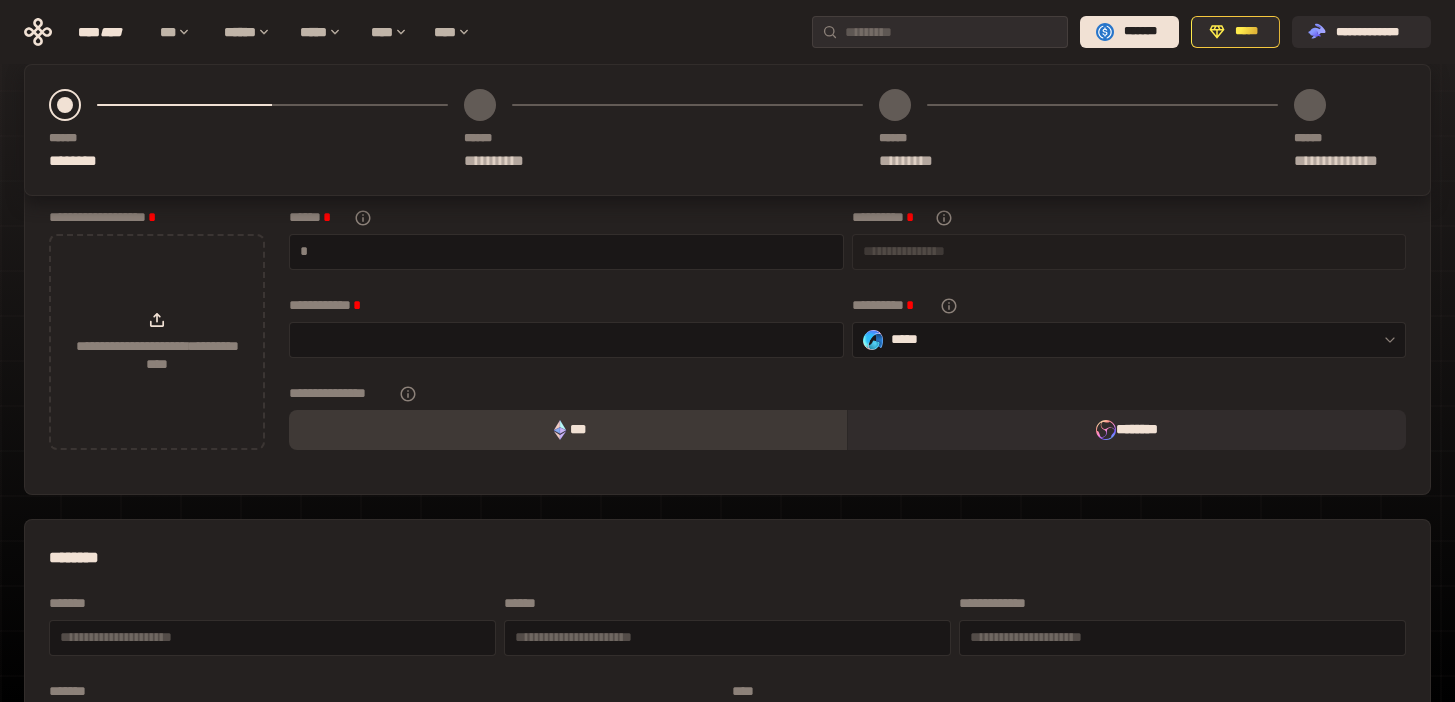 scroll, scrollTop: 0, scrollLeft: 0, axis: both 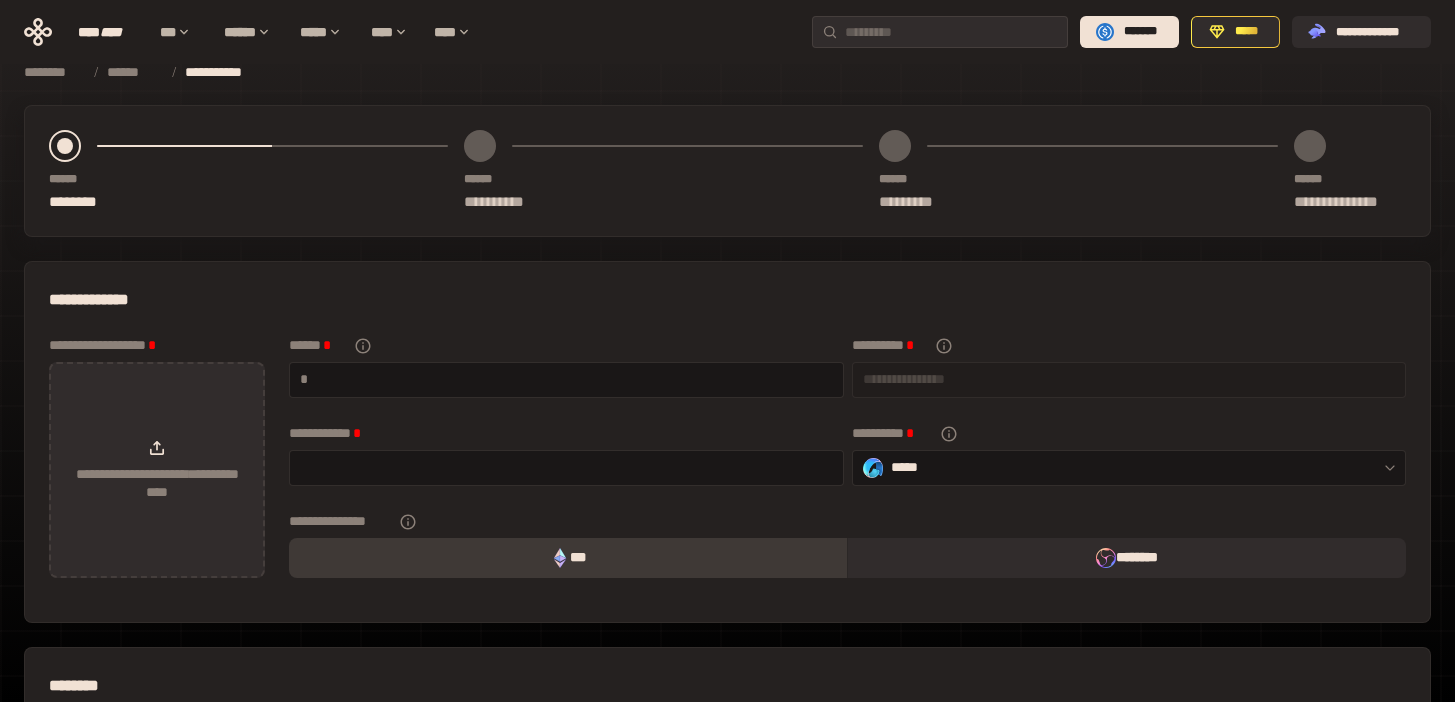 click on "**********" at bounding box center [157, 470] 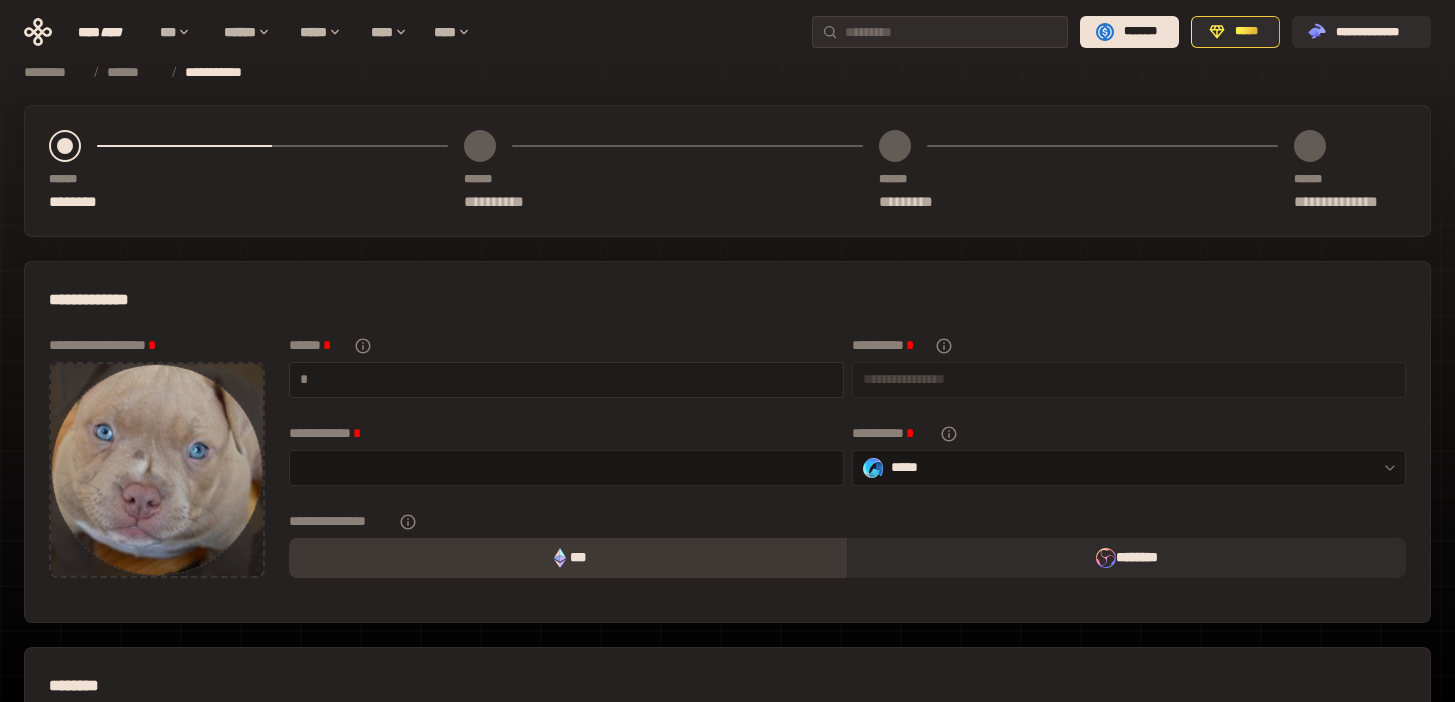 click at bounding box center (572, 379) 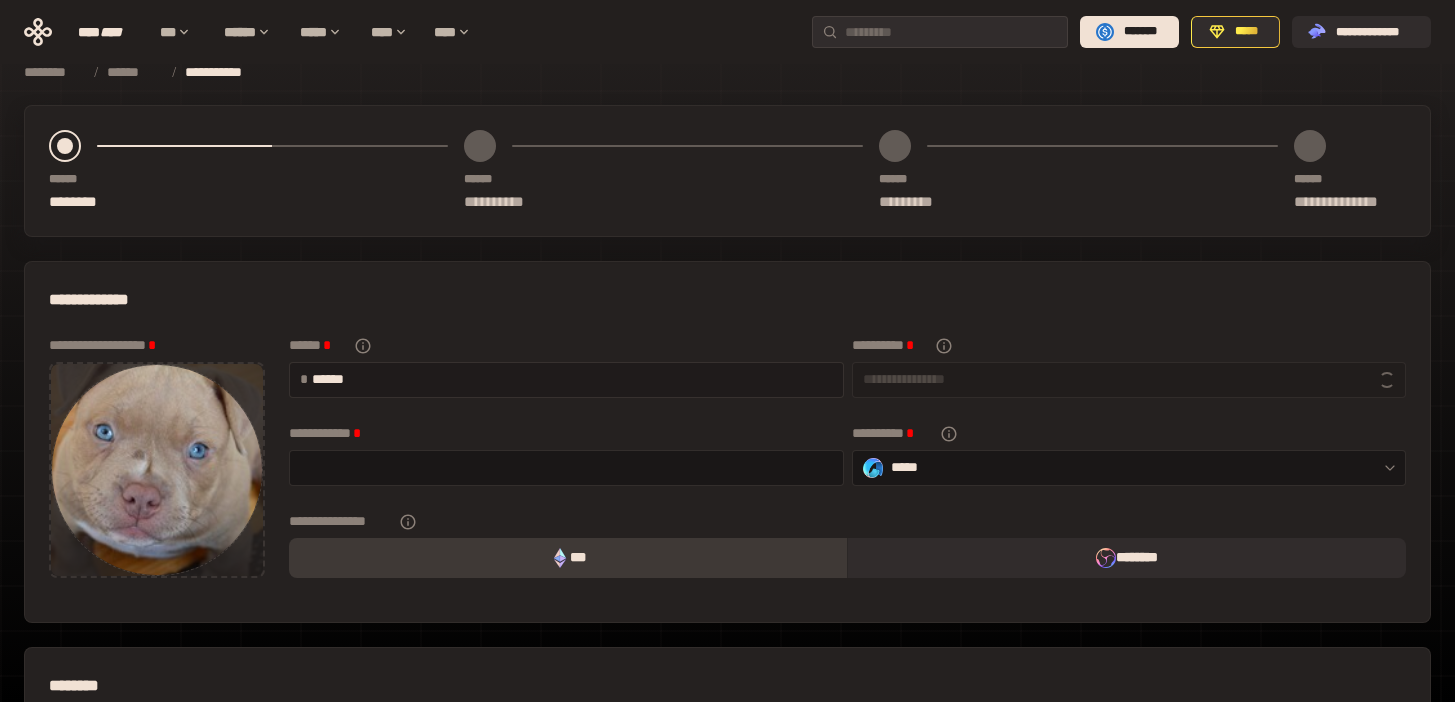 type on "*******" 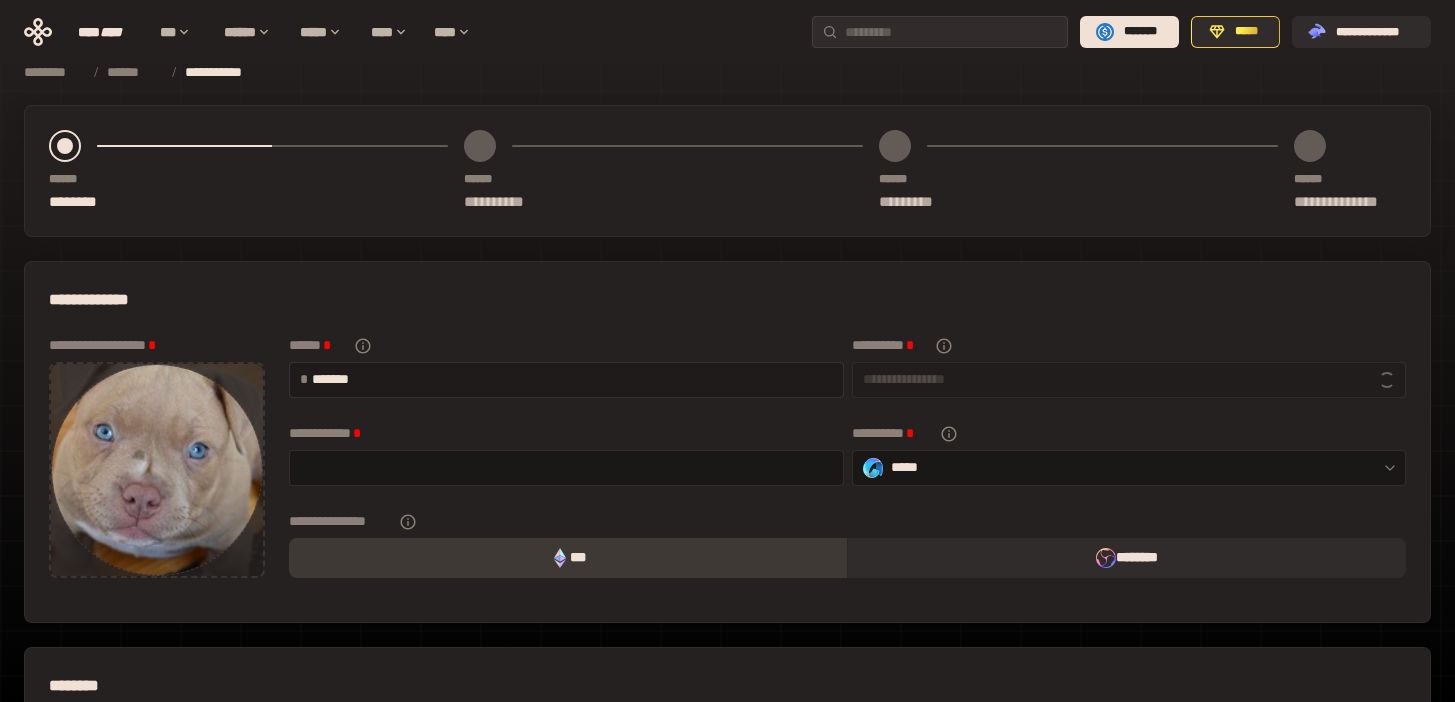 type on "**********" 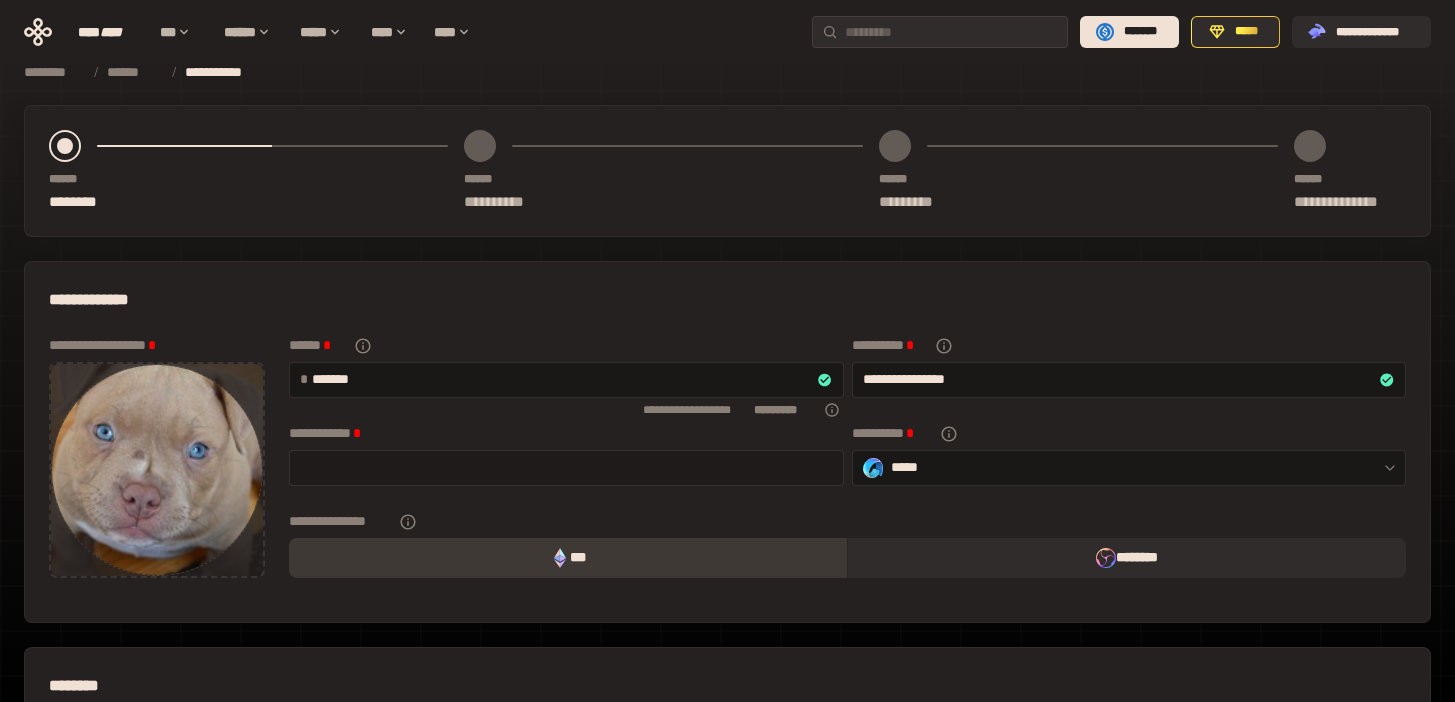 type on "*******" 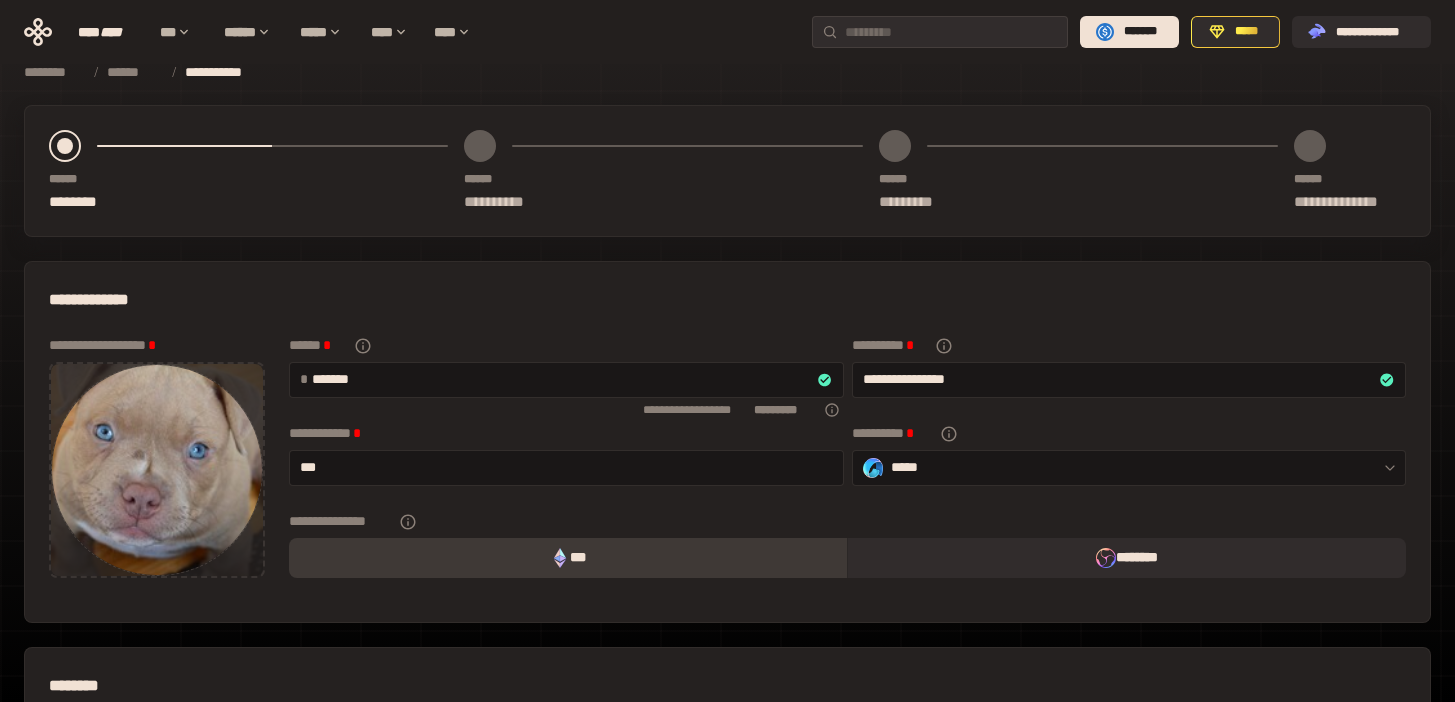type on "***" 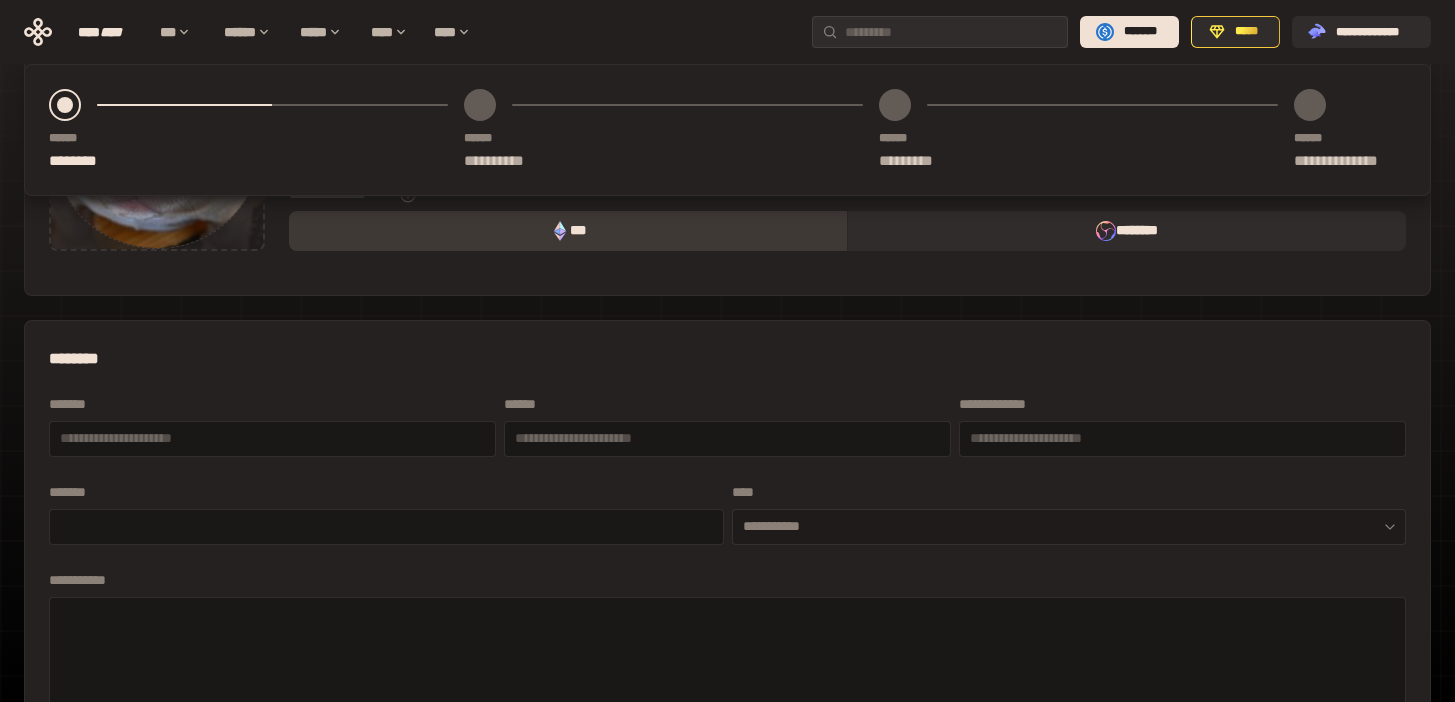 scroll, scrollTop: 180, scrollLeft: 0, axis: vertical 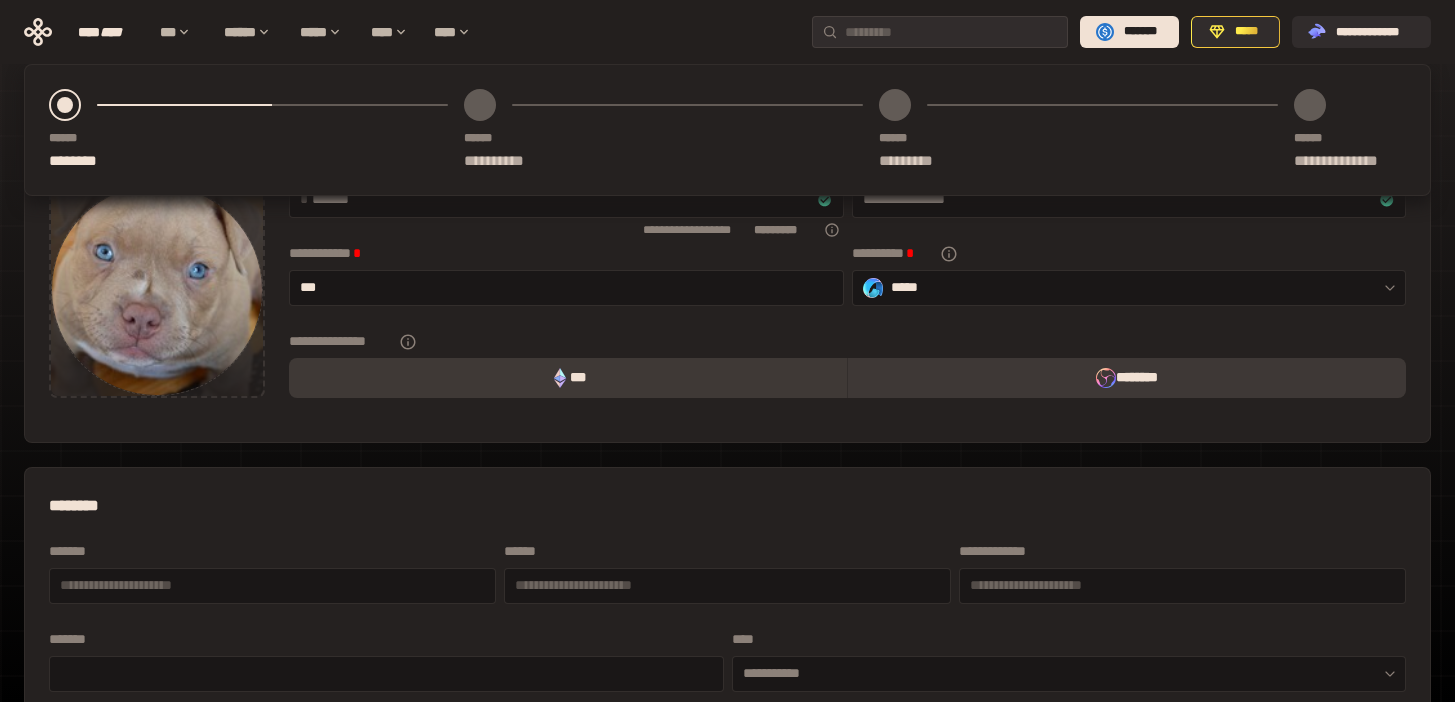 click on "********" at bounding box center [1126, 378] 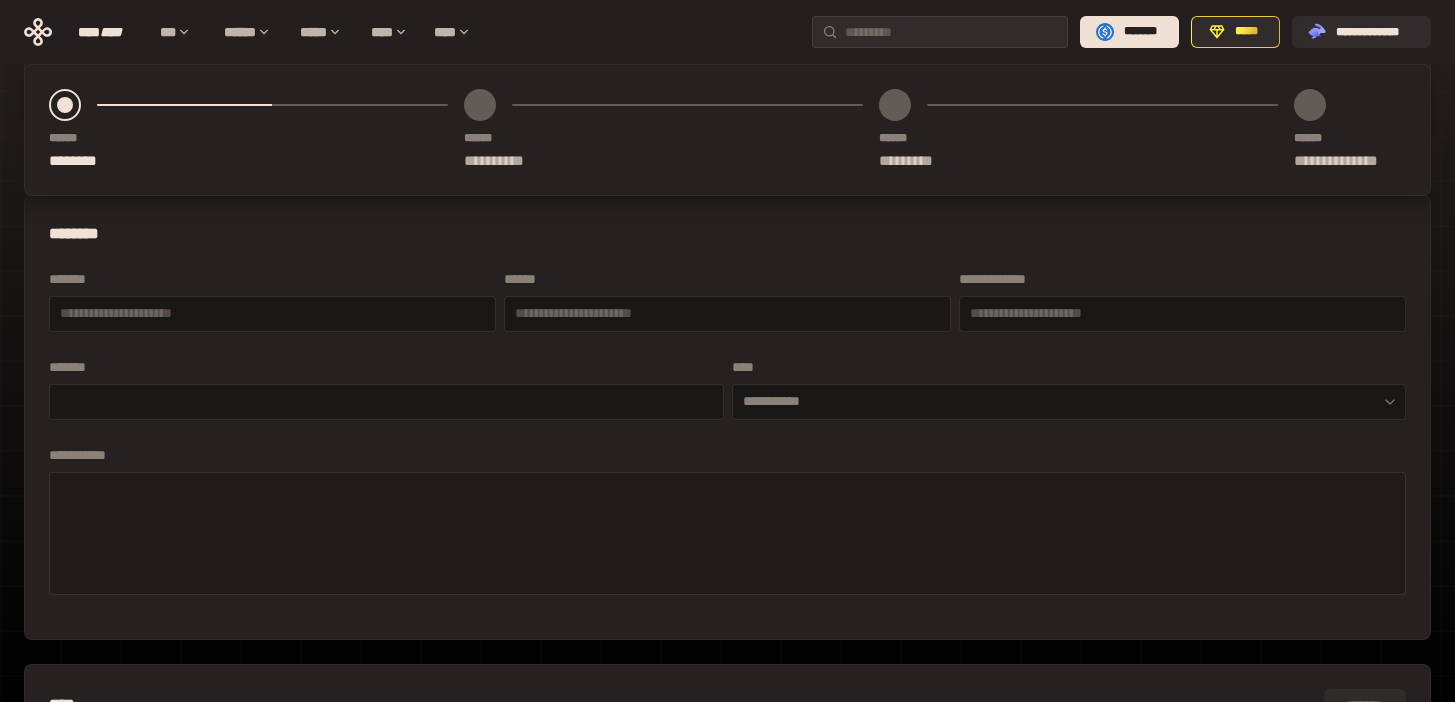 scroll, scrollTop: 790, scrollLeft: 0, axis: vertical 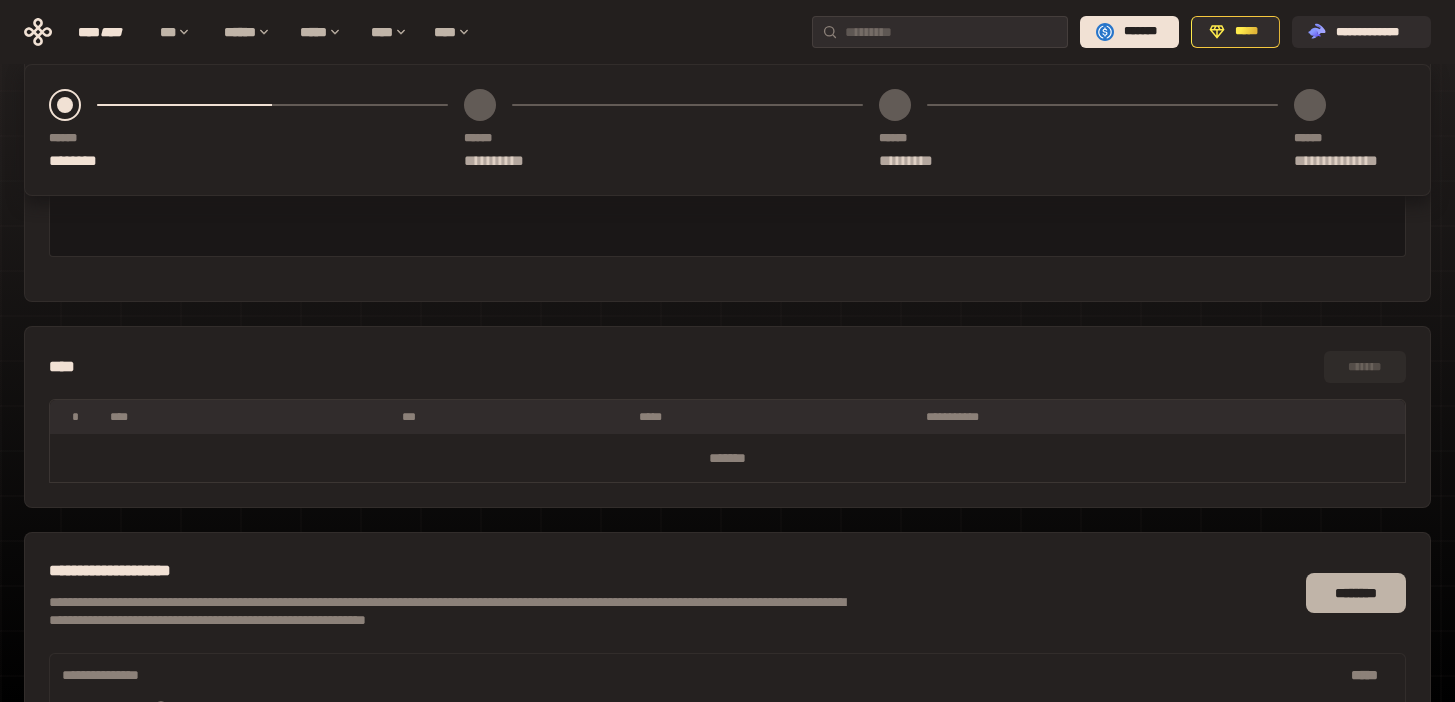 click on "********" at bounding box center (1356, 593) 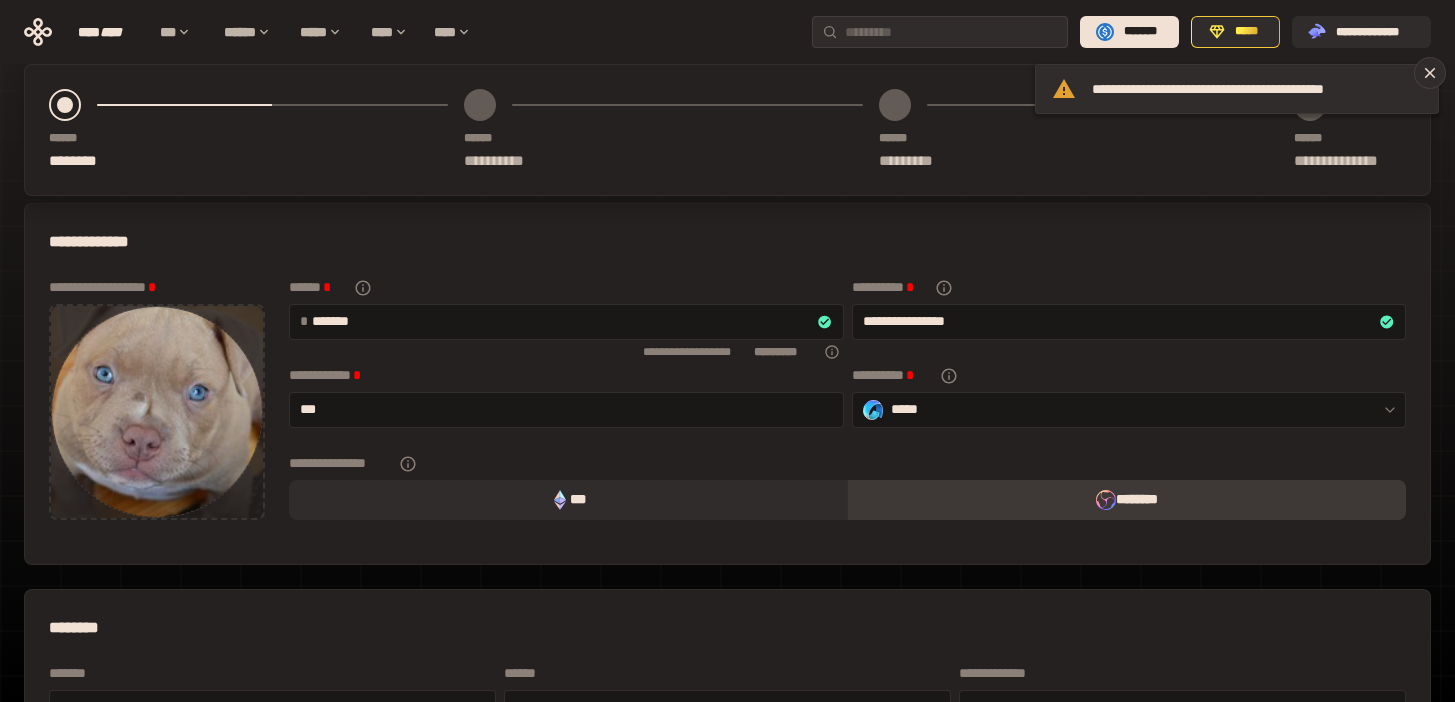 scroll, scrollTop: 55, scrollLeft: 0, axis: vertical 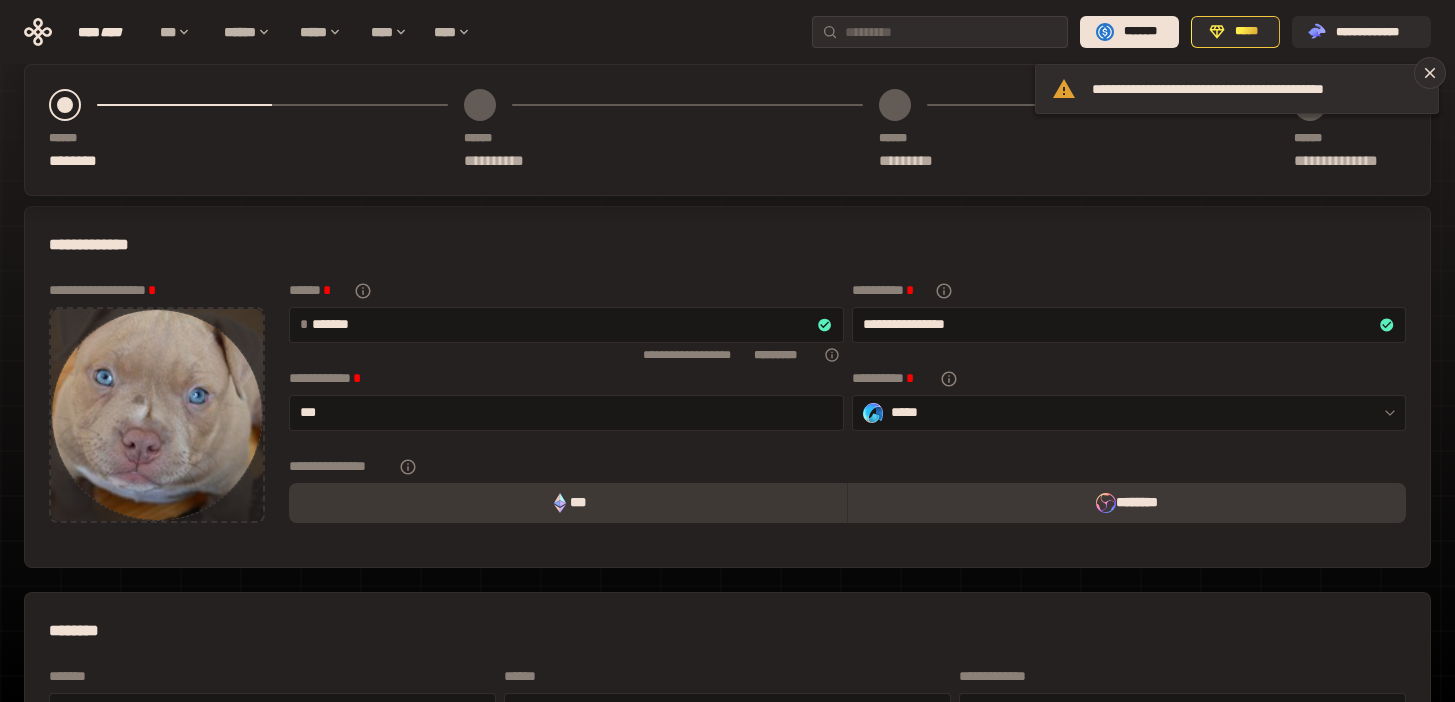 click on "***" at bounding box center (568, 503) 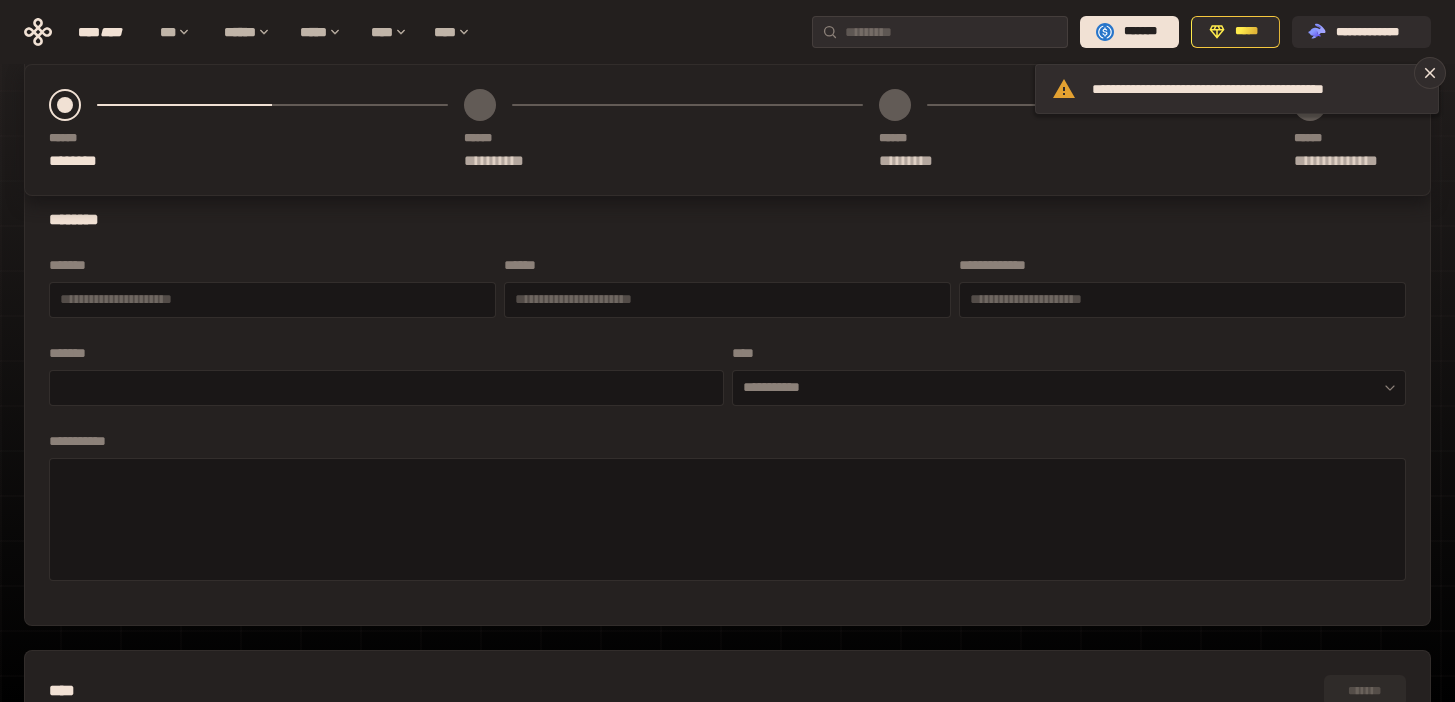 click on "**********" at bounding box center [727, 404] 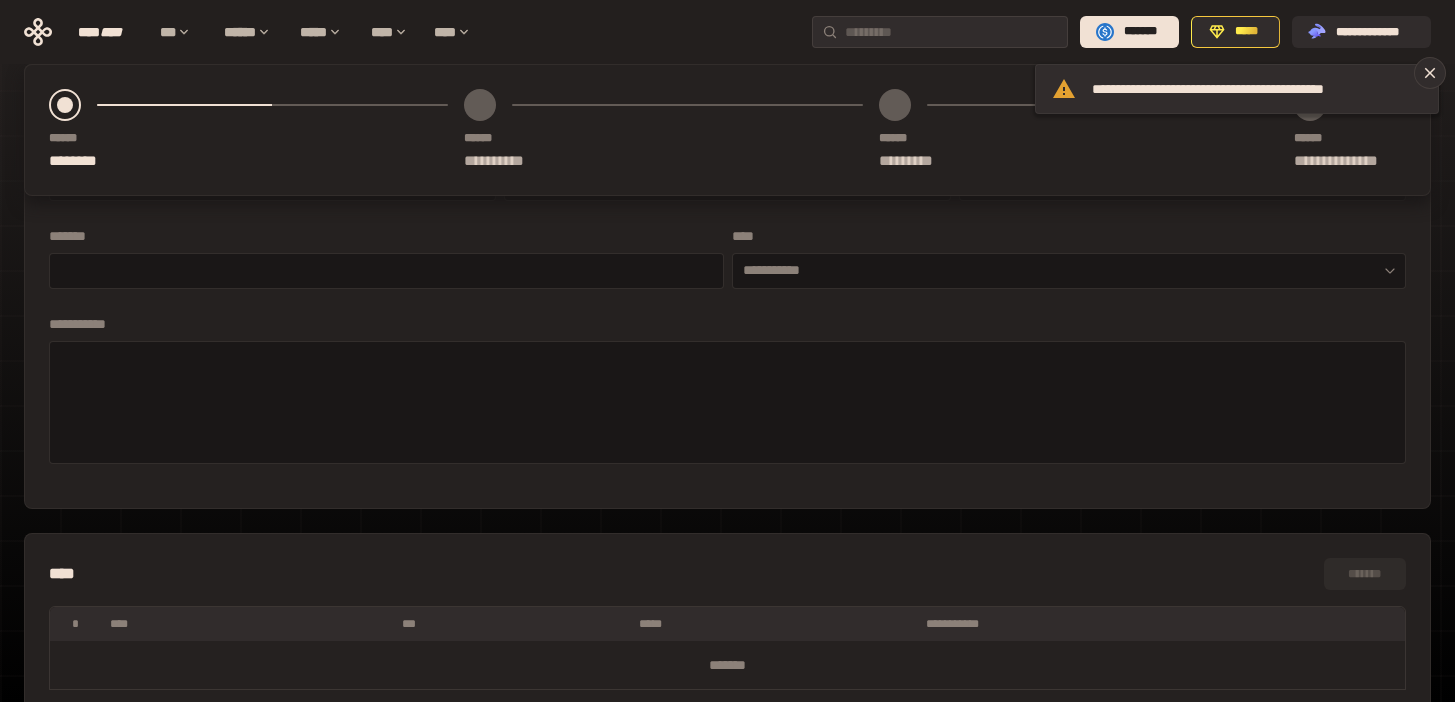scroll, scrollTop: 685, scrollLeft: 0, axis: vertical 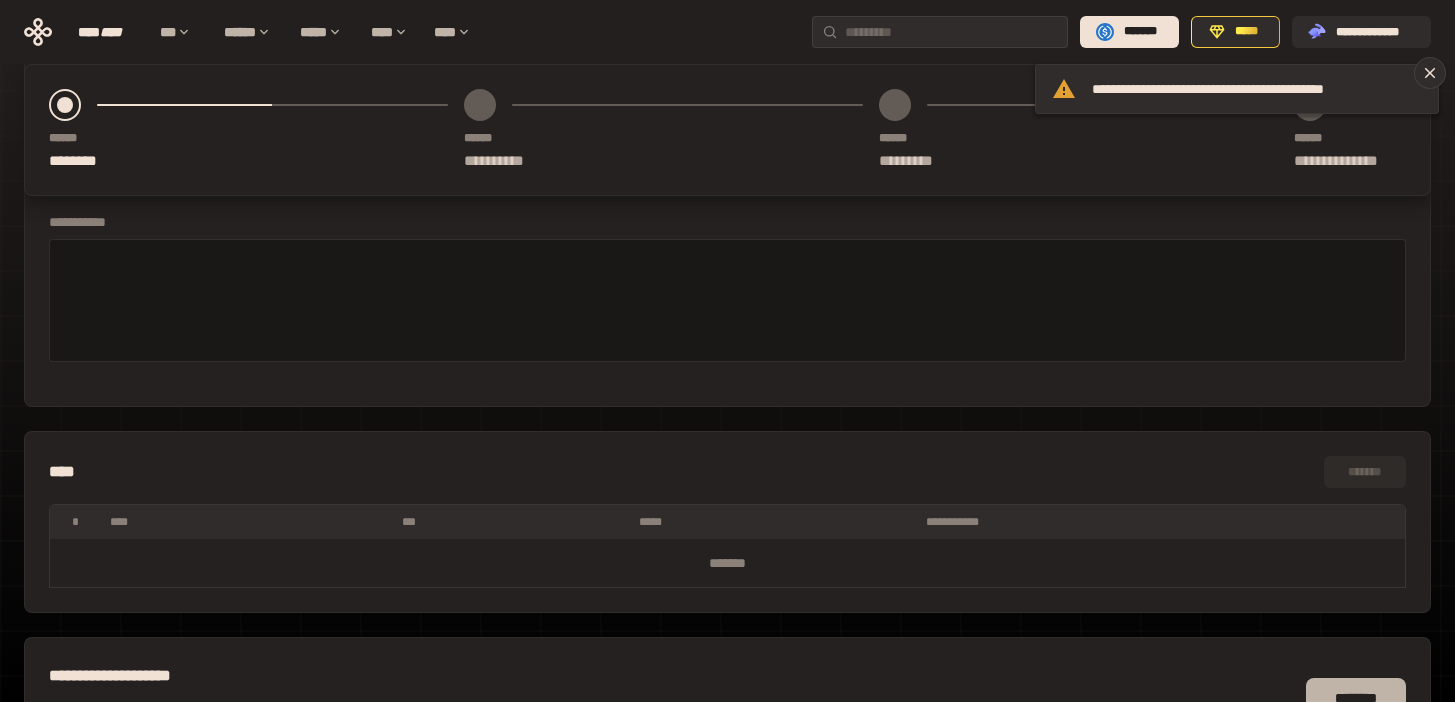 click on "********" at bounding box center (1356, 698) 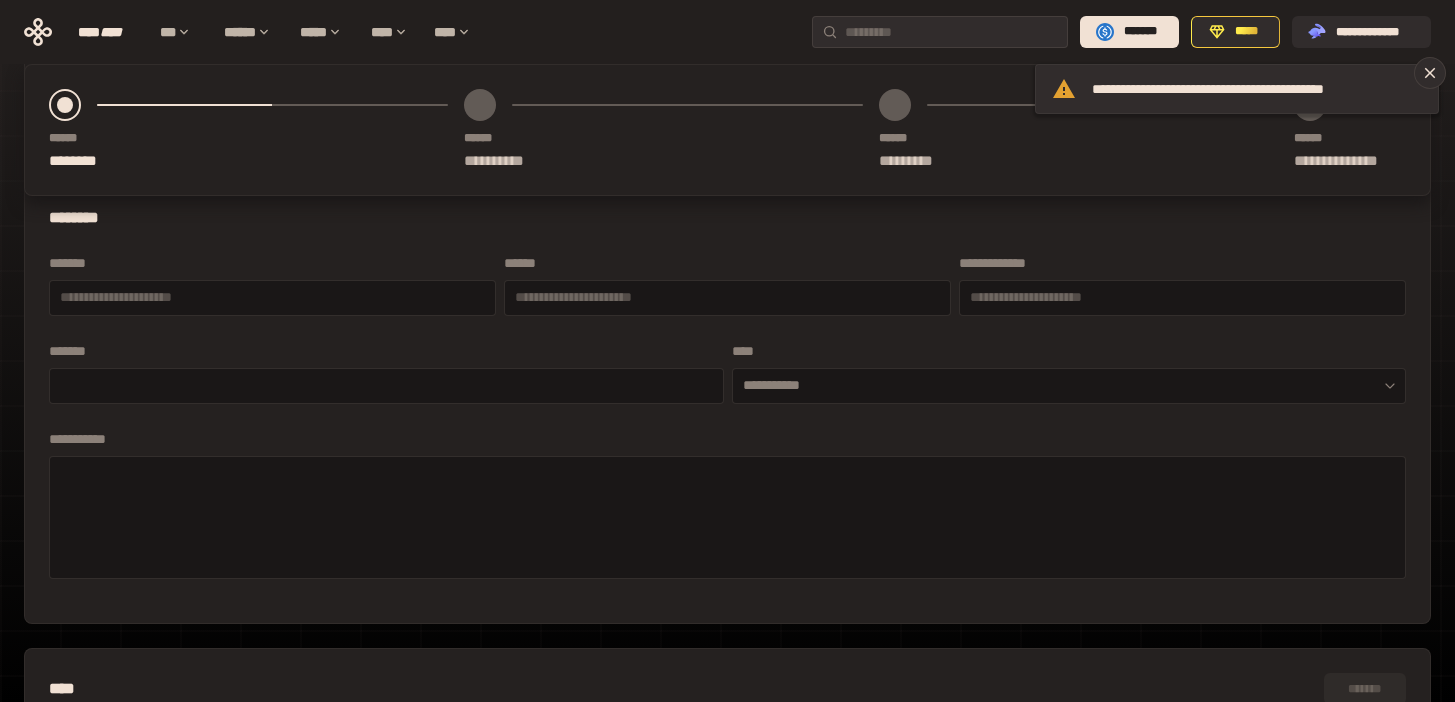 scroll, scrollTop: 0, scrollLeft: 0, axis: both 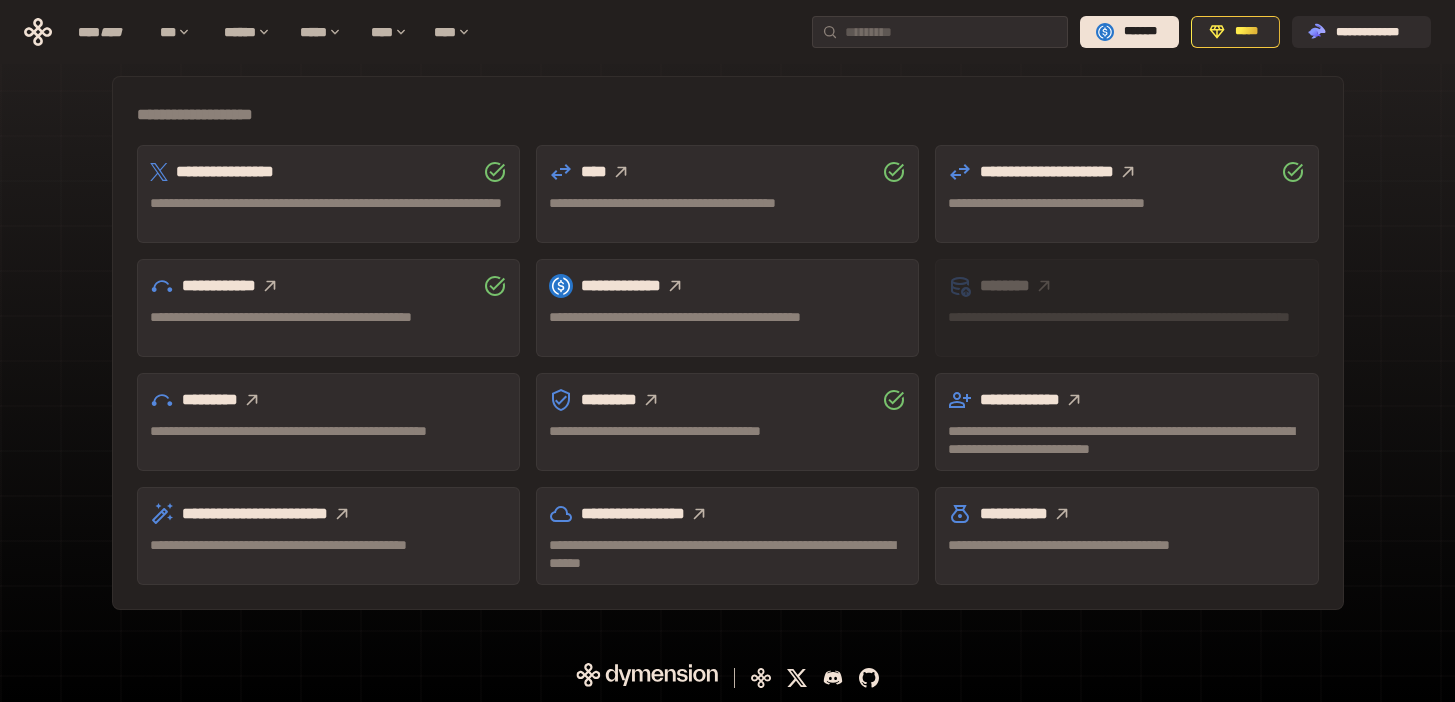 click 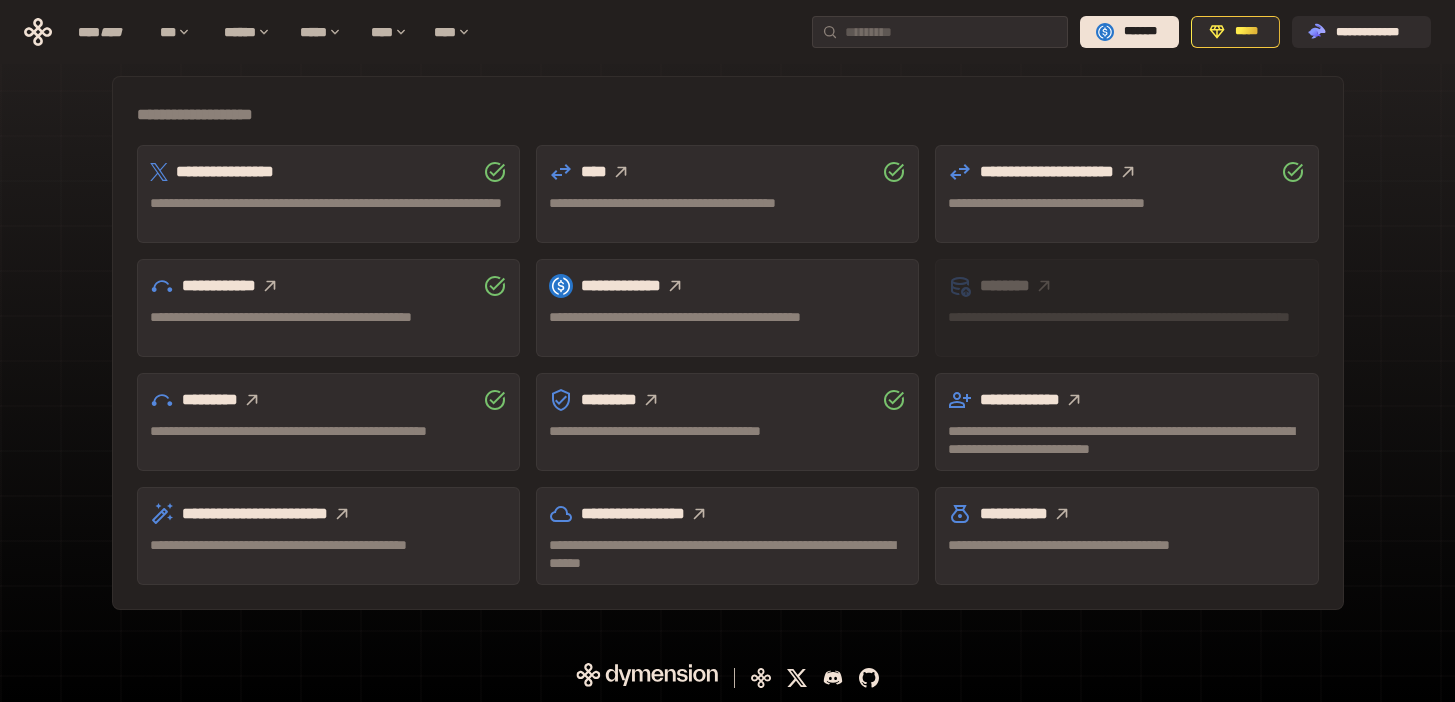 click 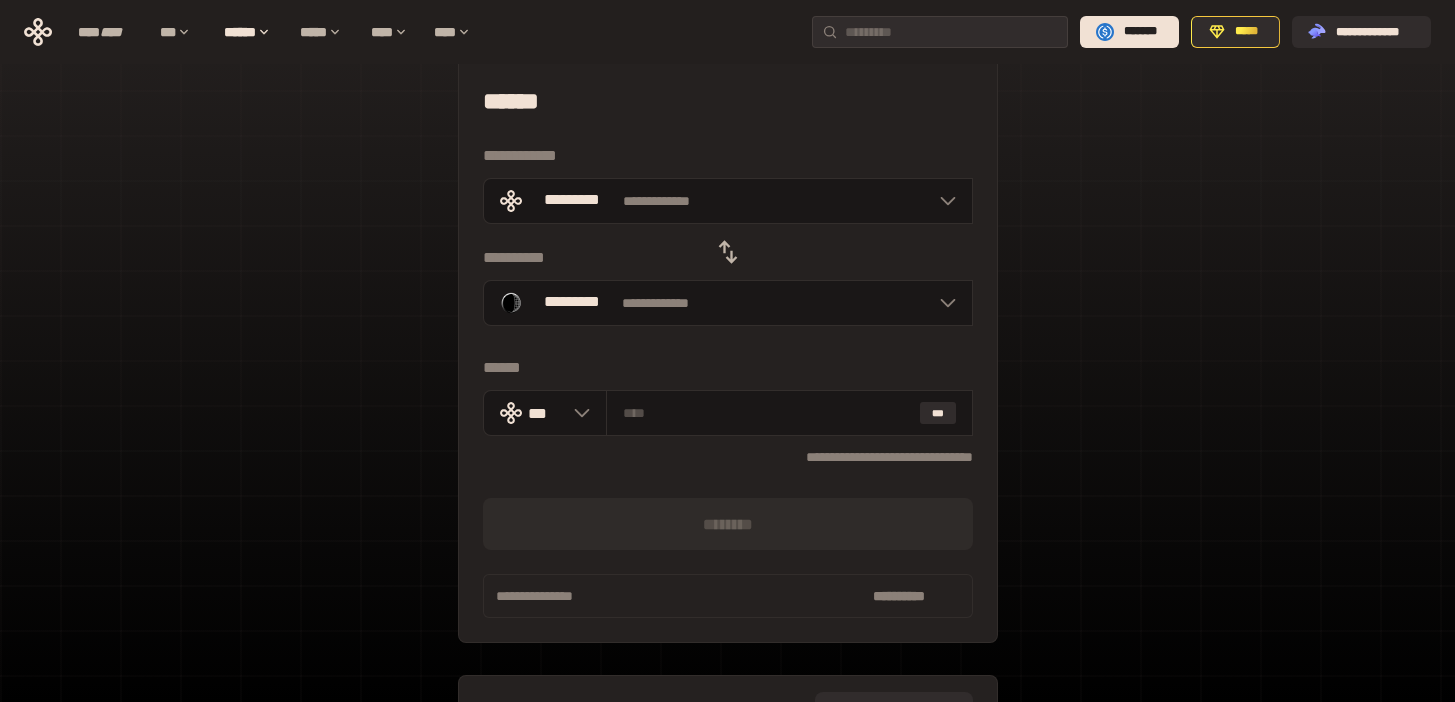 scroll, scrollTop: 0, scrollLeft: 0, axis: both 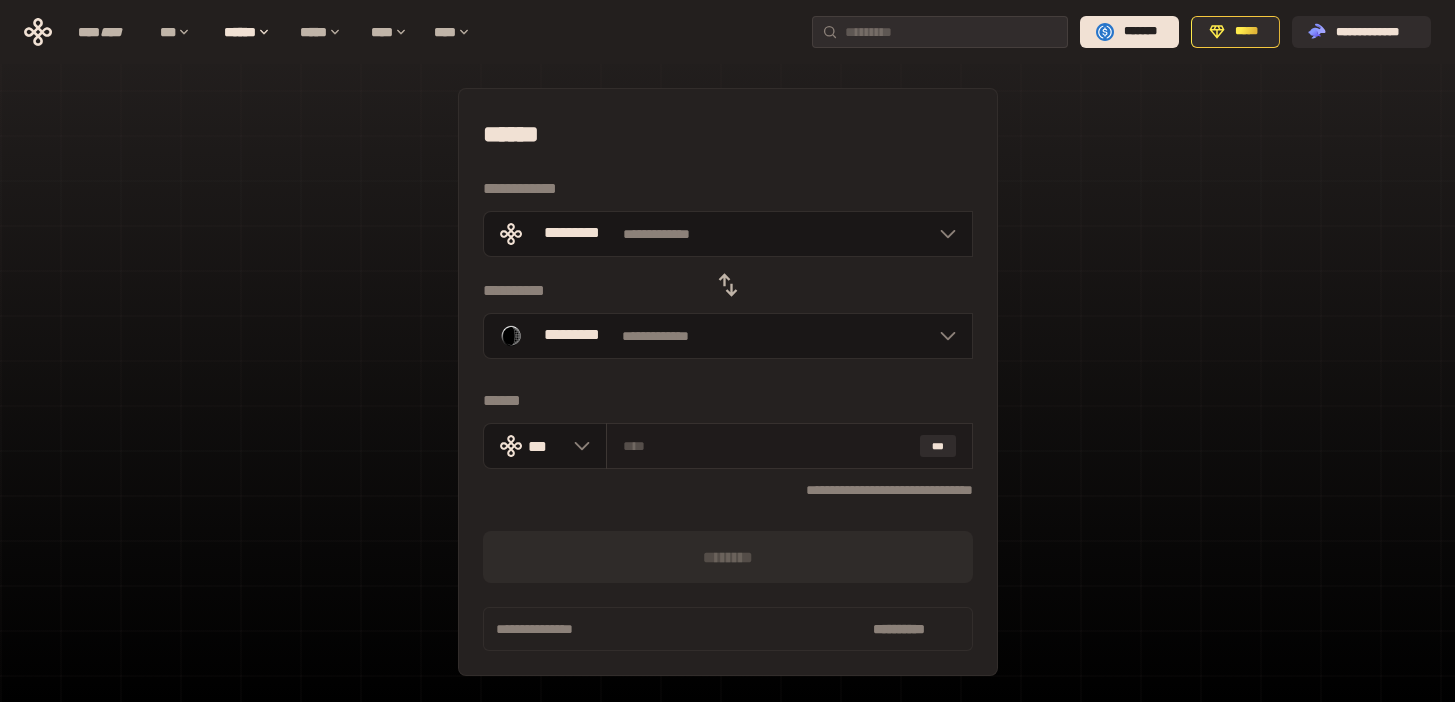 click on "***" at bounding box center [789, 446] 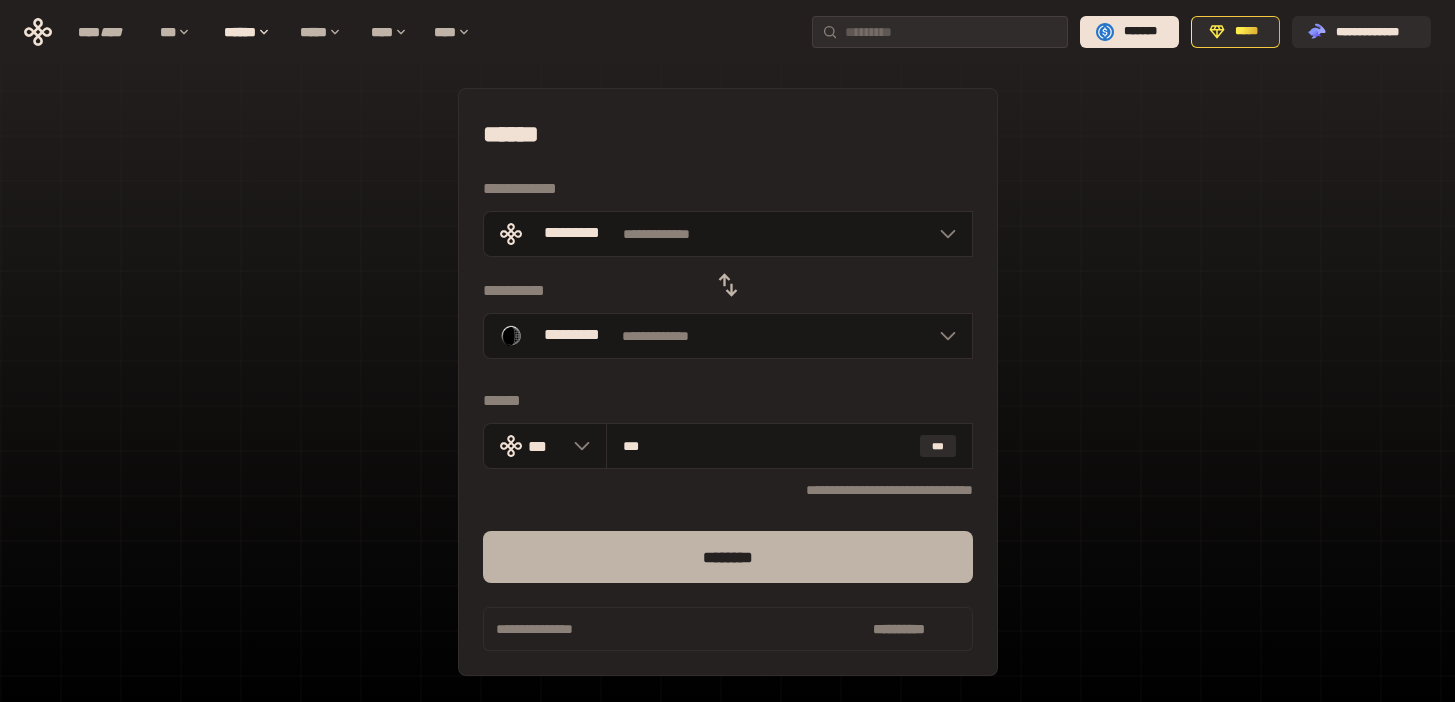 type on "***" 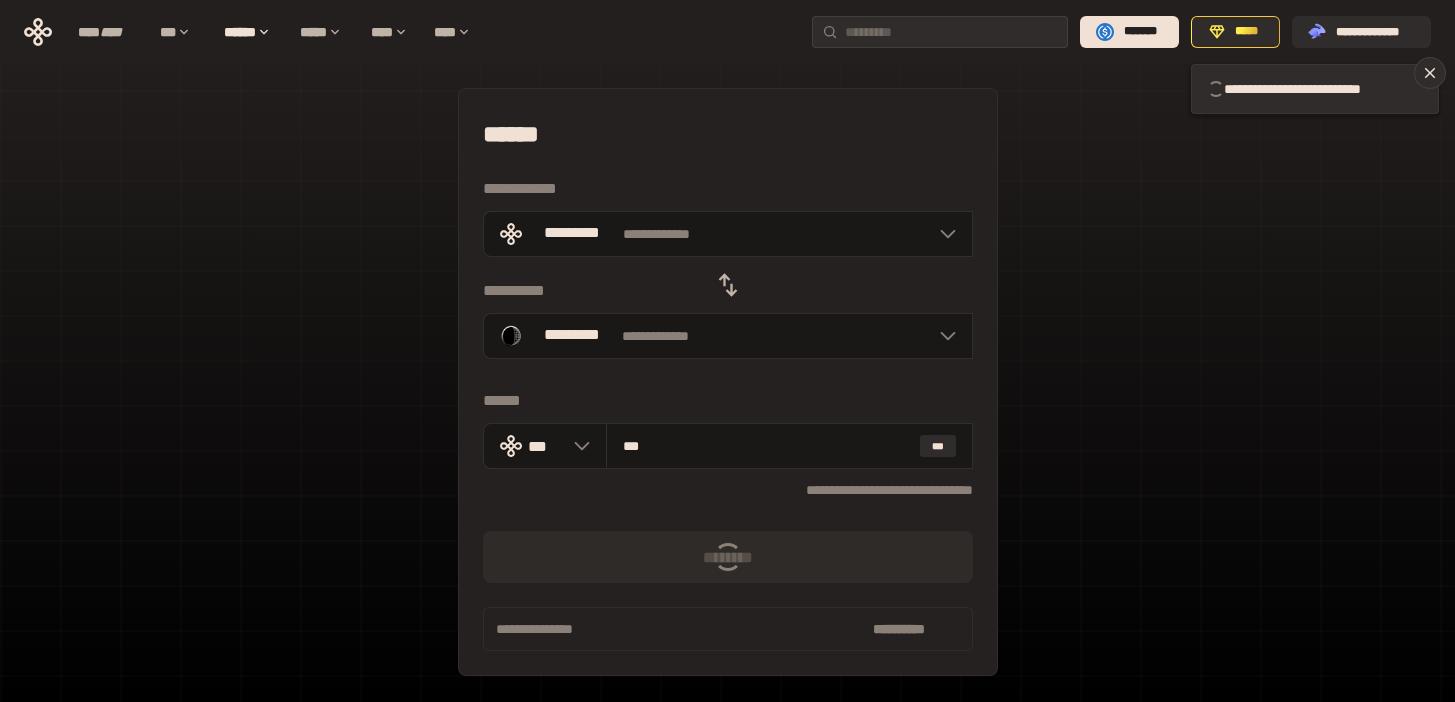 type 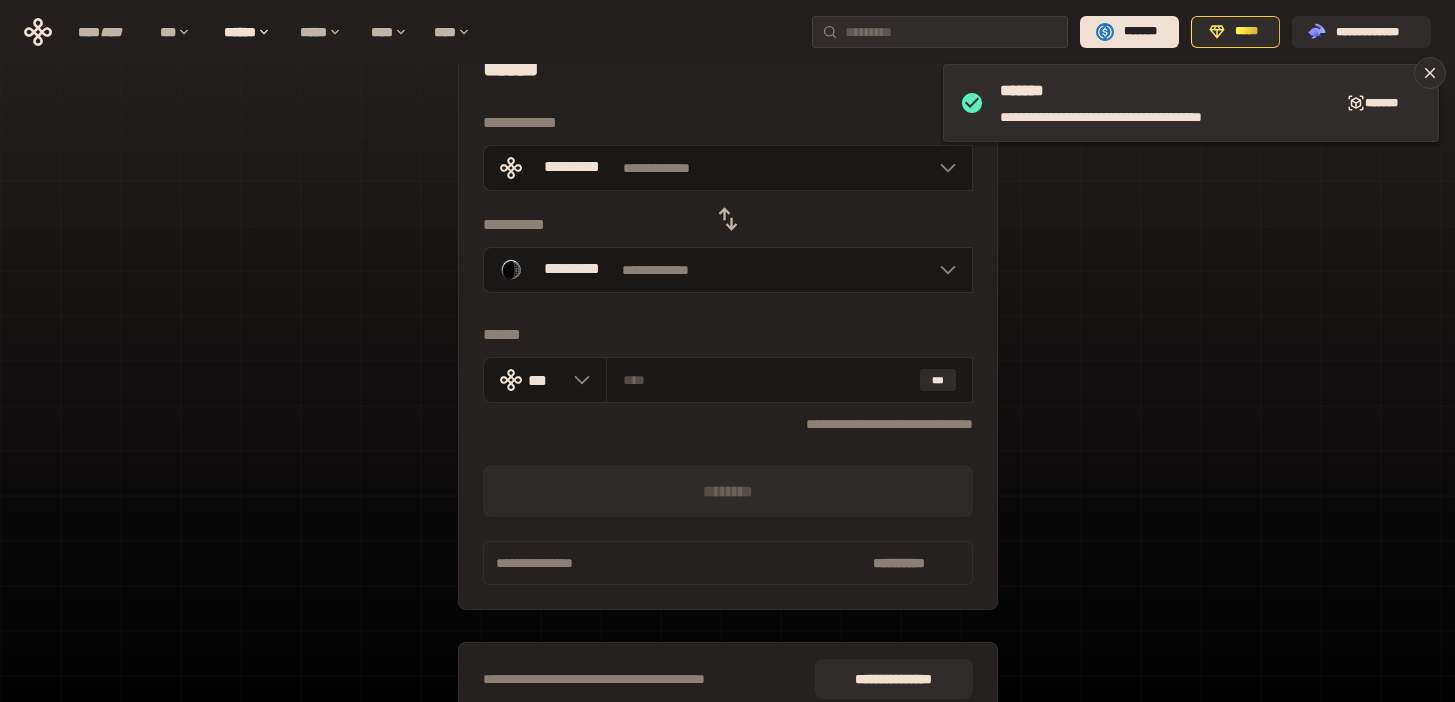scroll, scrollTop: 0, scrollLeft: 0, axis: both 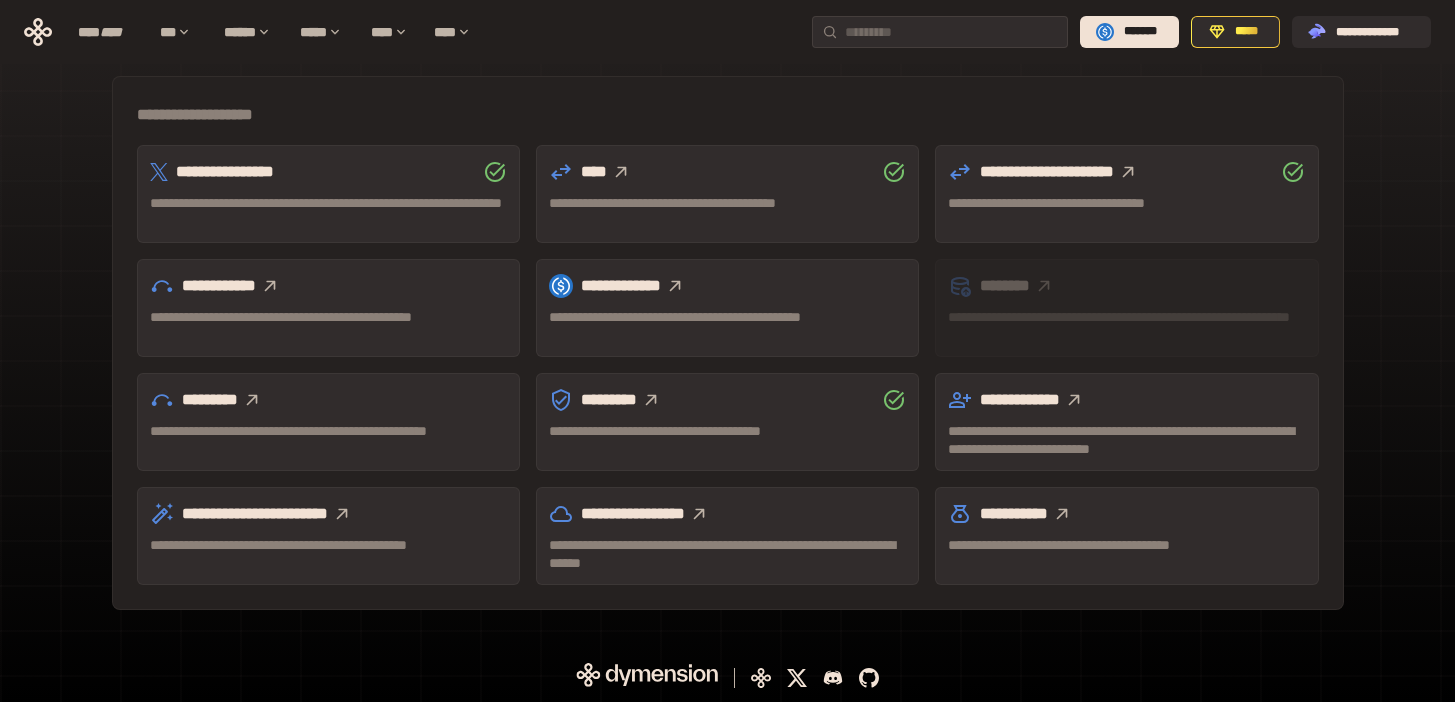 click 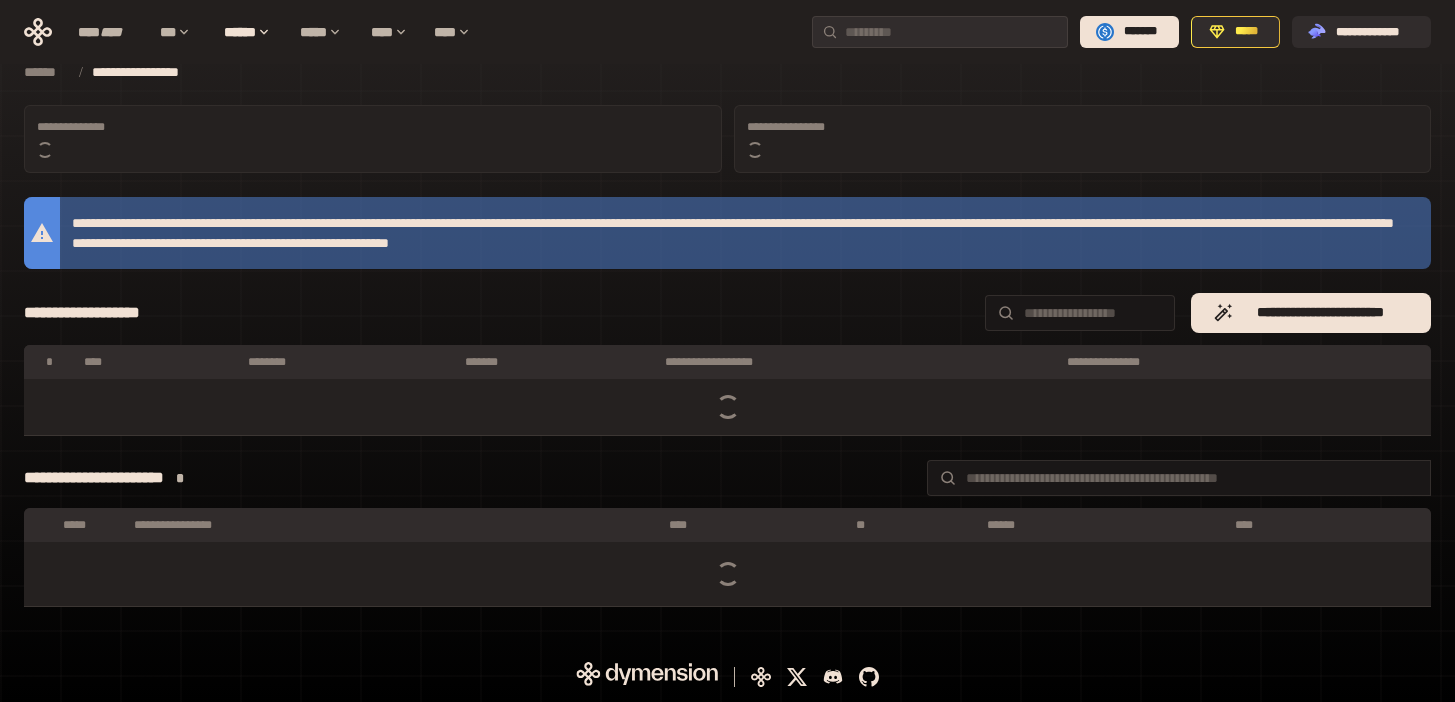 scroll, scrollTop: 0, scrollLeft: 0, axis: both 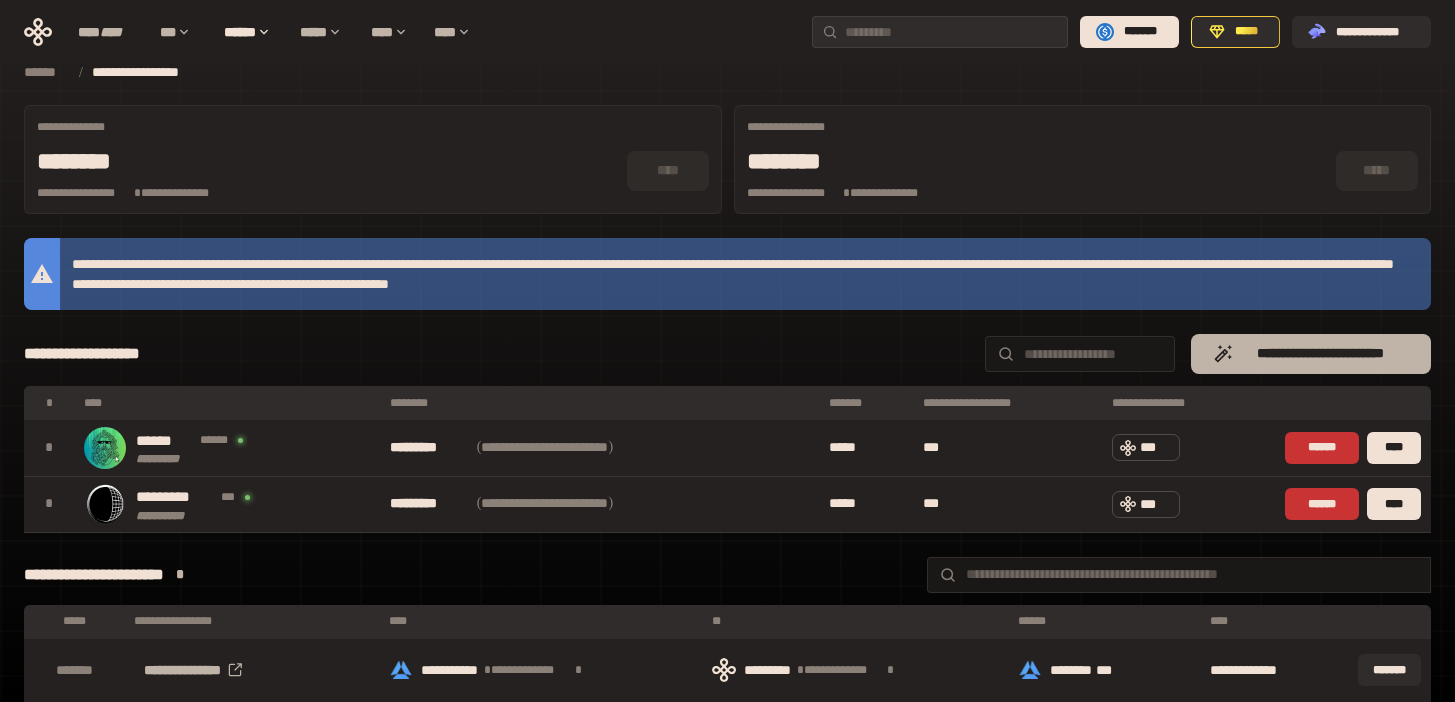 click on "**********" at bounding box center (1311, 354) 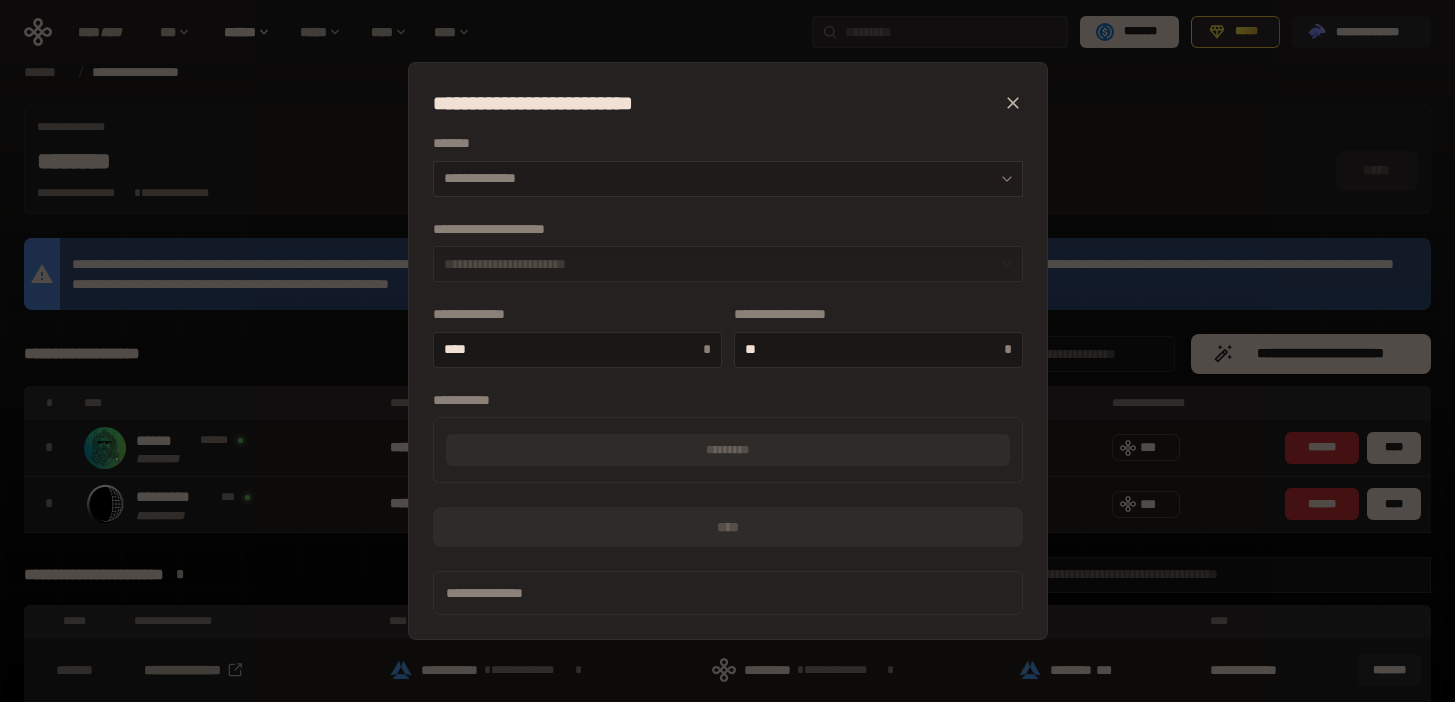 click on "**********" at bounding box center (728, 179) 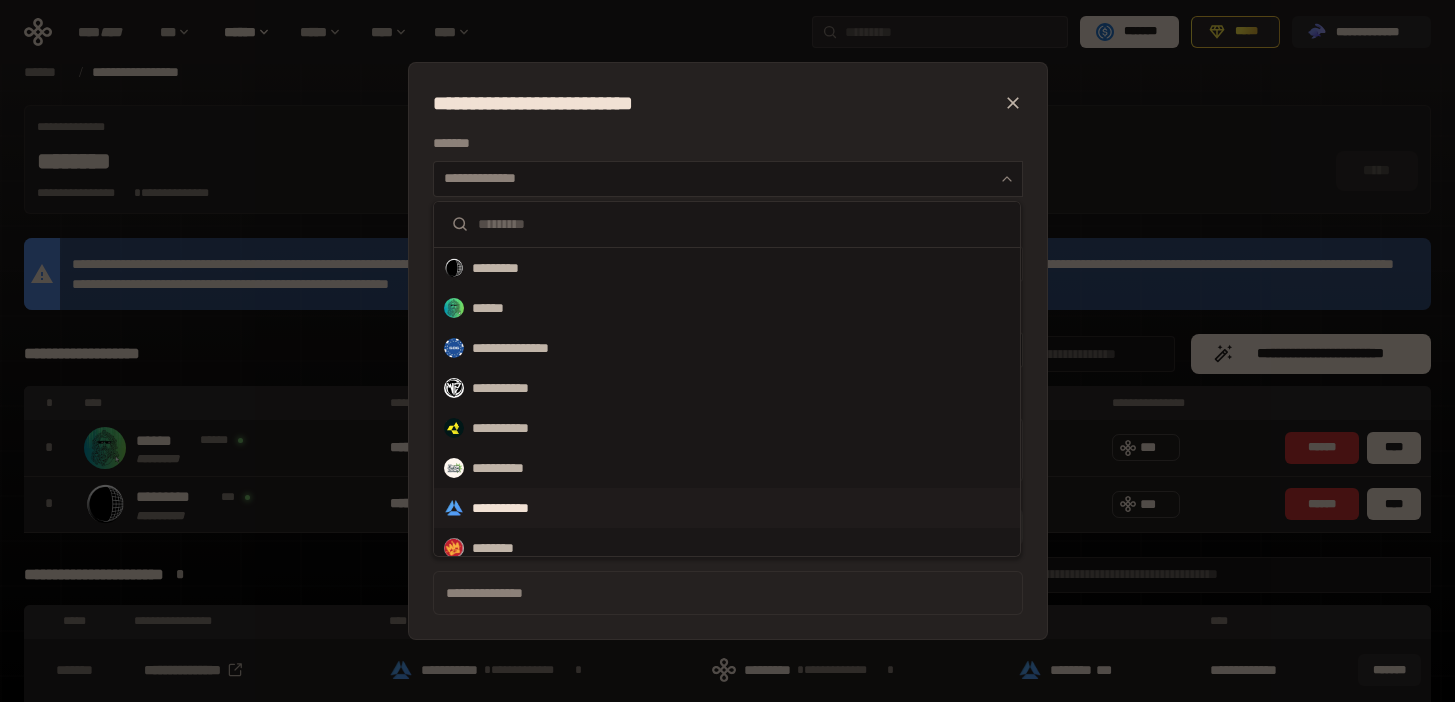 click on "**********" at bounding box center (727, 508) 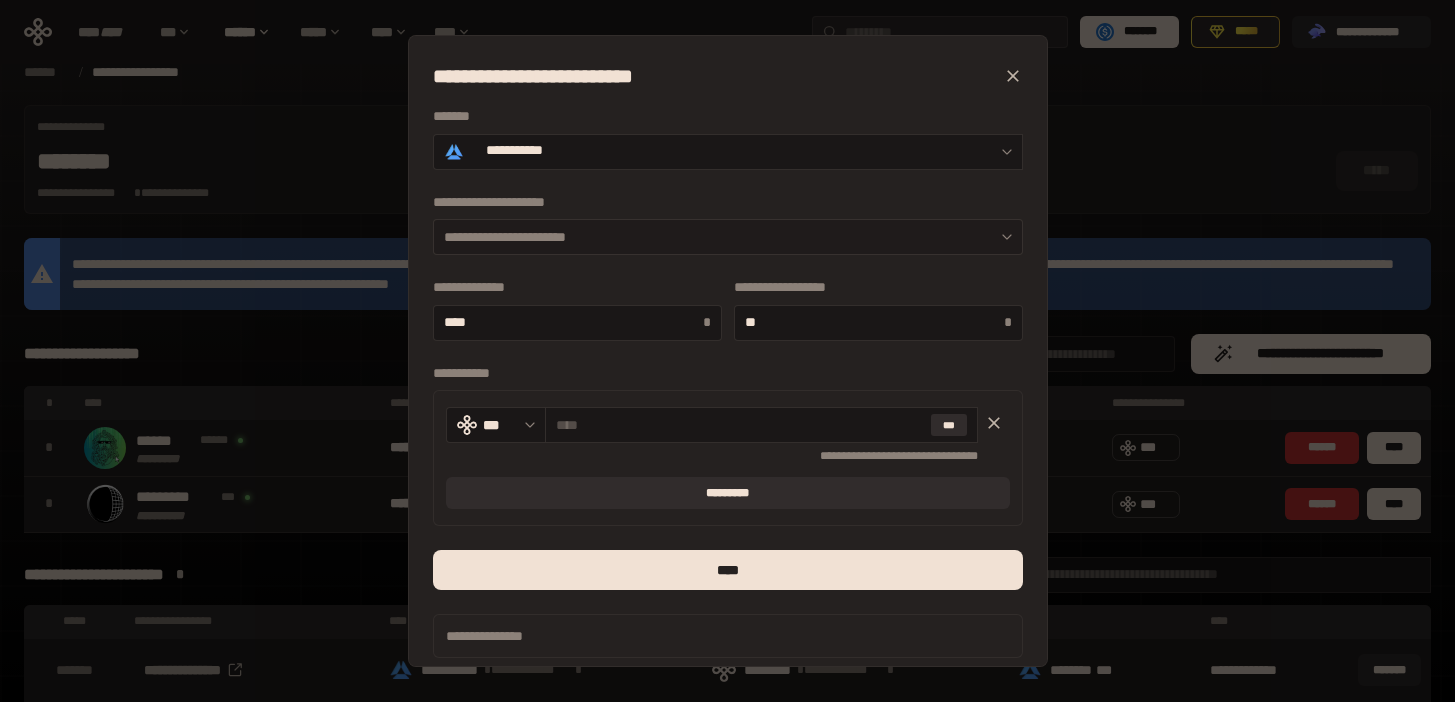 click on "**********" at bounding box center [728, 237] 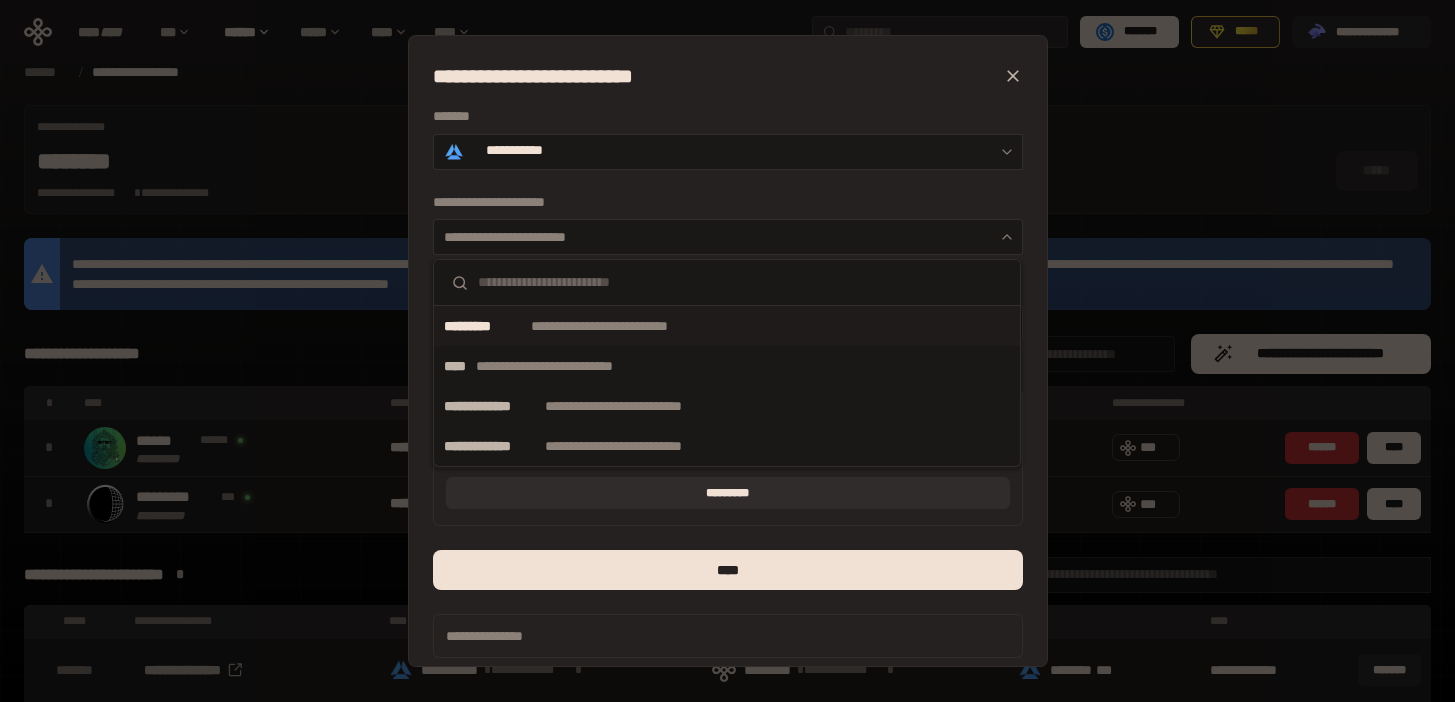 click on "**********" at bounding box center (630, 326) 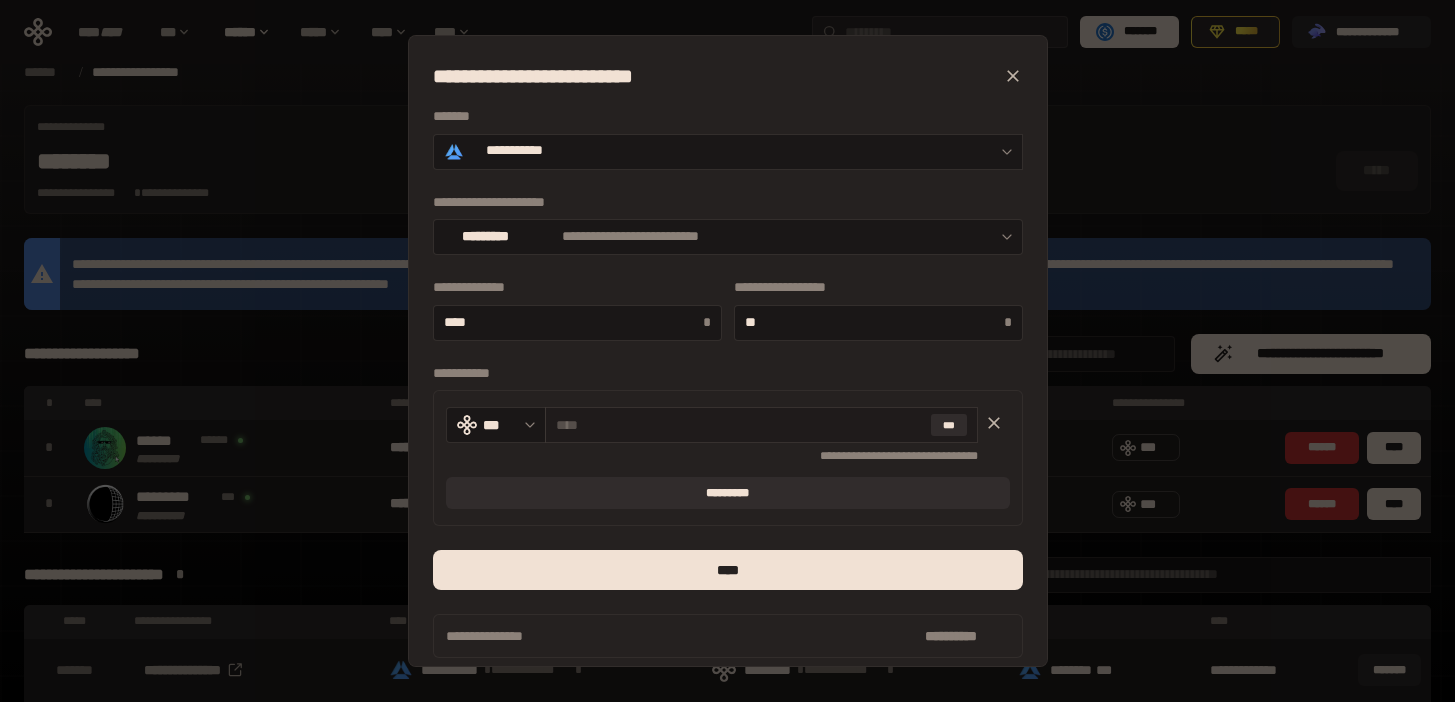 click at bounding box center [739, 425] 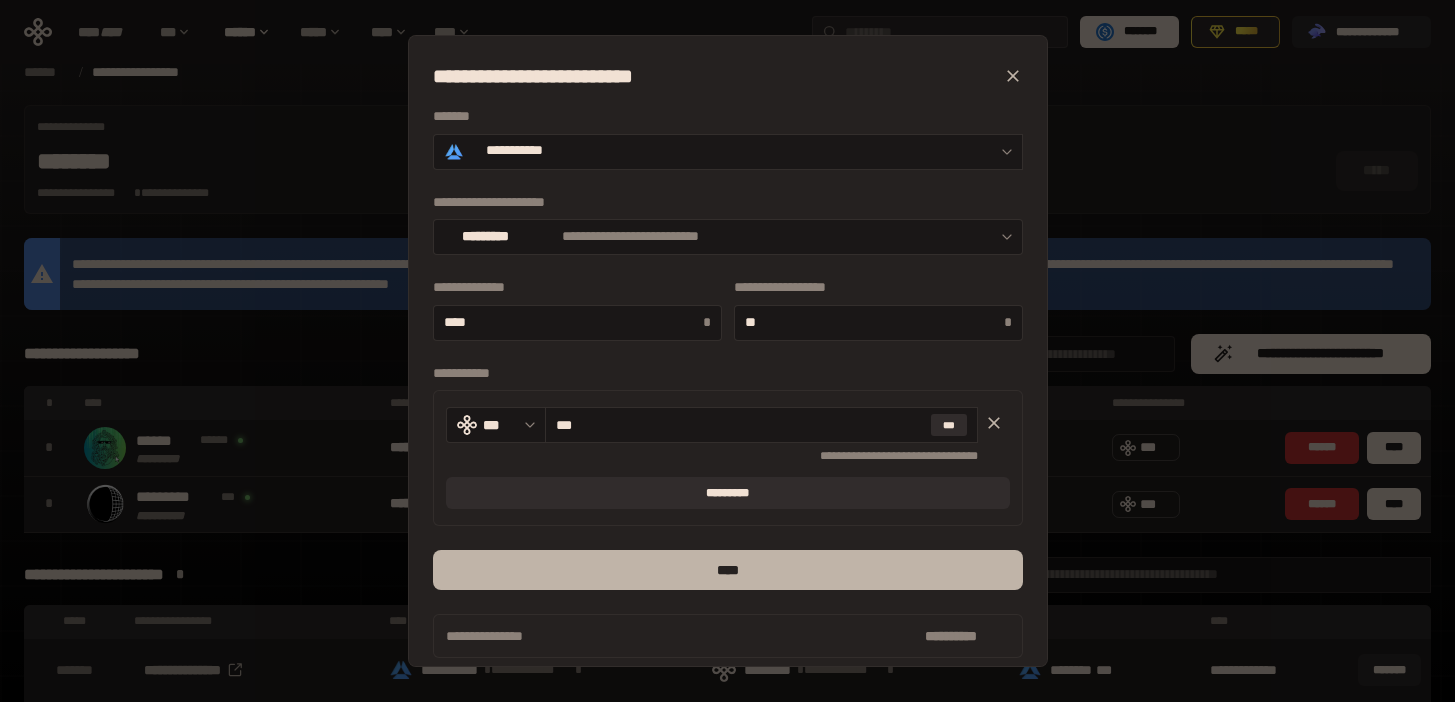 type on "***" 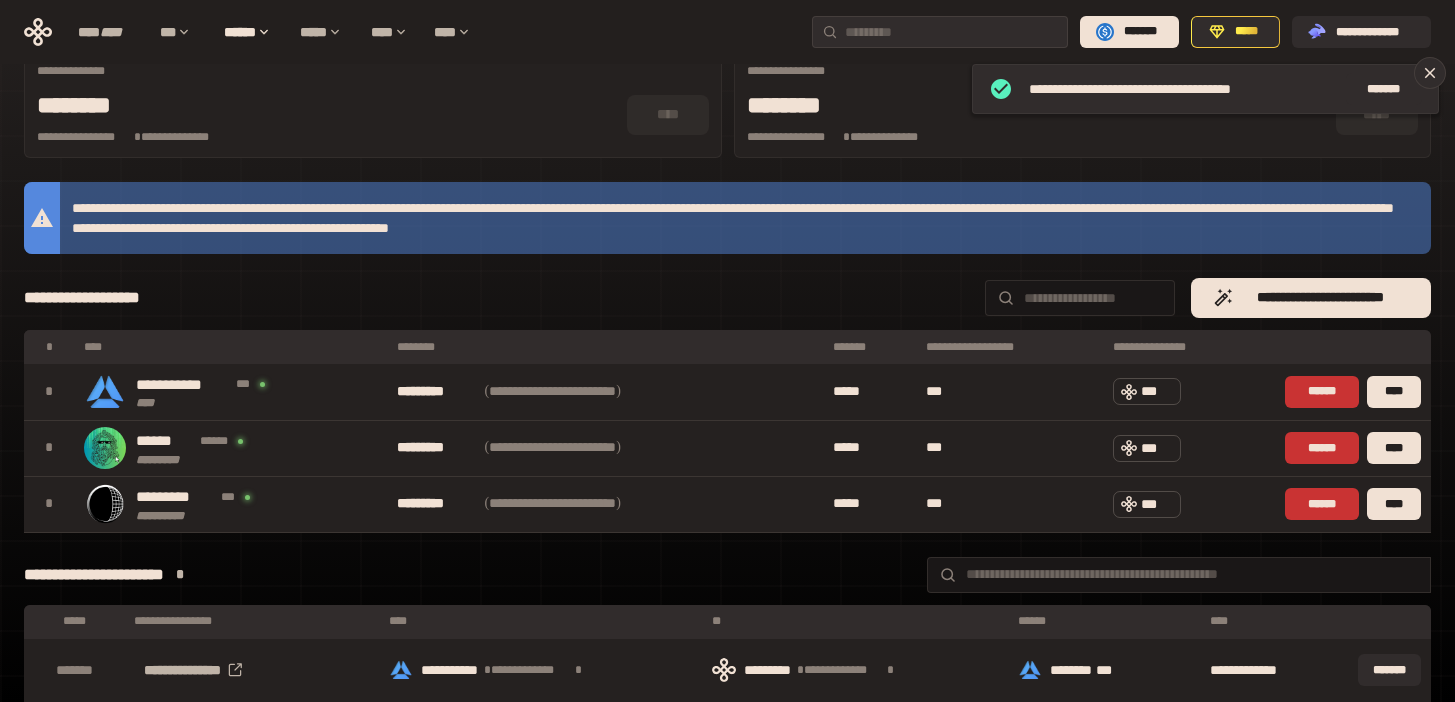 scroll, scrollTop: 0, scrollLeft: 0, axis: both 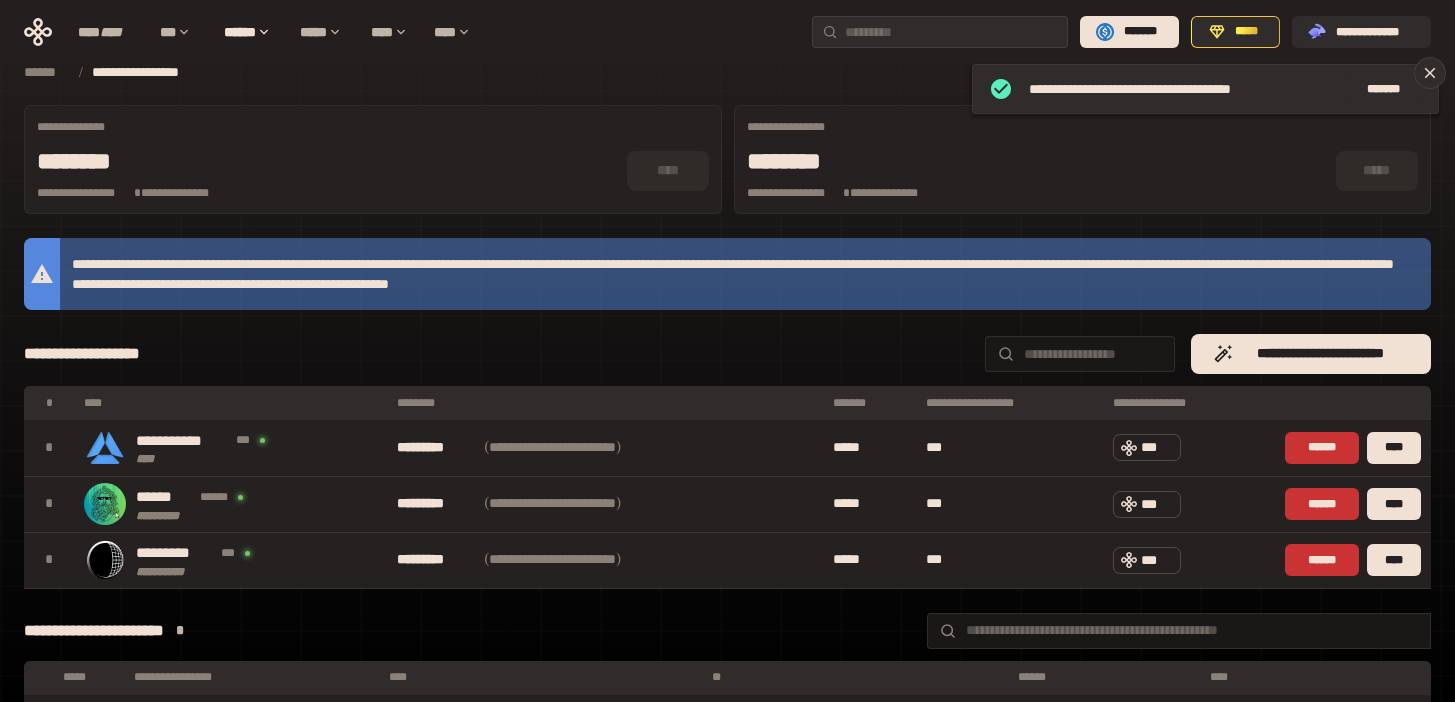 click on "* ***** *" at bounding box center (328, 161) 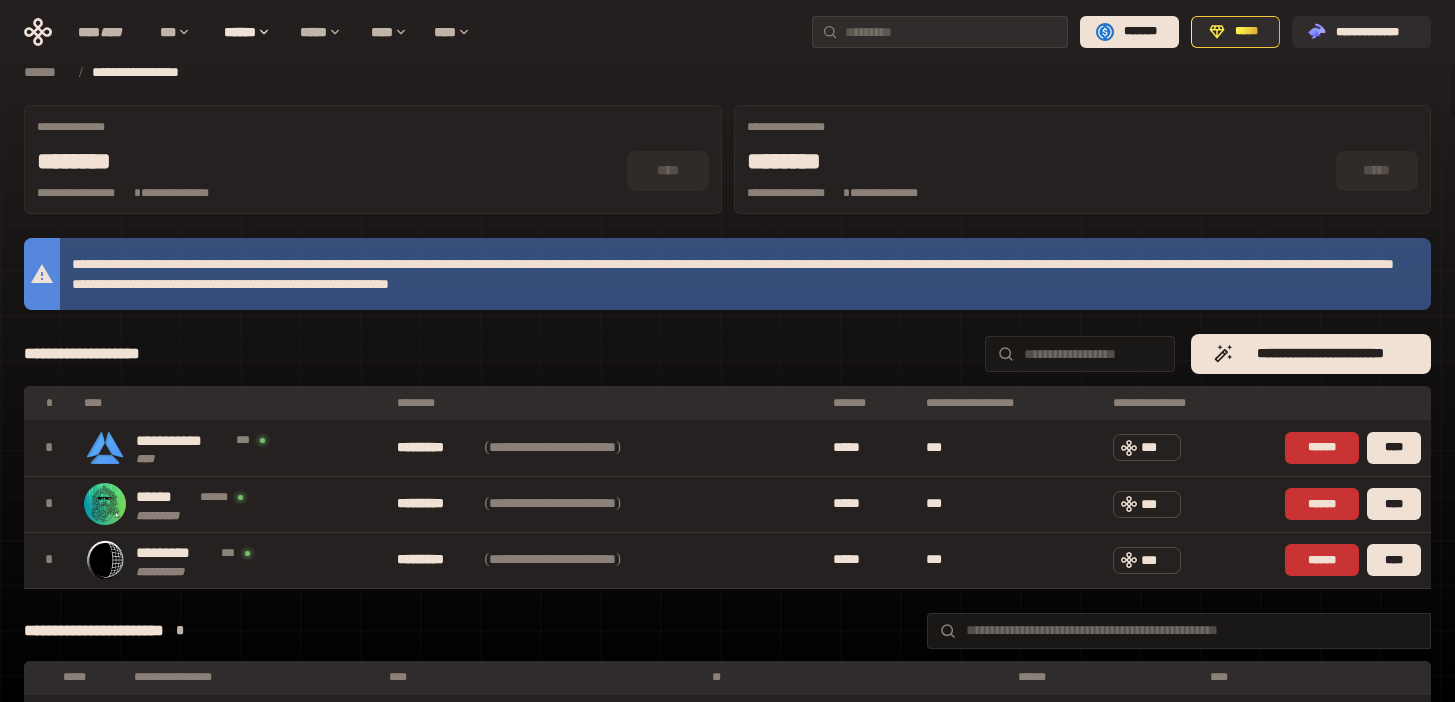 click on "******" at bounding box center [46, 72] 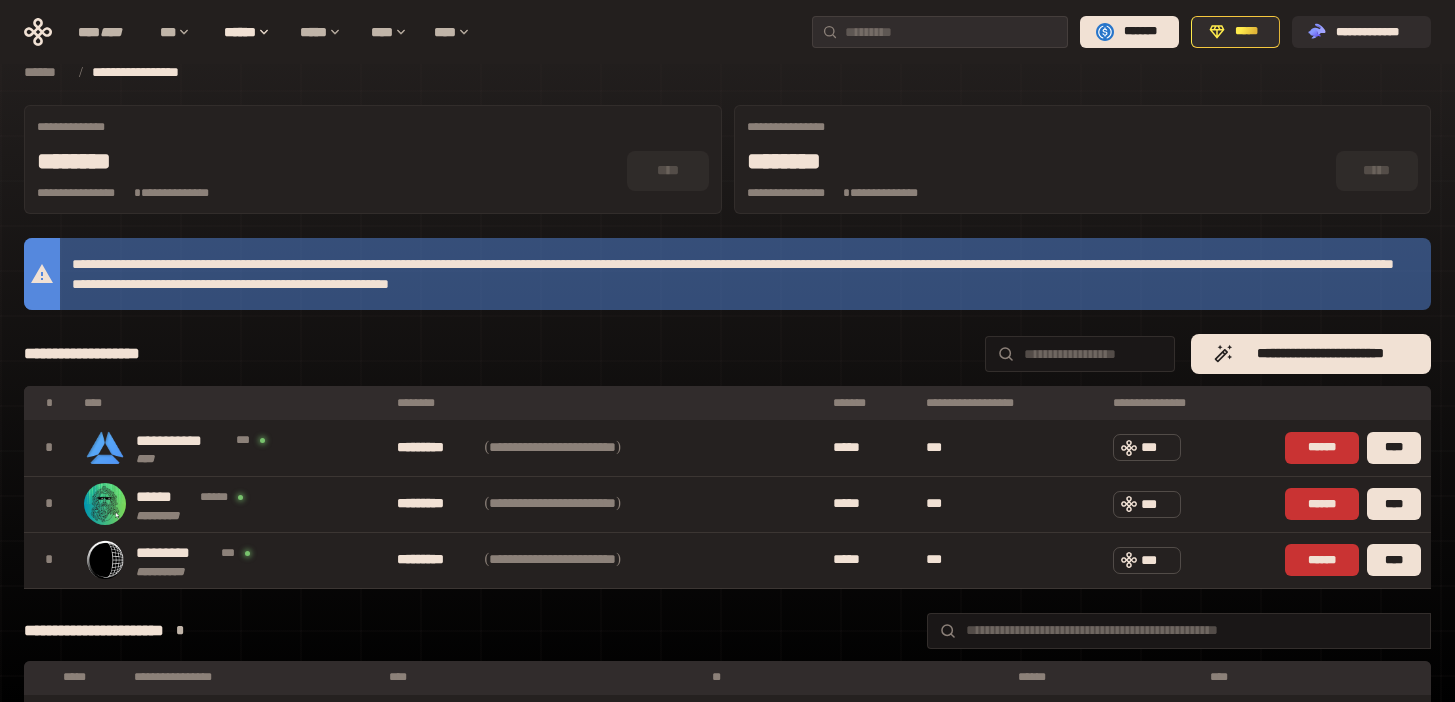 click on "******" at bounding box center (46, 72) 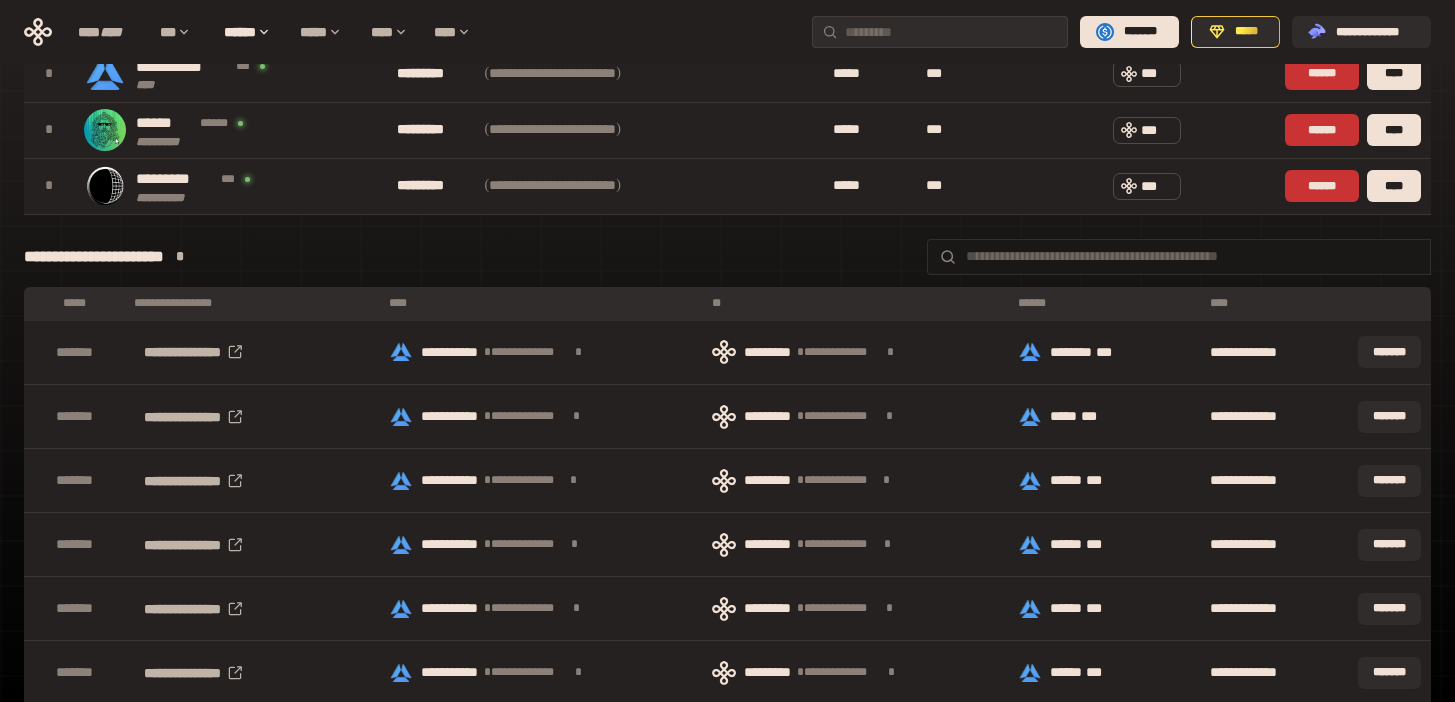 scroll, scrollTop: 533, scrollLeft: 0, axis: vertical 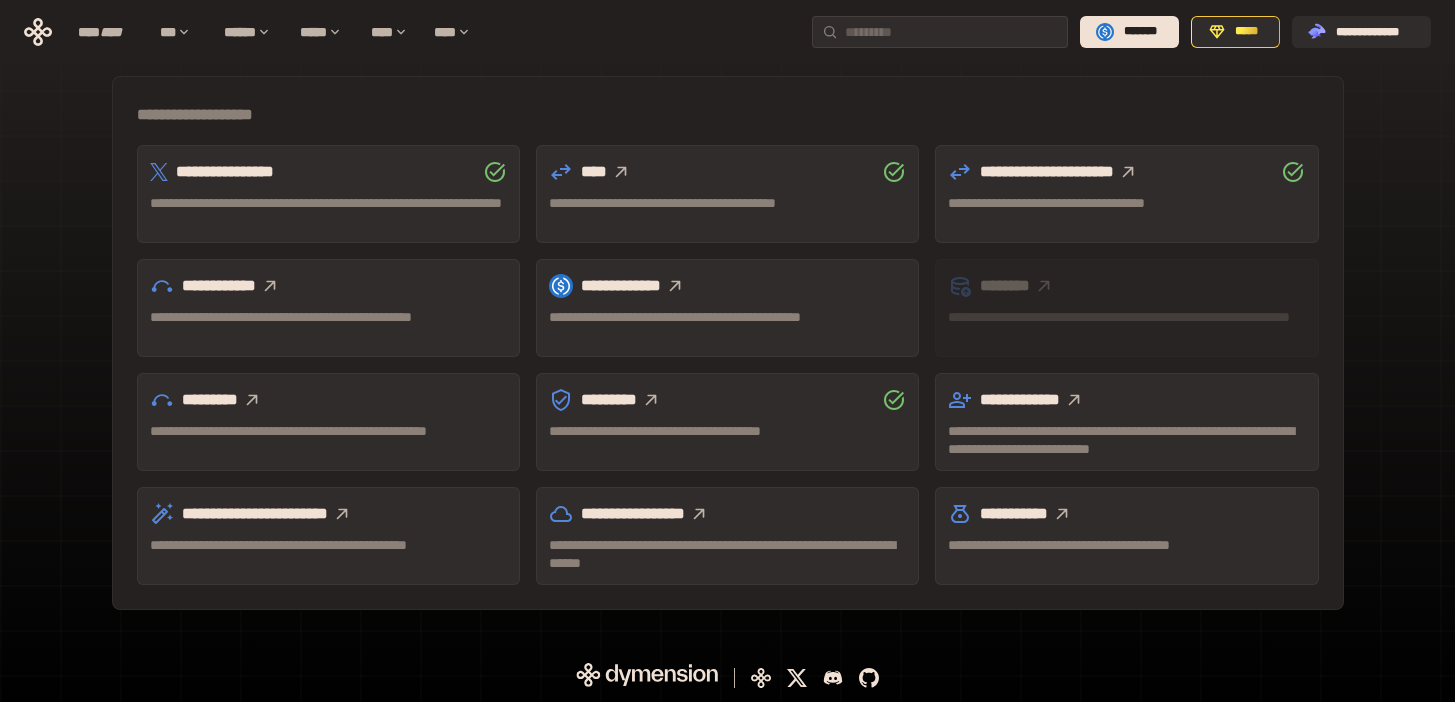 click 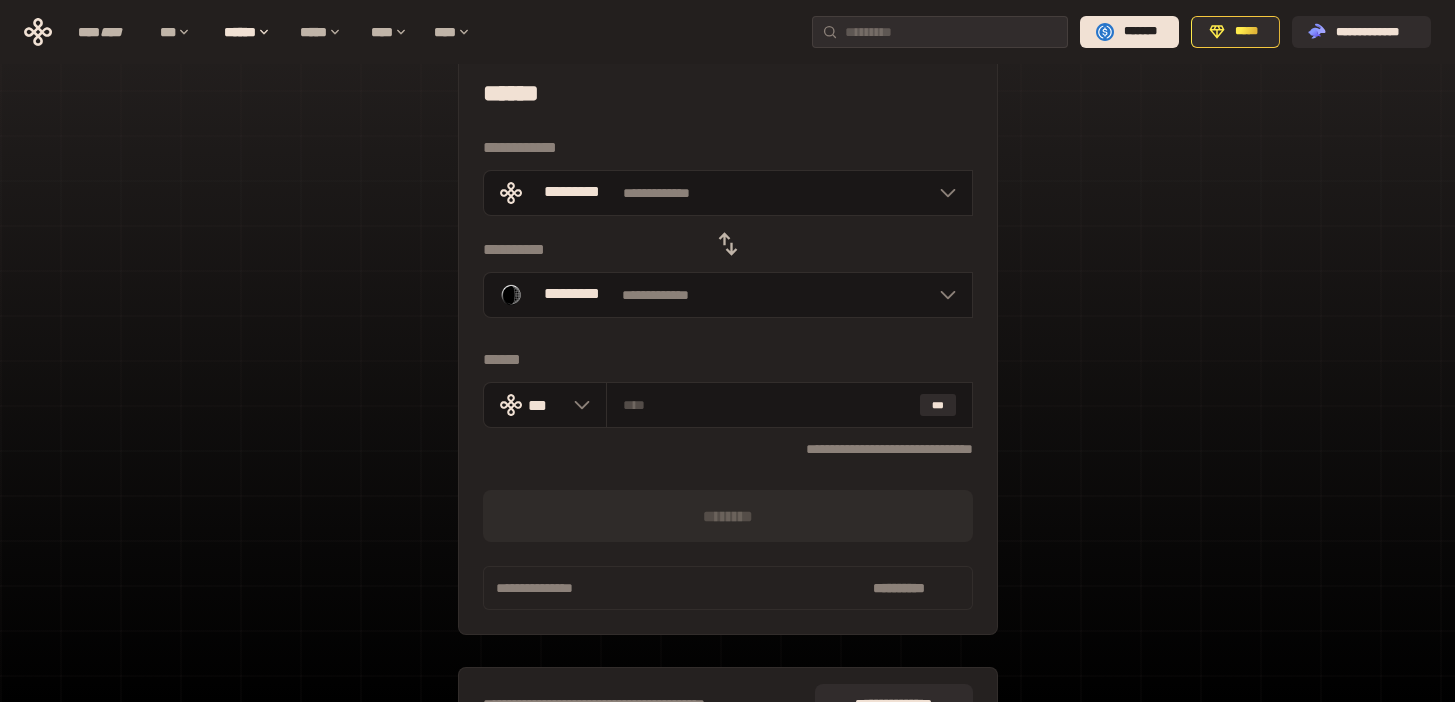 scroll, scrollTop: 0, scrollLeft: 0, axis: both 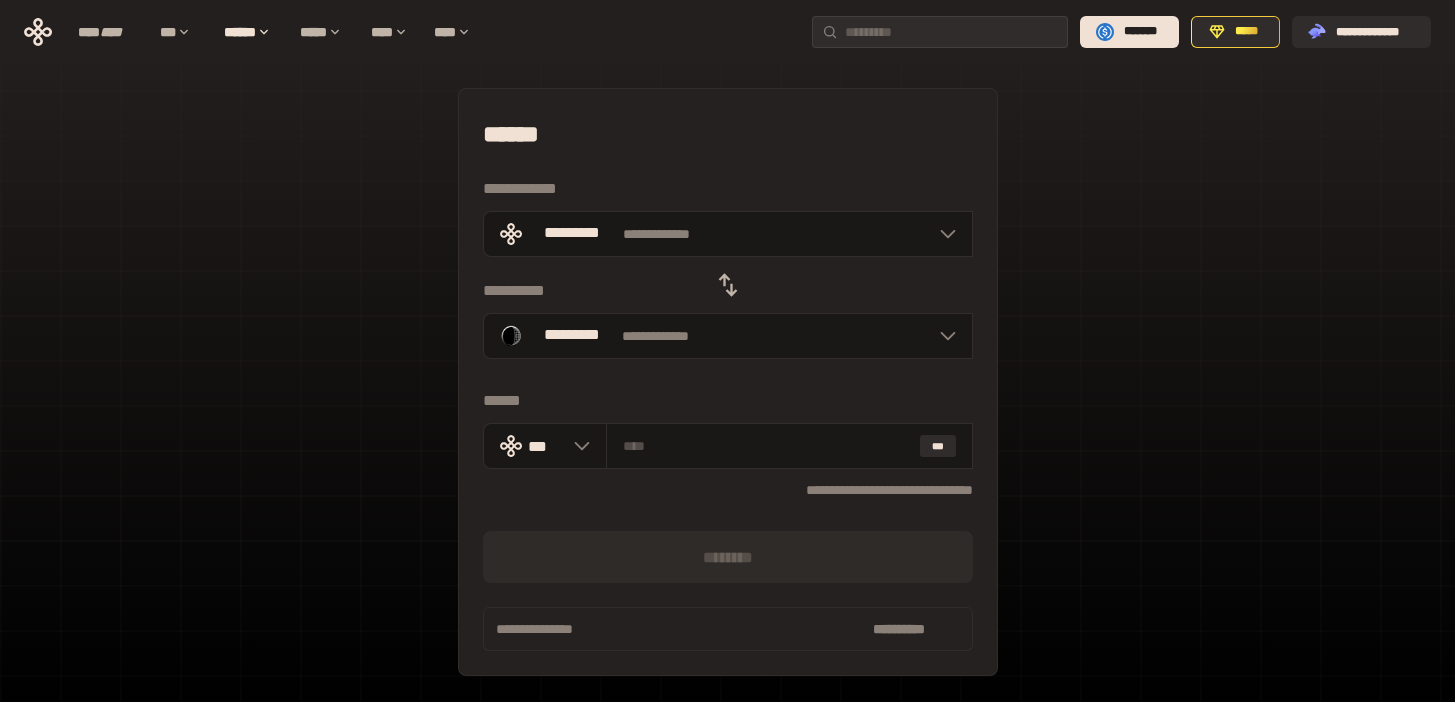 click 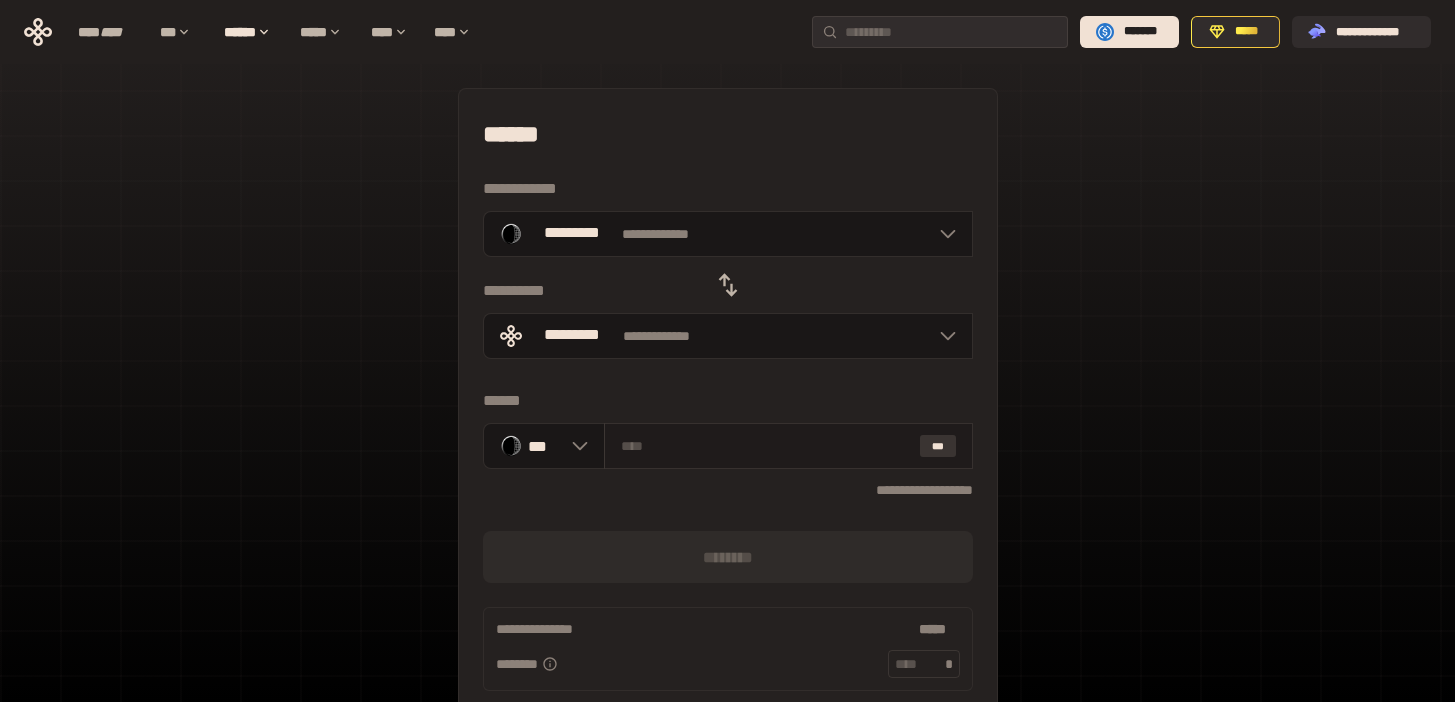 click on "***" at bounding box center [938, 446] 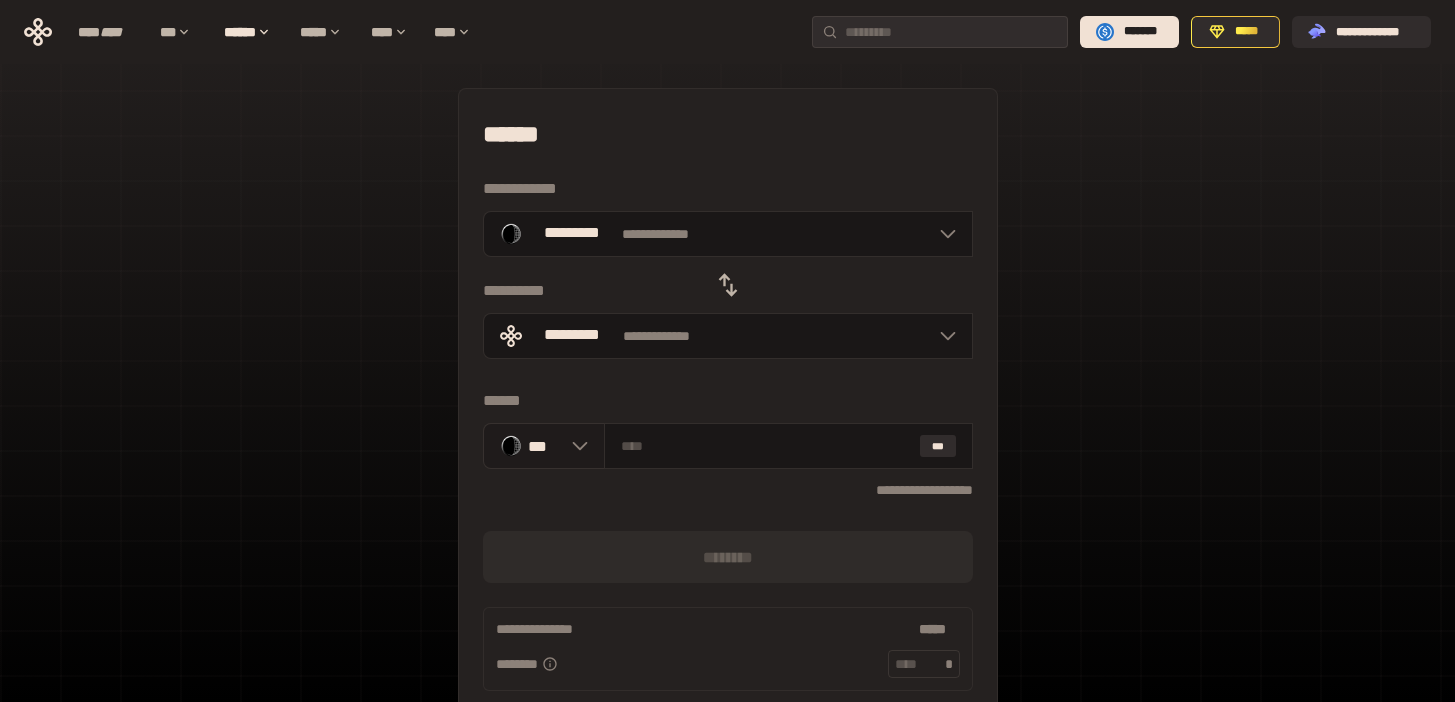 click 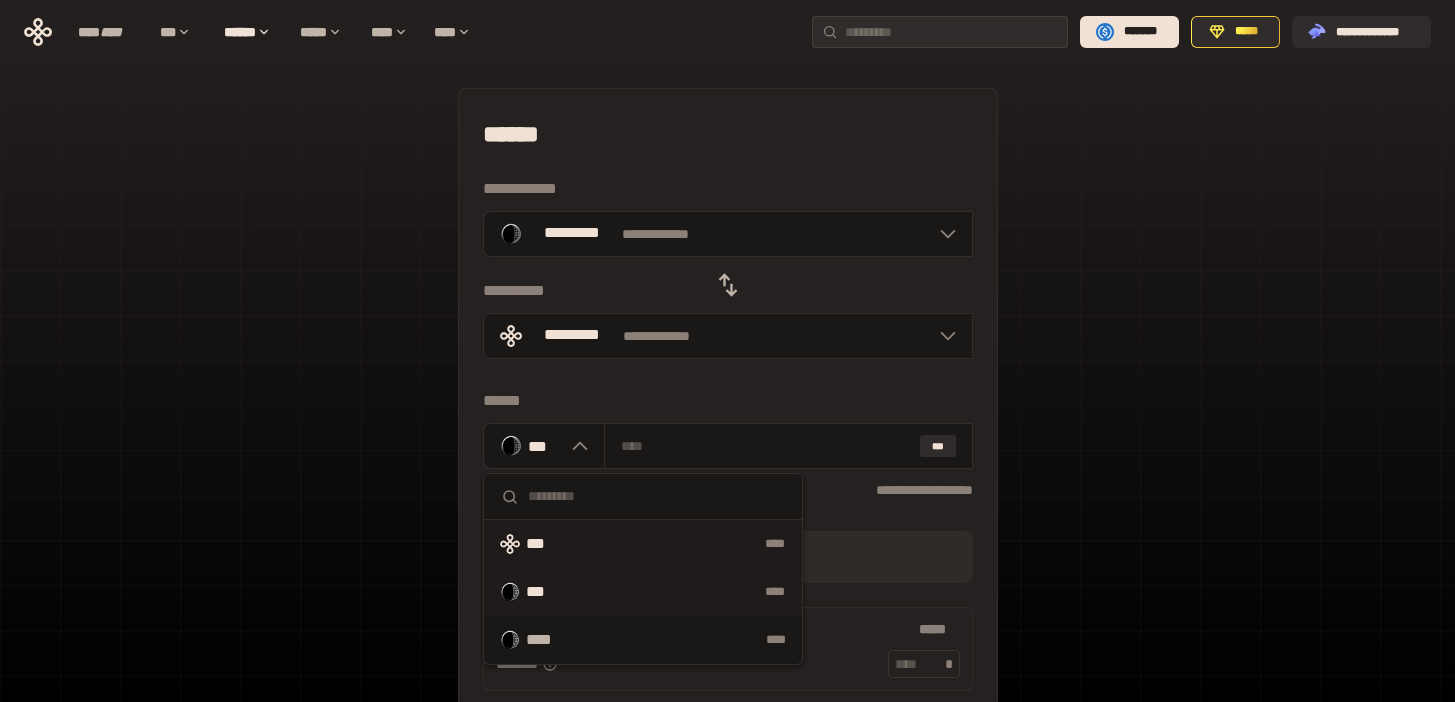 click on "****" at bounding box center [685, 544] 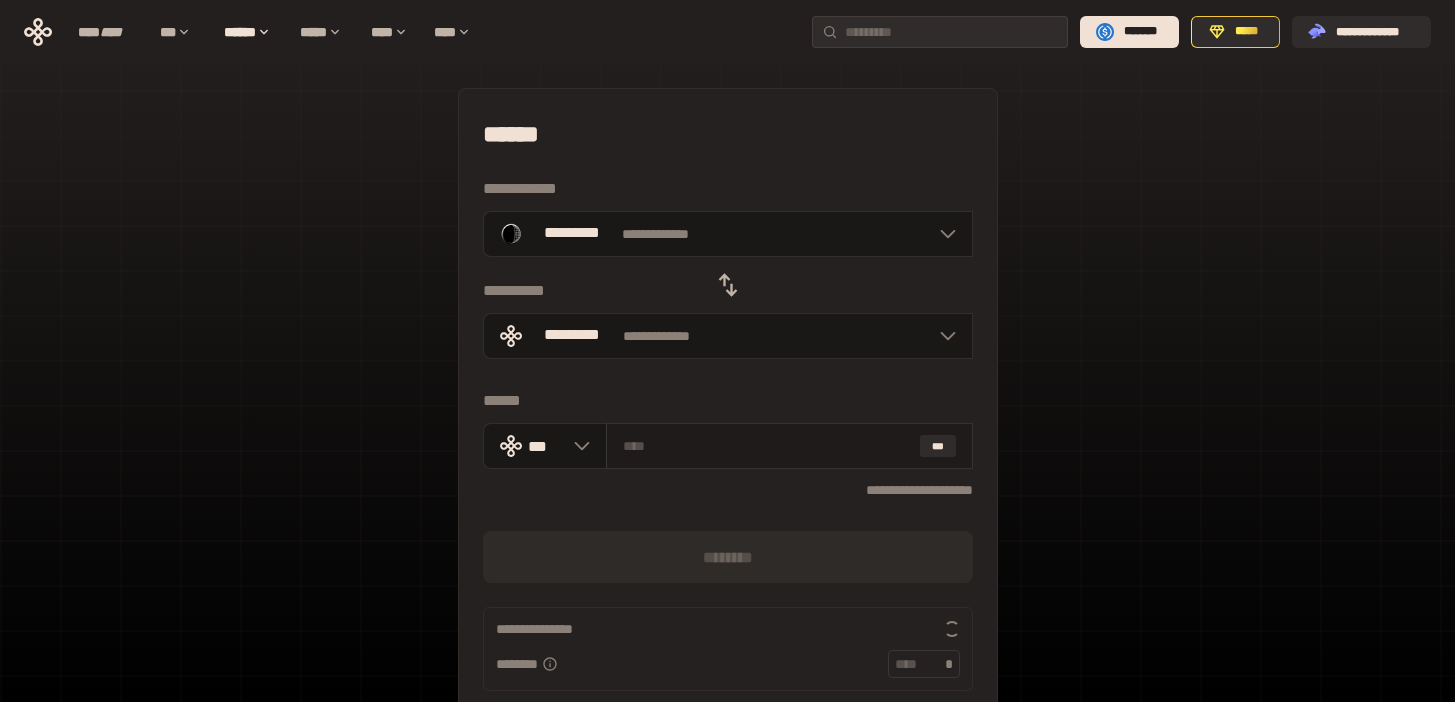 click at bounding box center [767, 446] 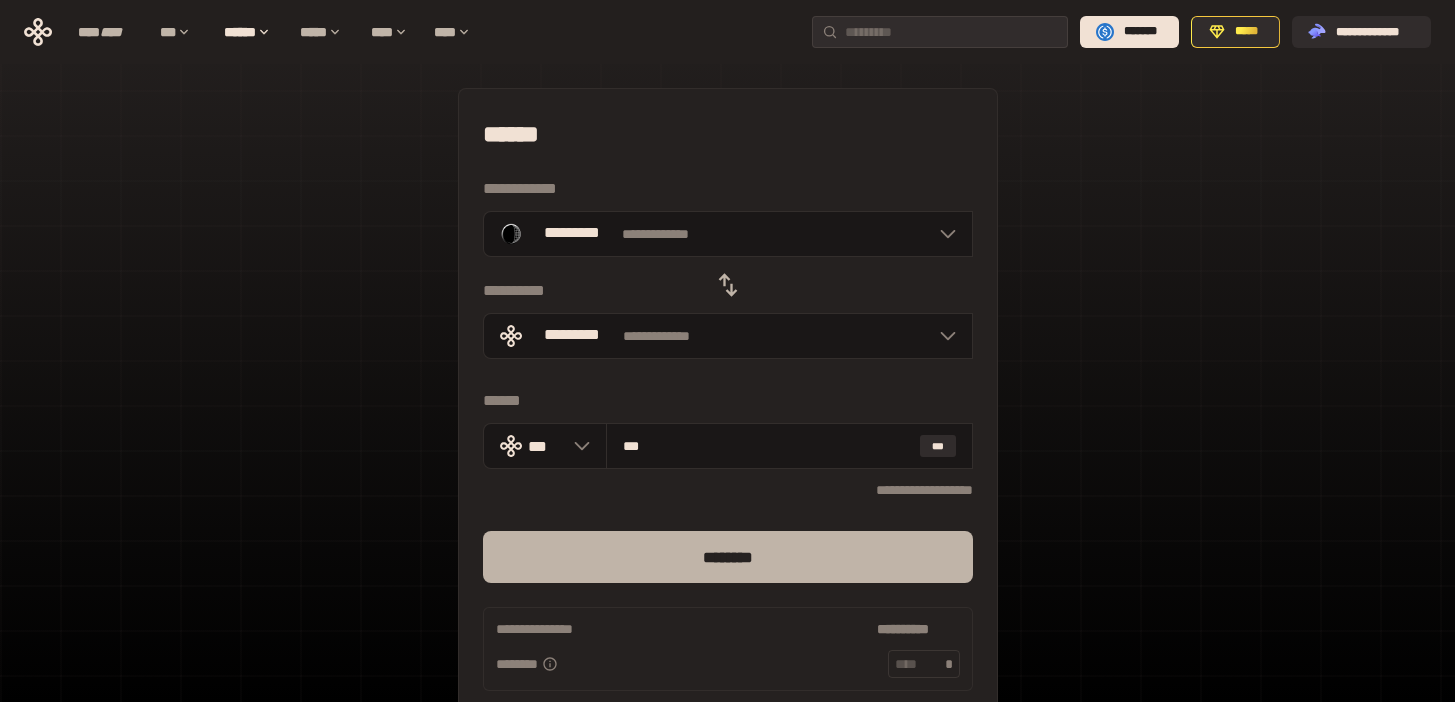 type on "***" 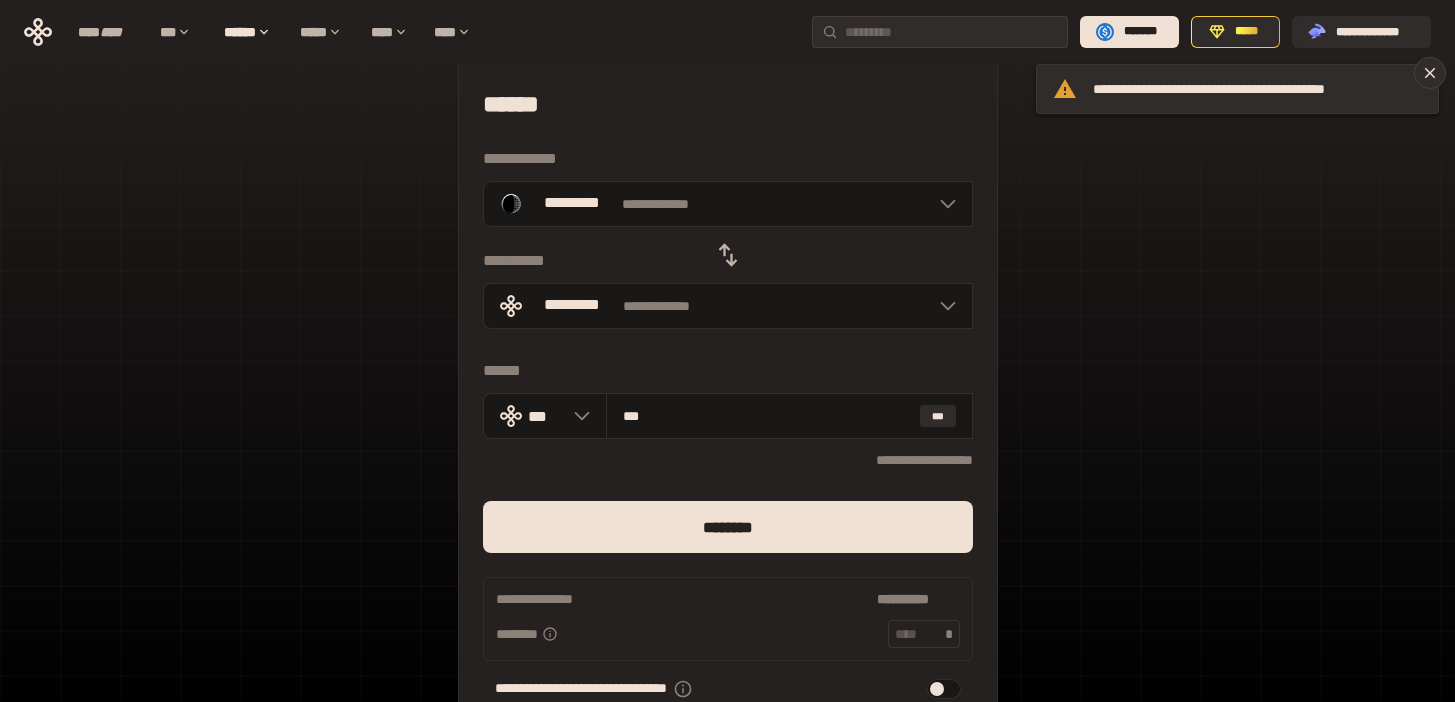 scroll, scrollTop: 0, scrollLeft: 0, axis: both 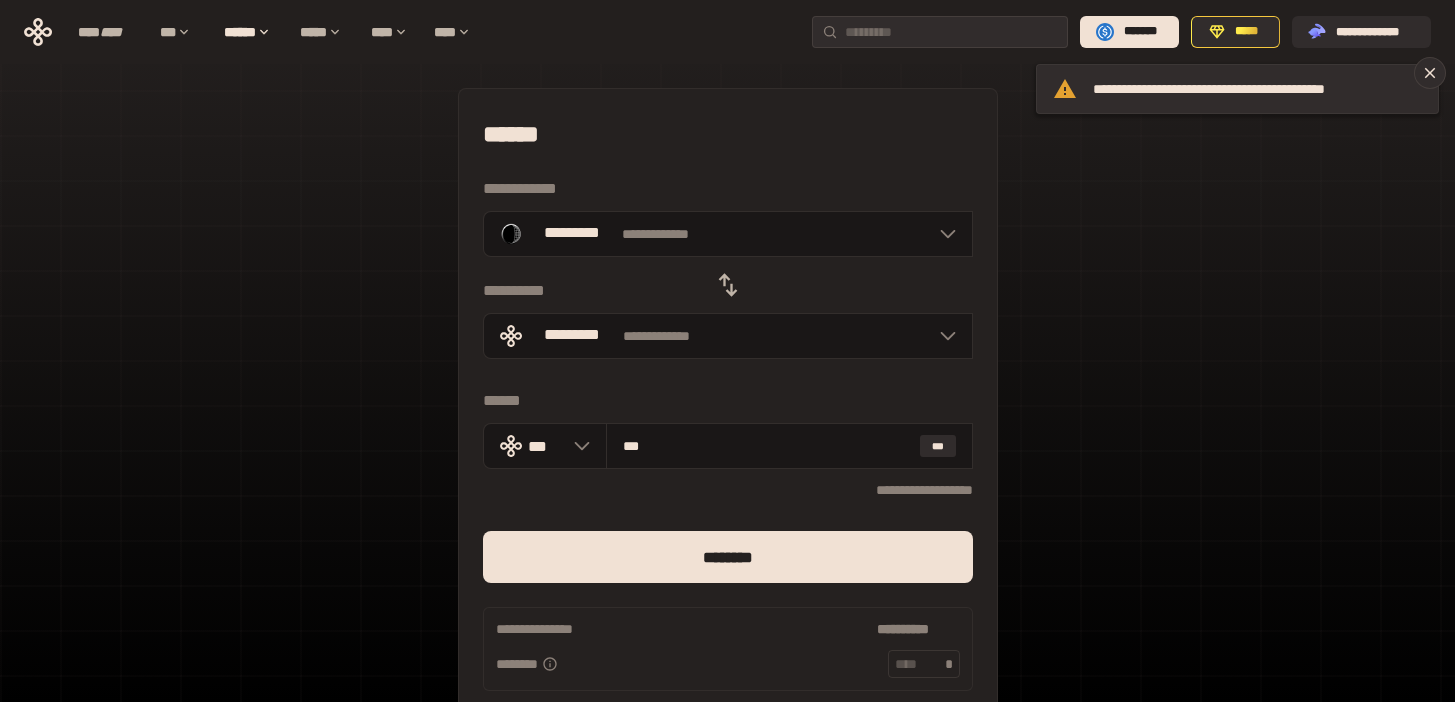 click 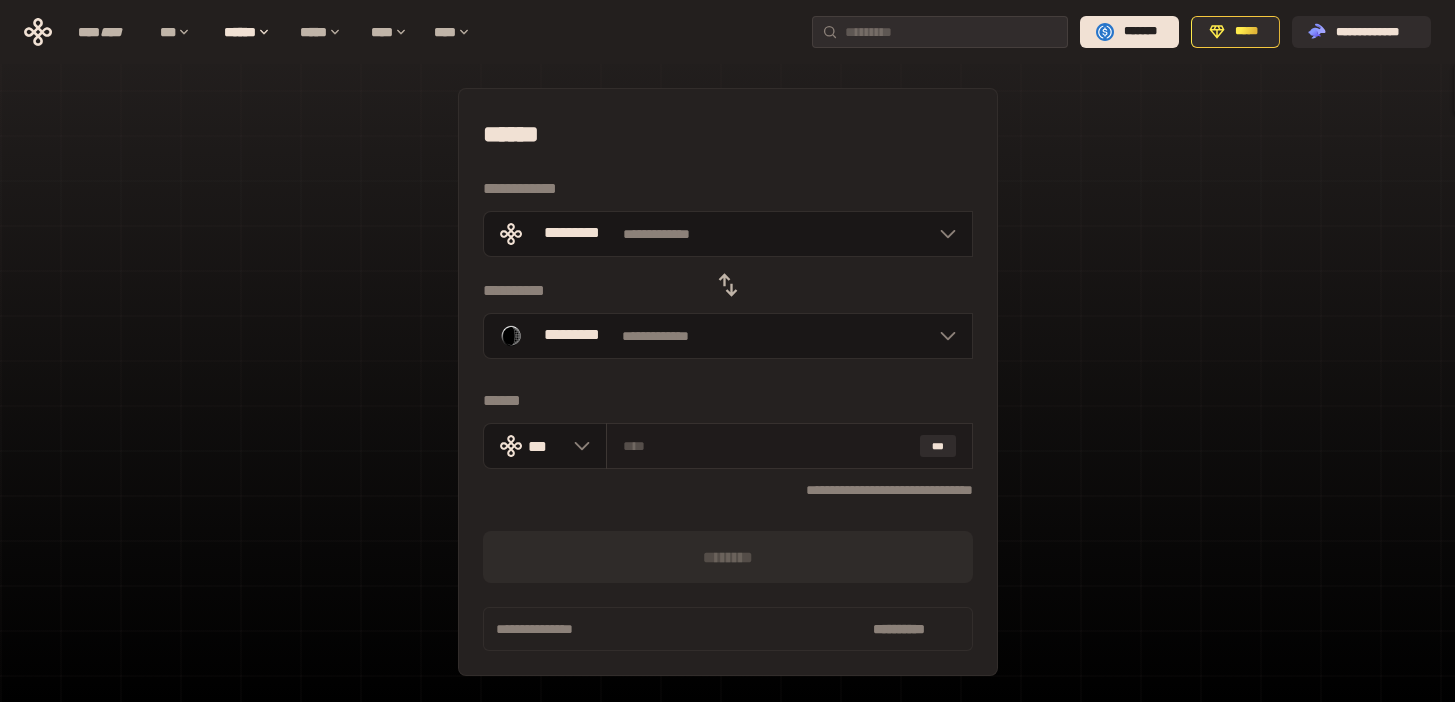 click on "***" at bounding box center (789, 446) 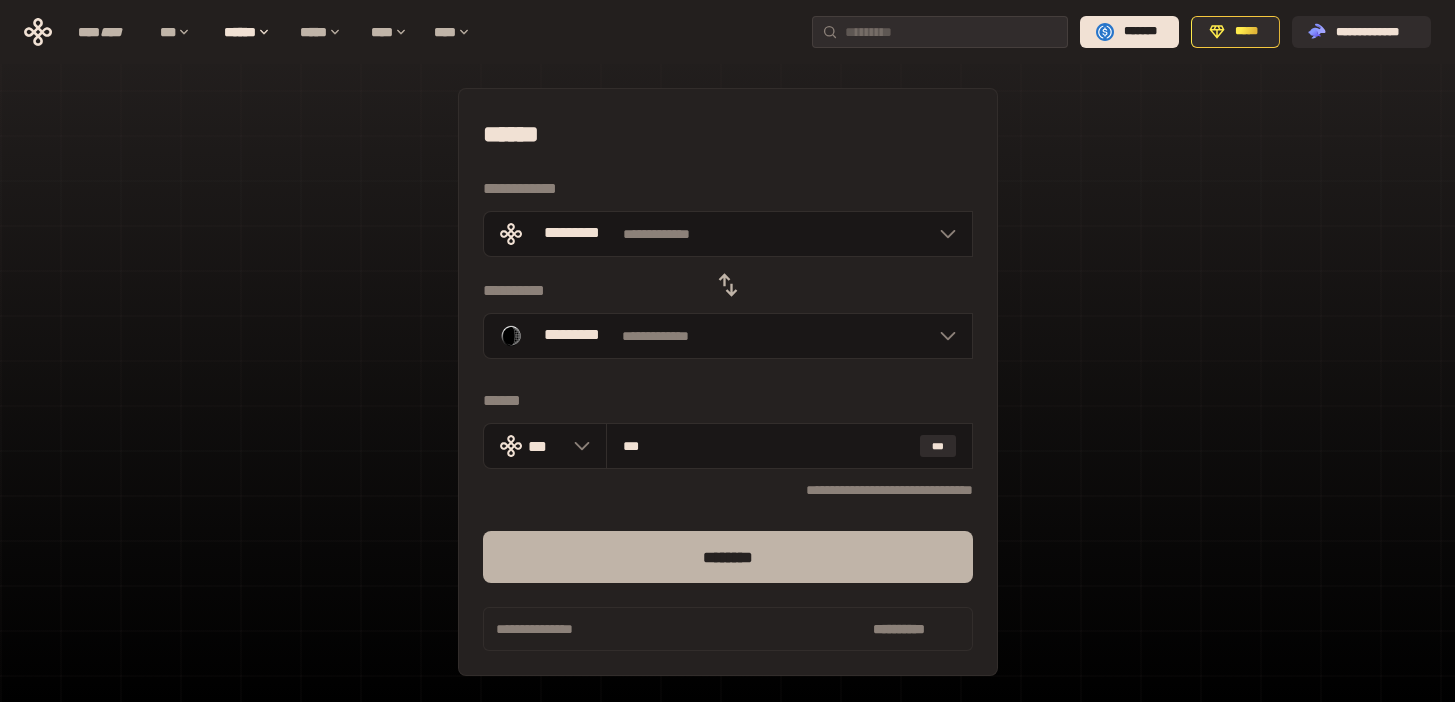 type on "***" 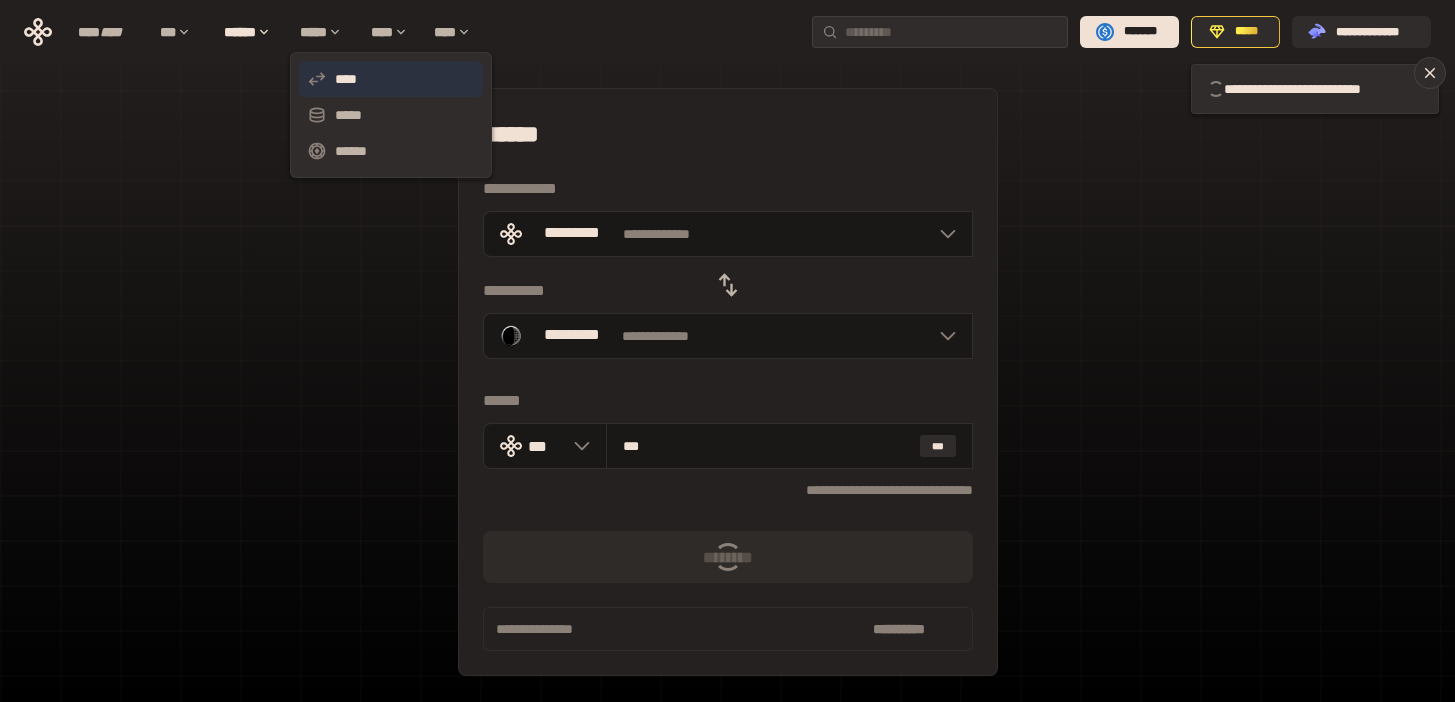 click on "****" at bounding box center [391, 79] 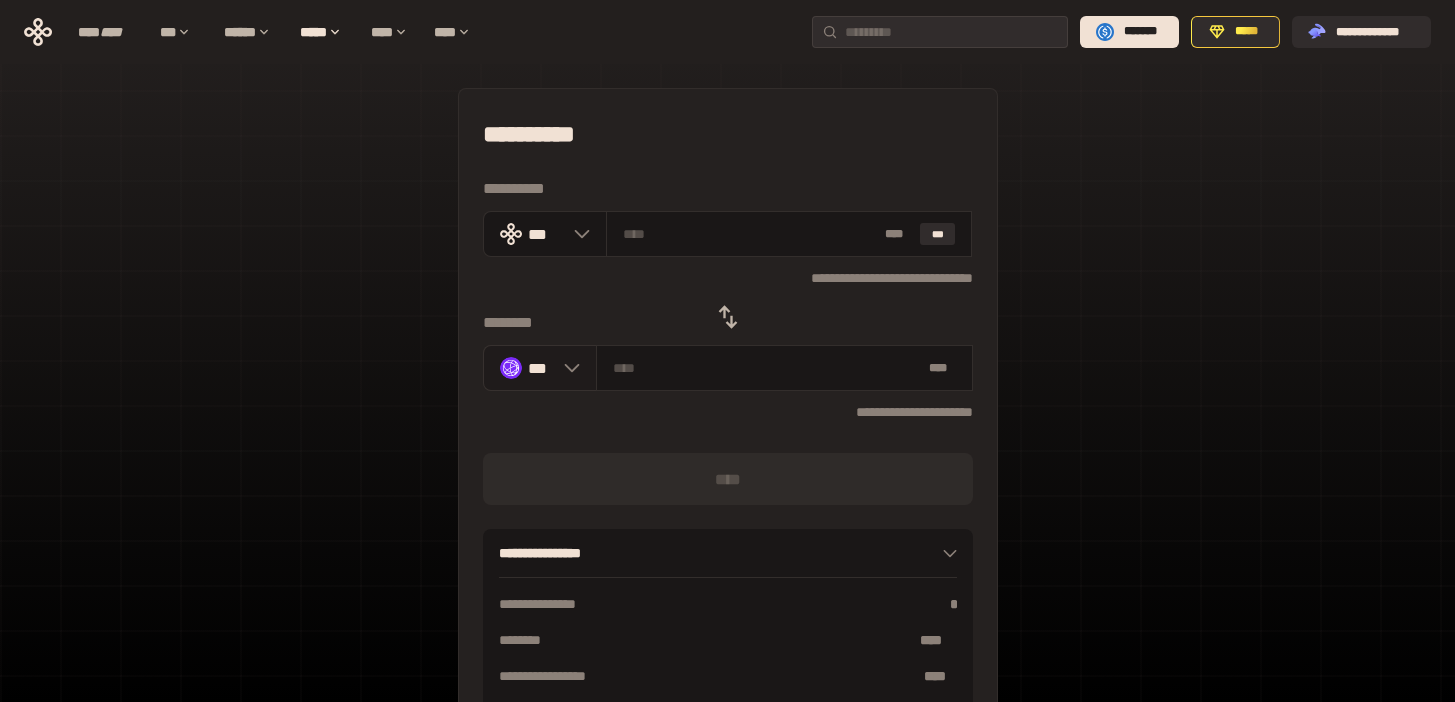 click 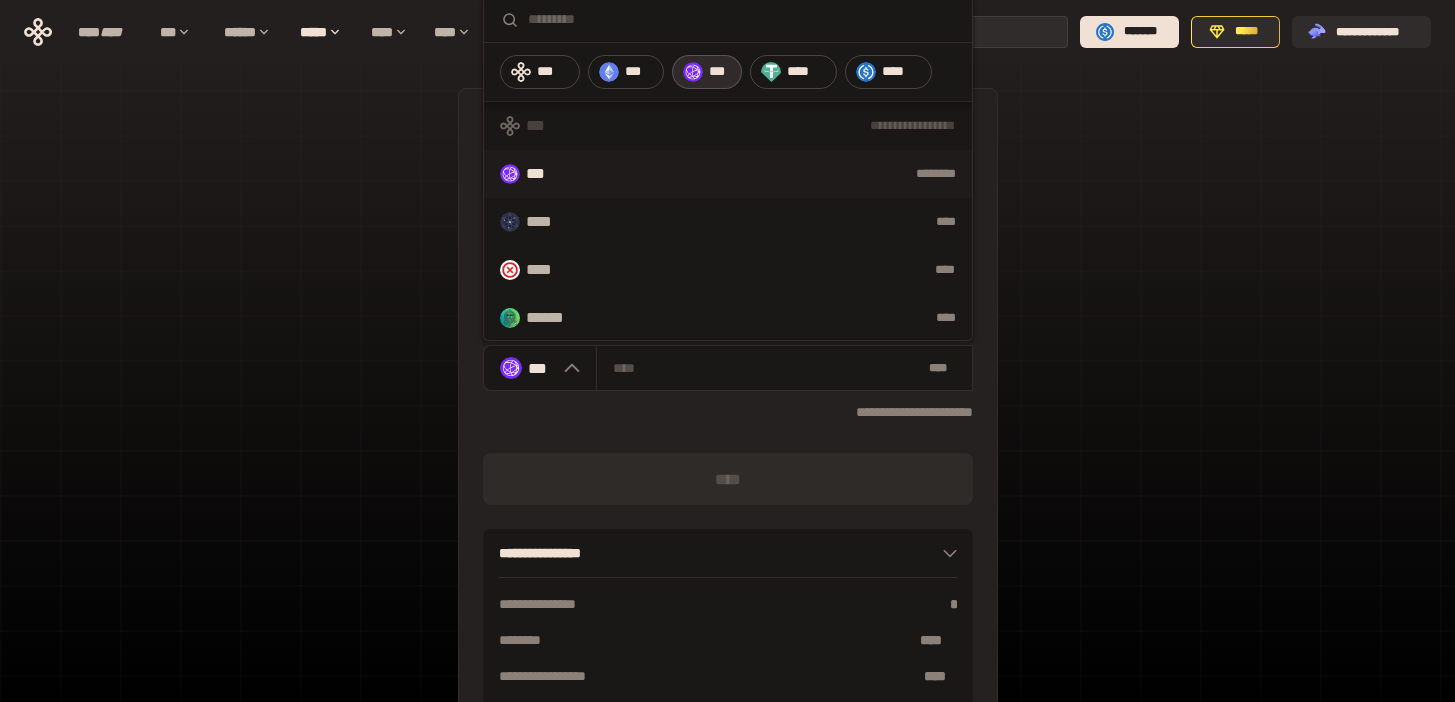 click at bounding box center [742, 19] 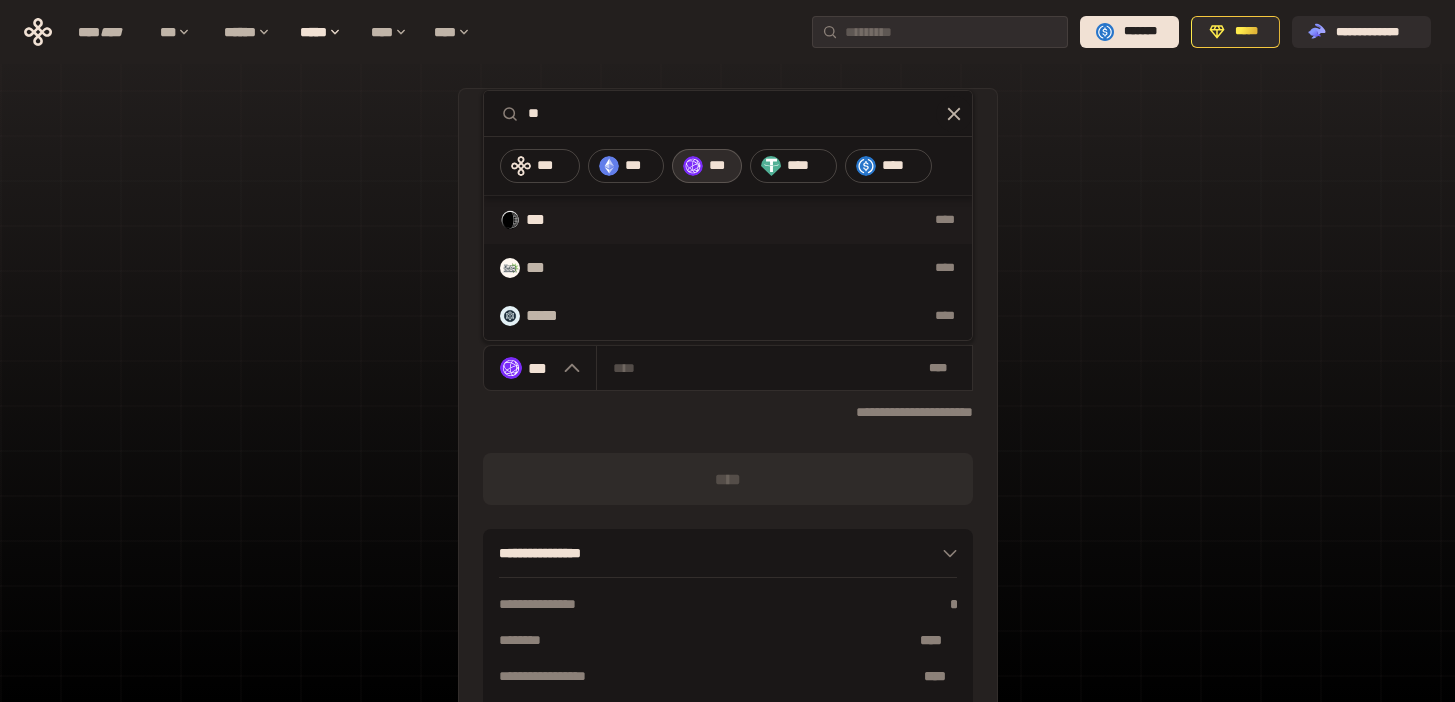 type on "**" 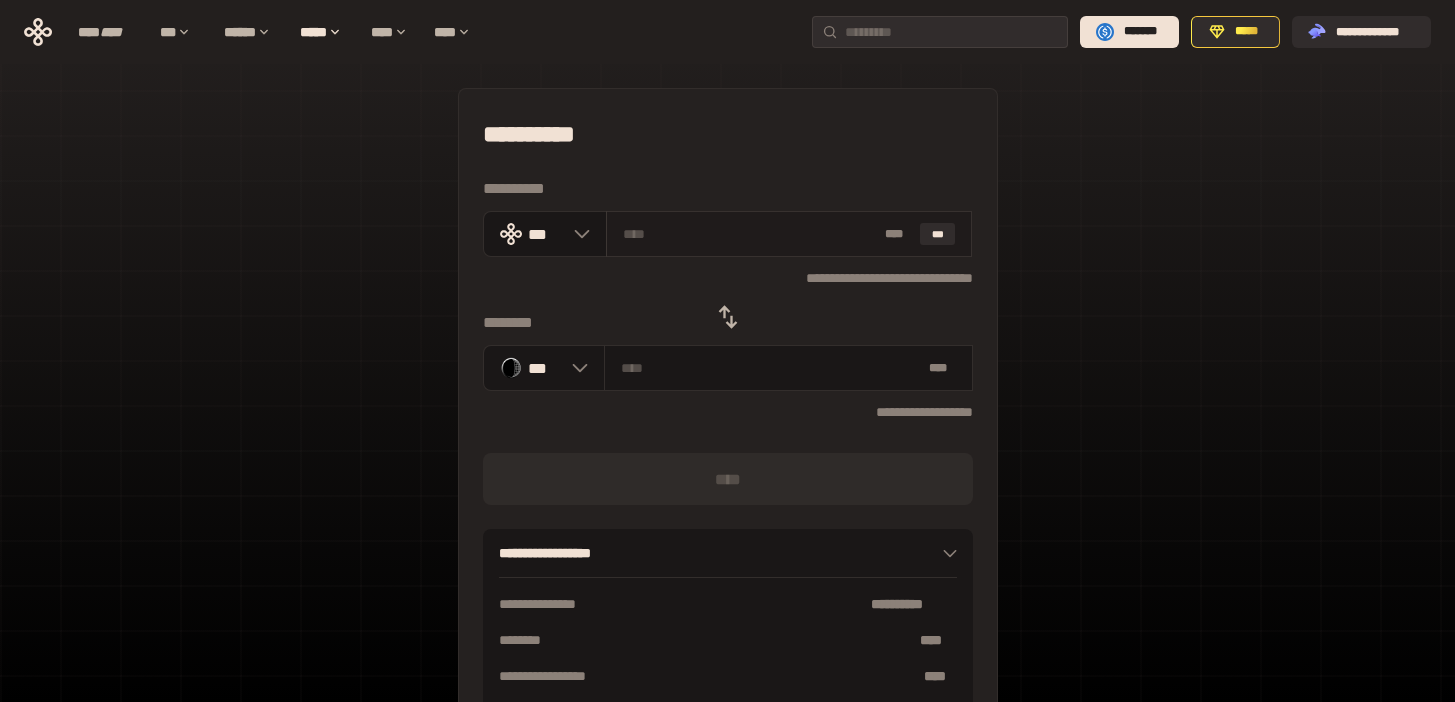 click at bounding box center (750, 234) 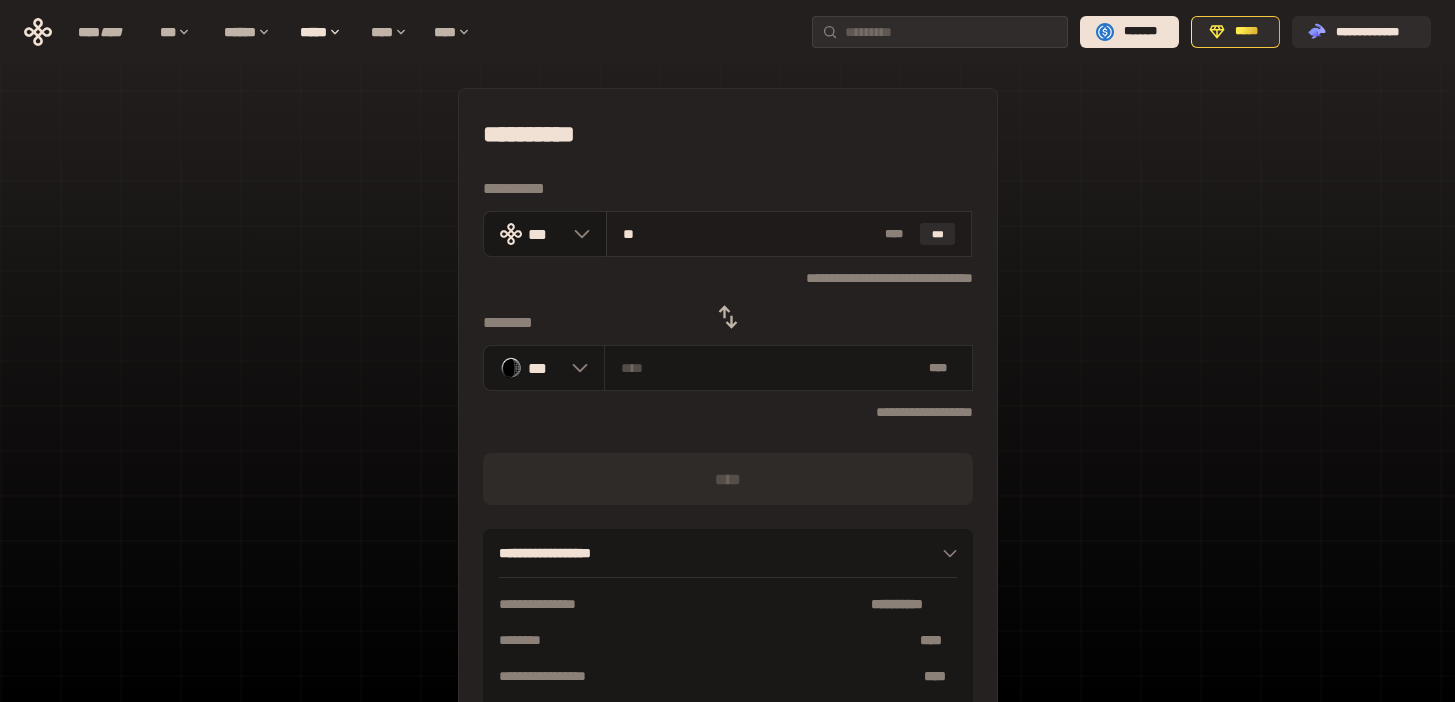 type on "***" 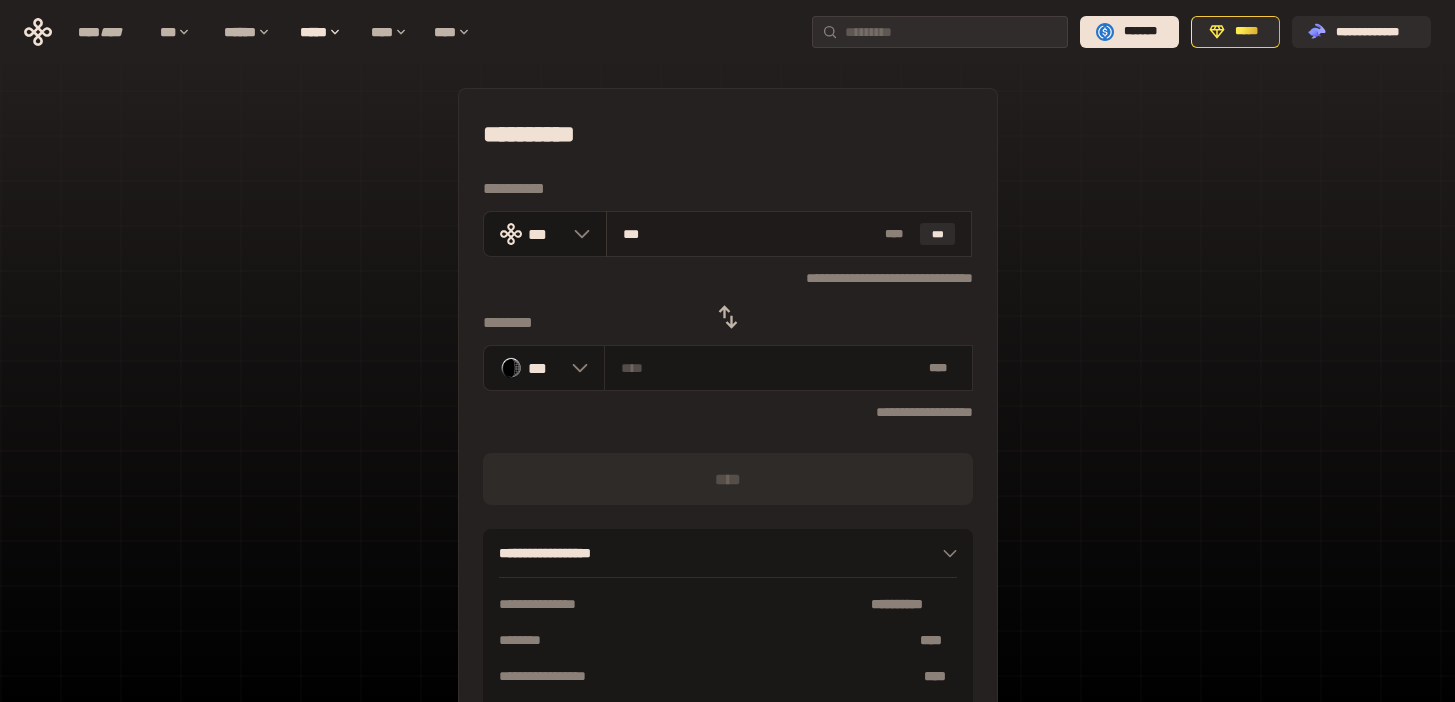 type on "**********" 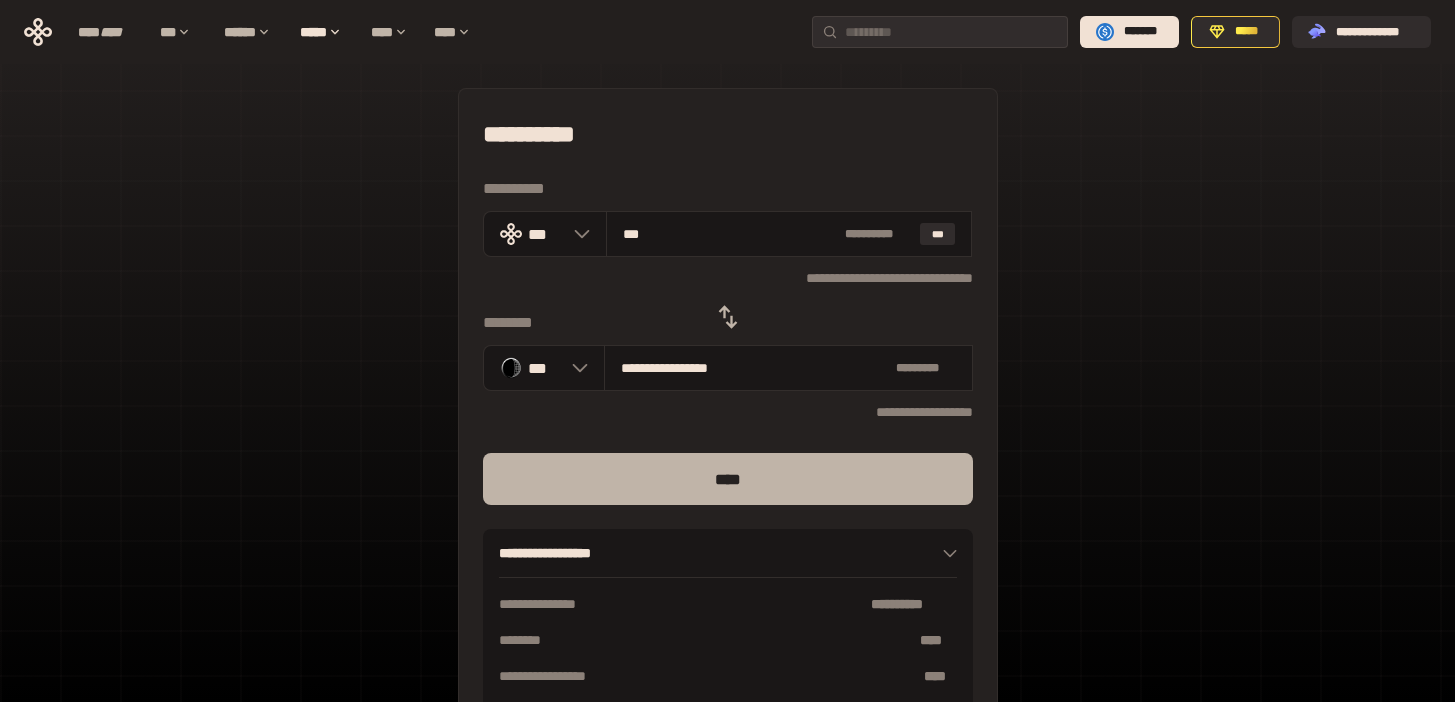 type on "***" 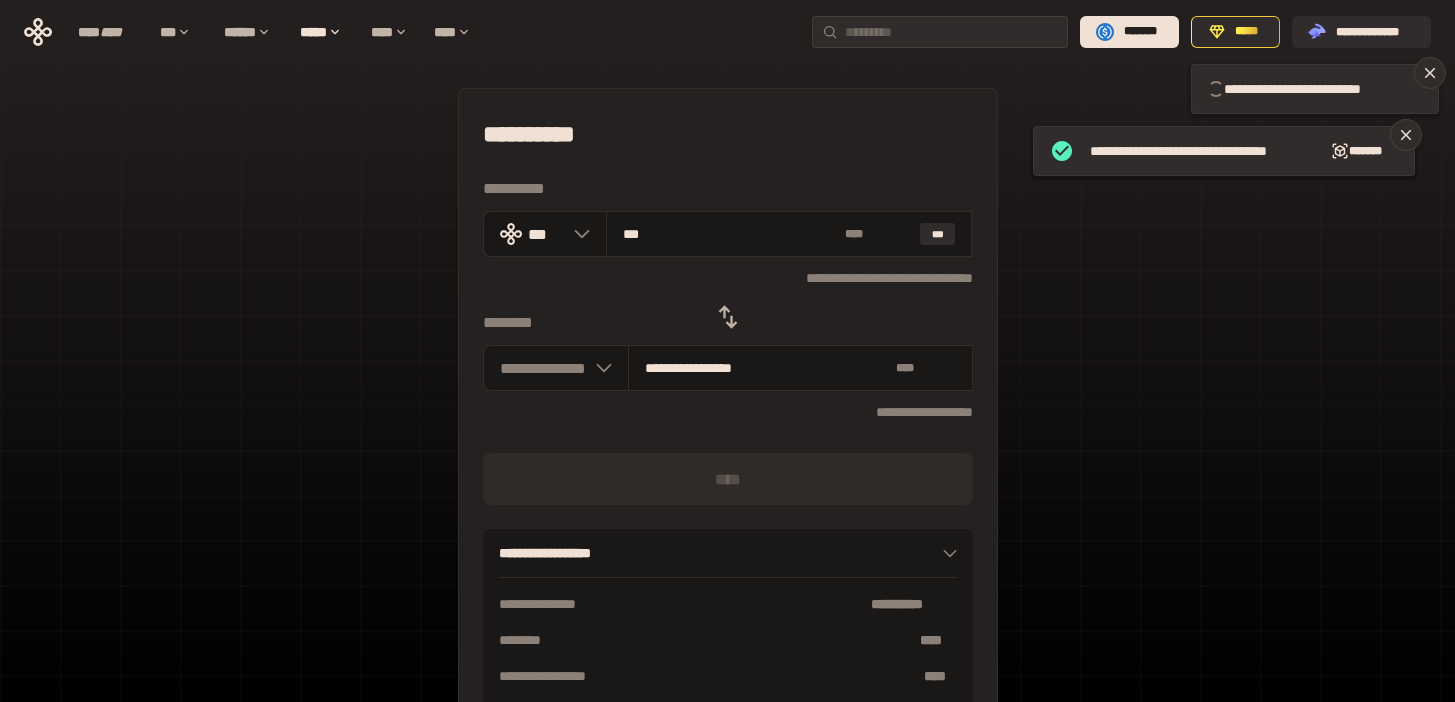 type 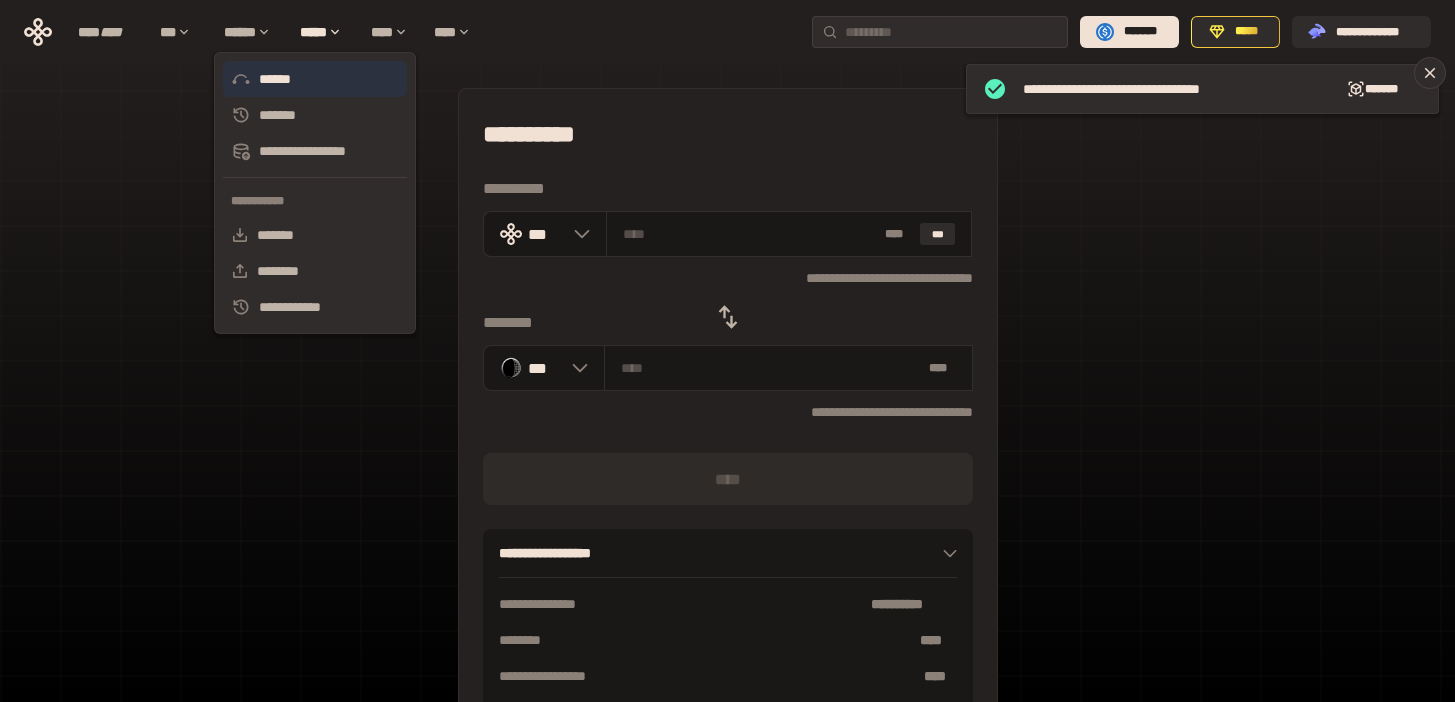 click on "******" at bounding box center (315, 79) 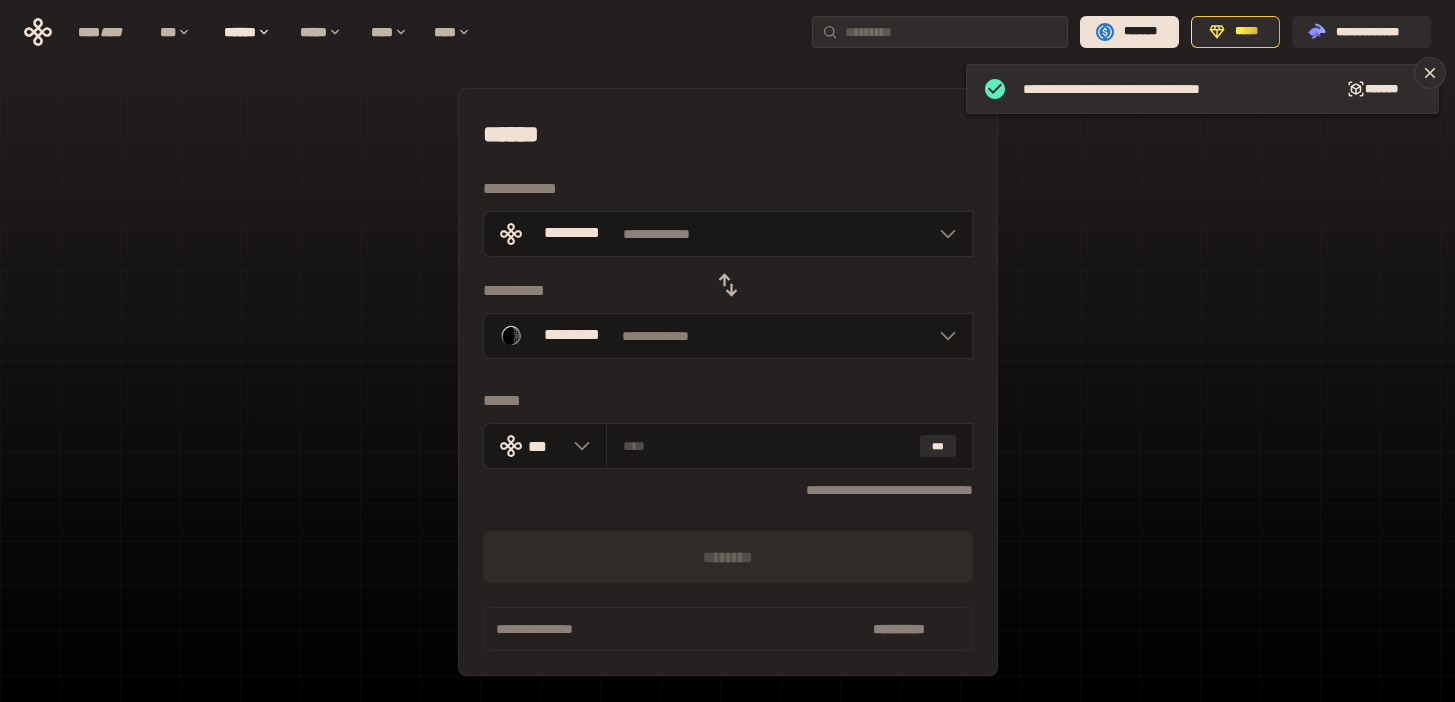click 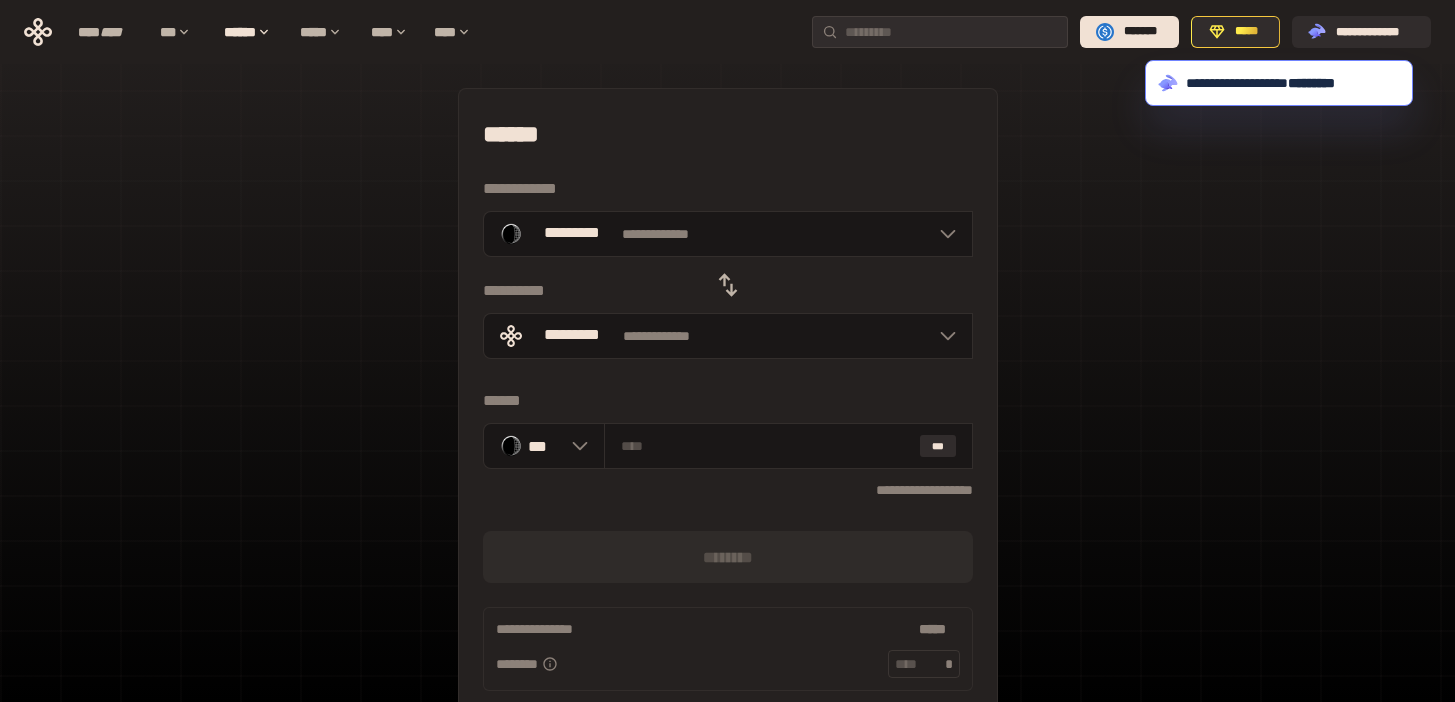 click 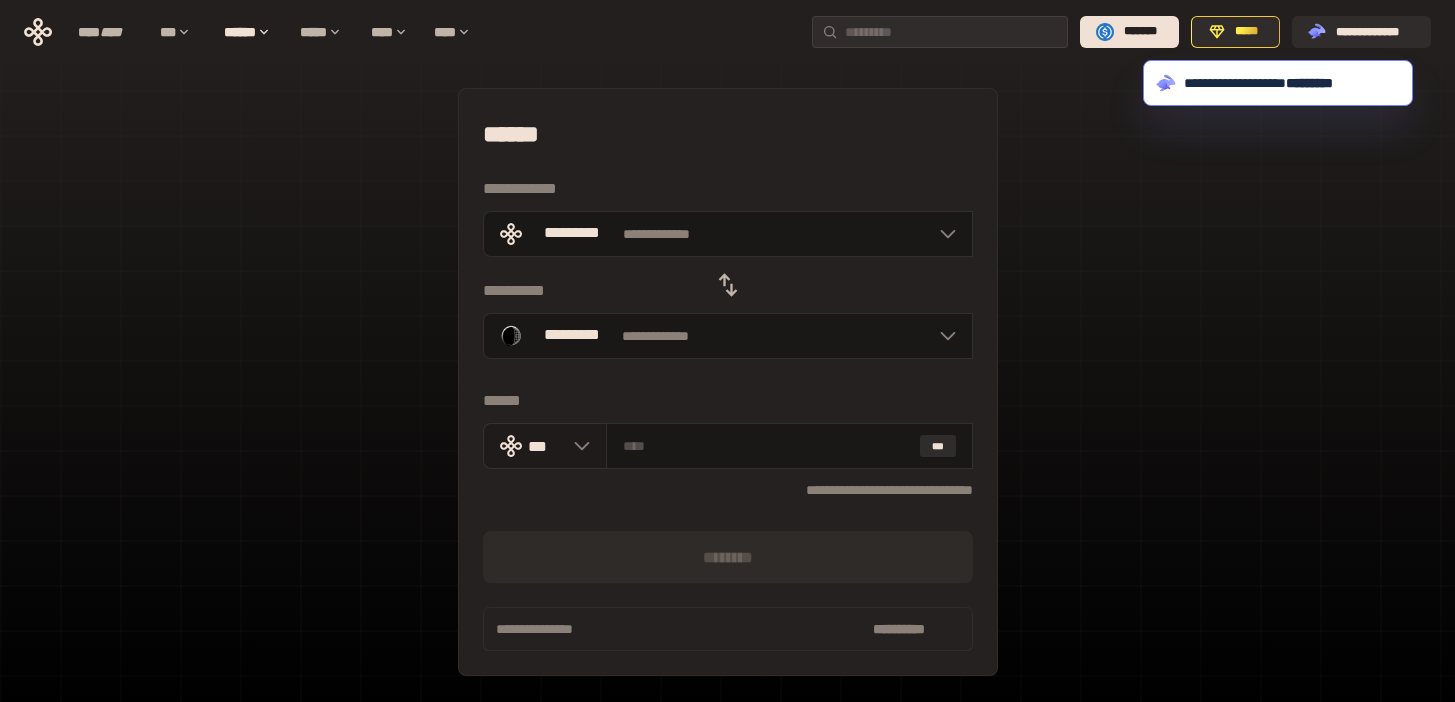 click at bounding box center [577, 446] 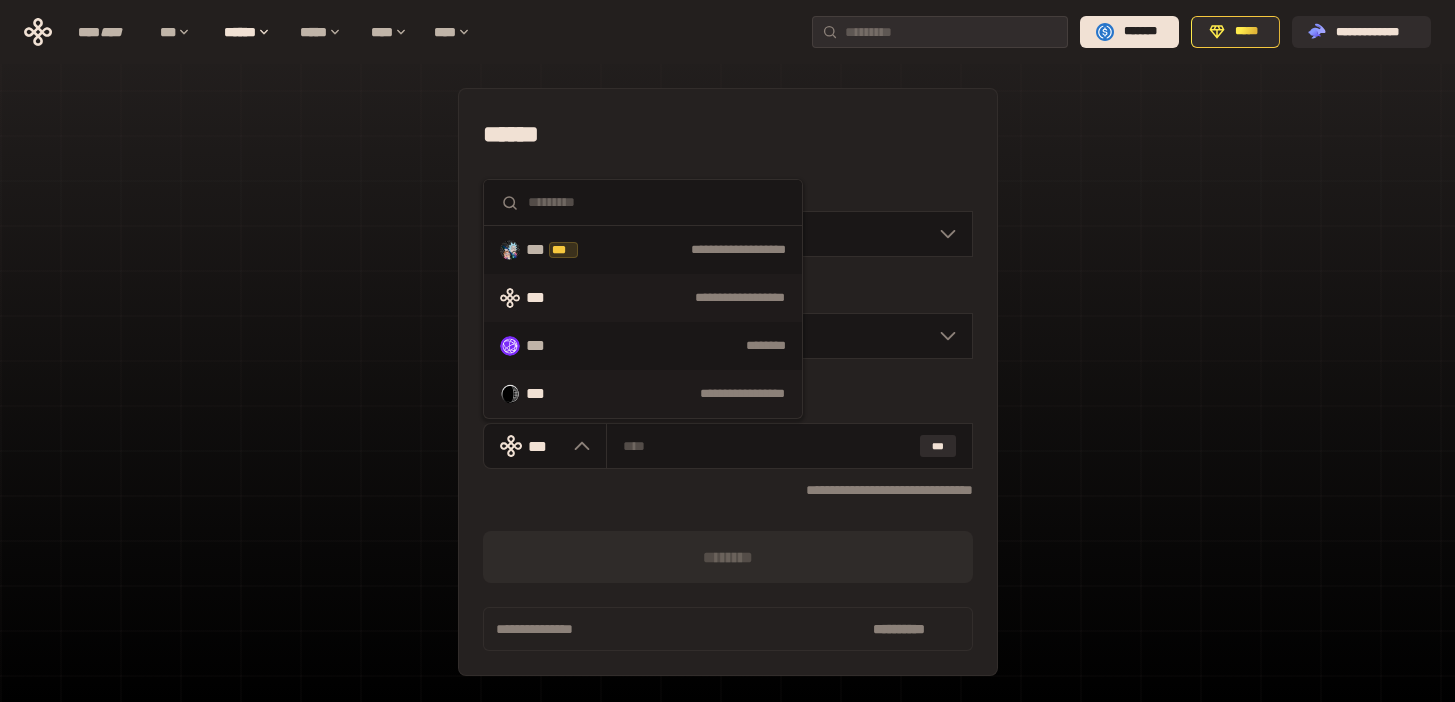click on "**********" at bounding box center [685, 394] 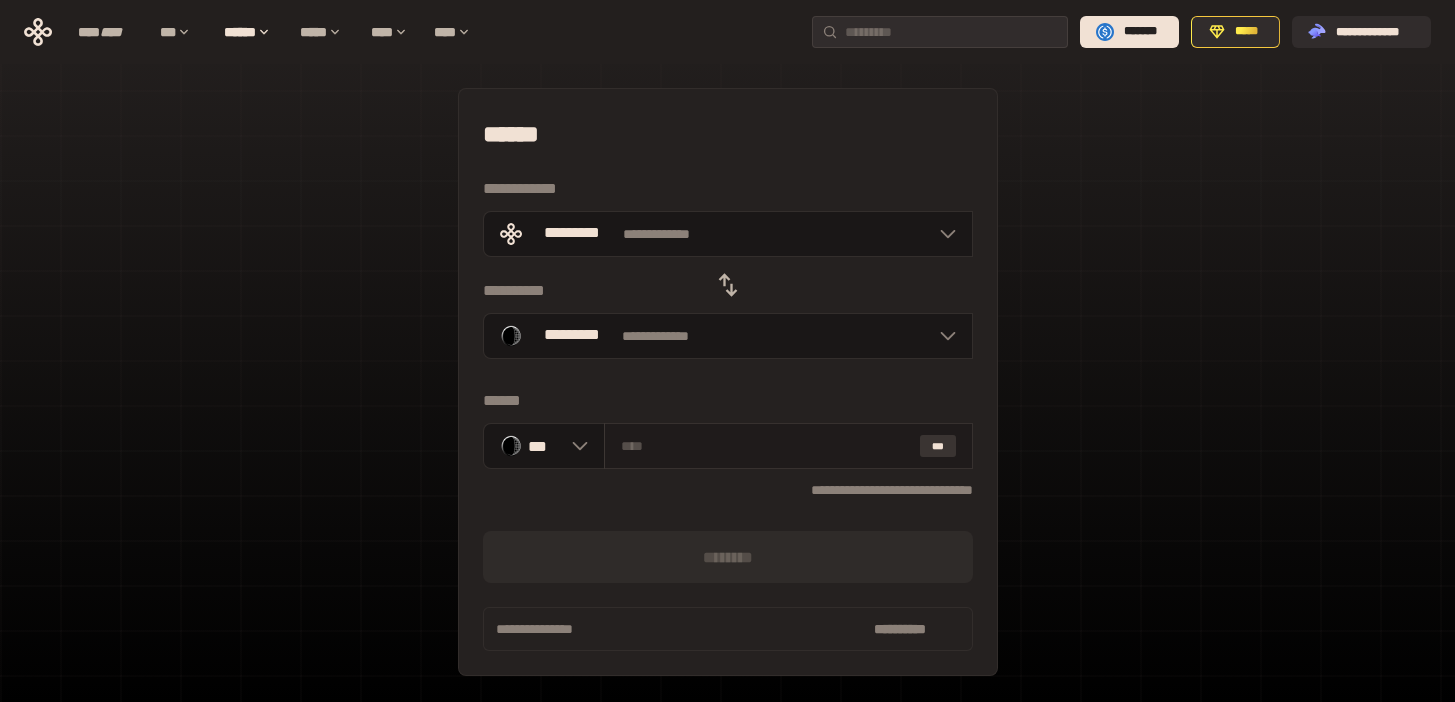 click on "***" at bounding box center (938, 446) 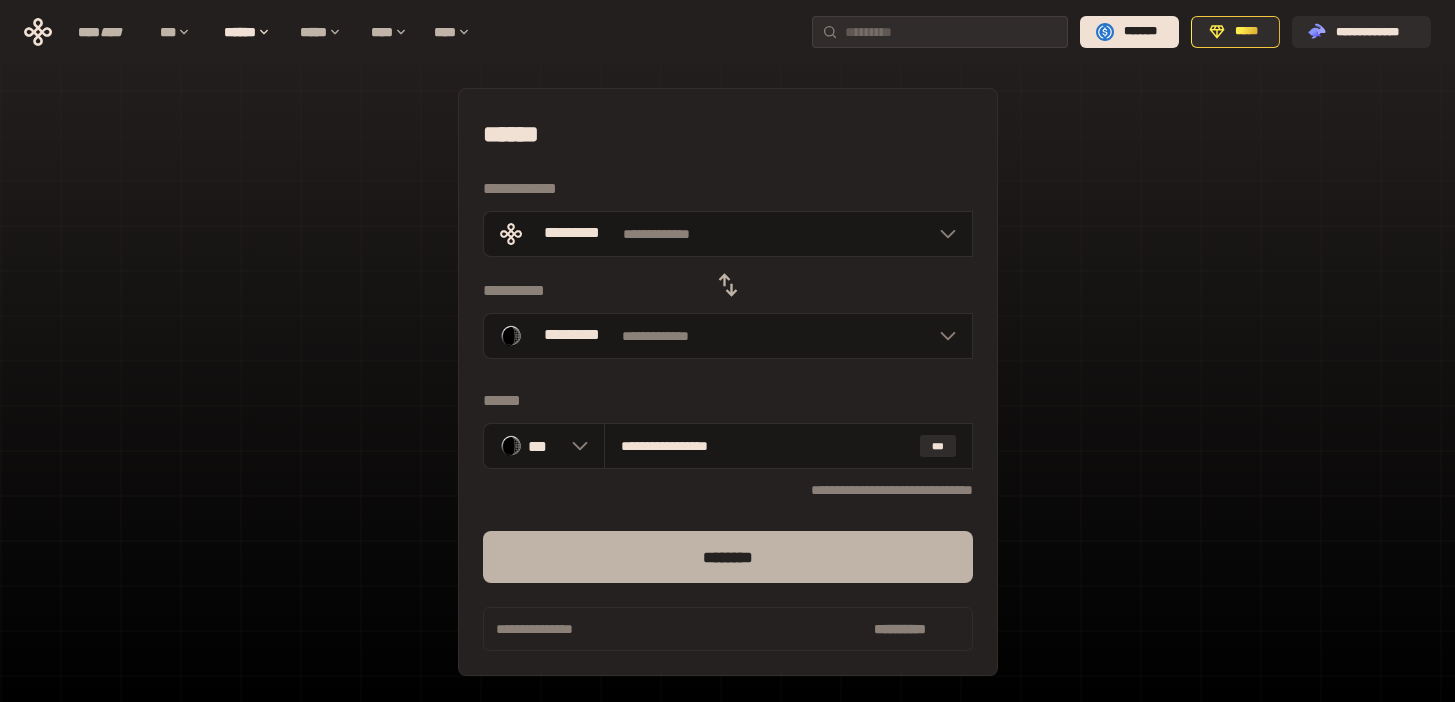 click on "********" at bounding box center (728, 557) 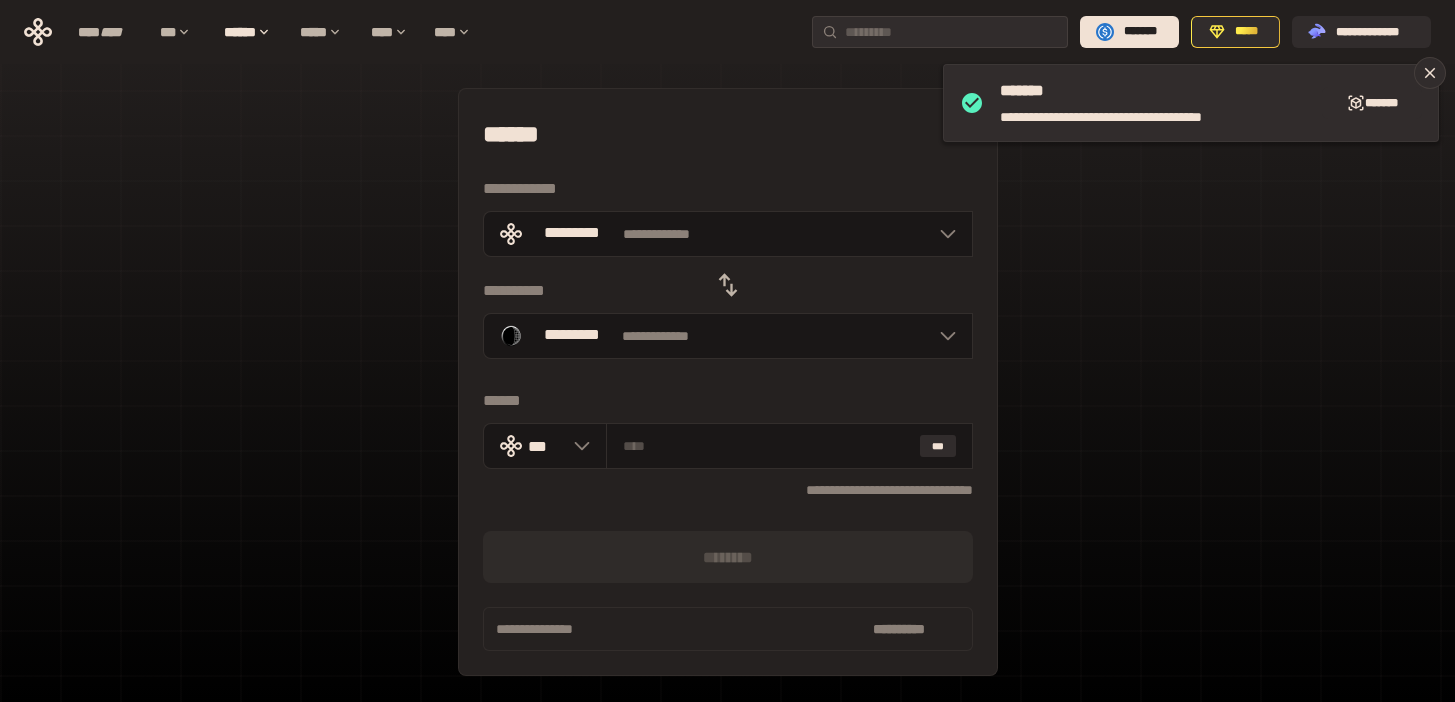 click 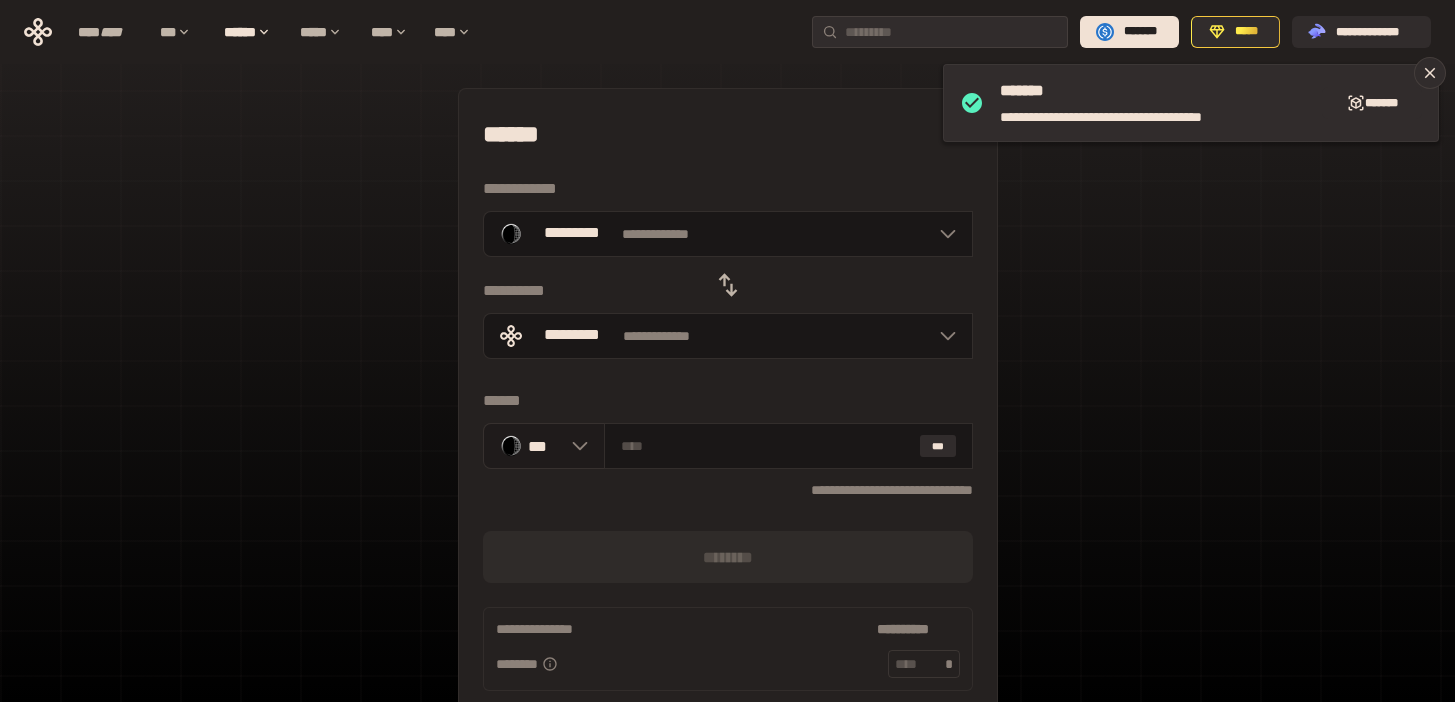 click at bounding box center [575, 446] 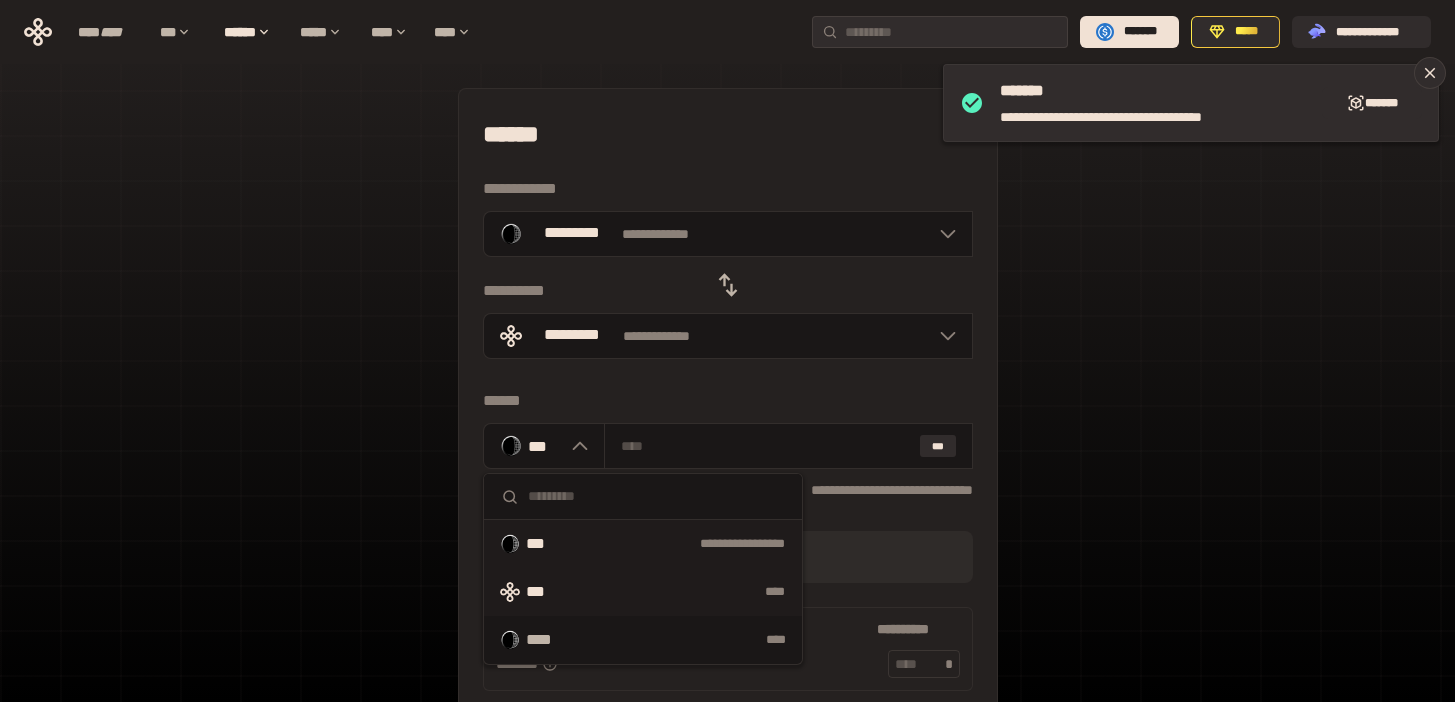 click on "****" at bounding box center (685, 592) 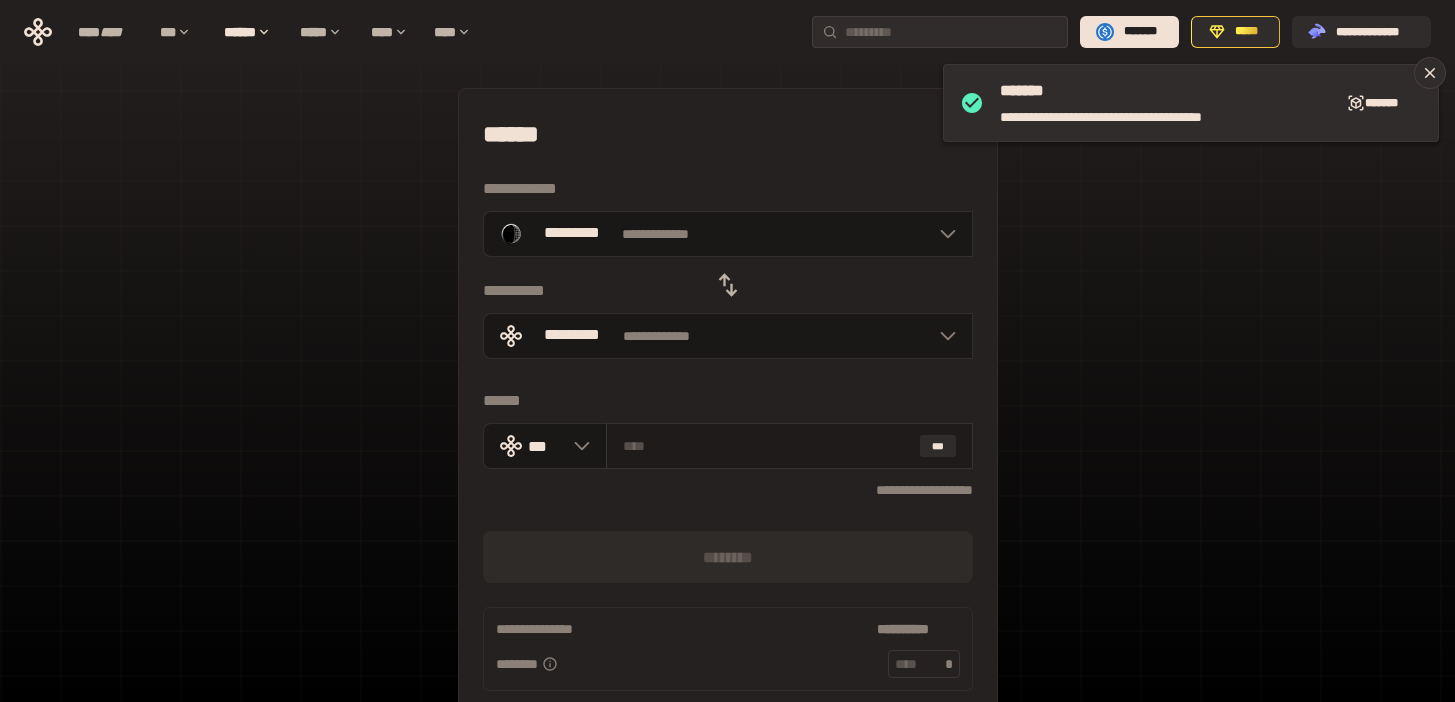 click at bounding box center [767, 446] 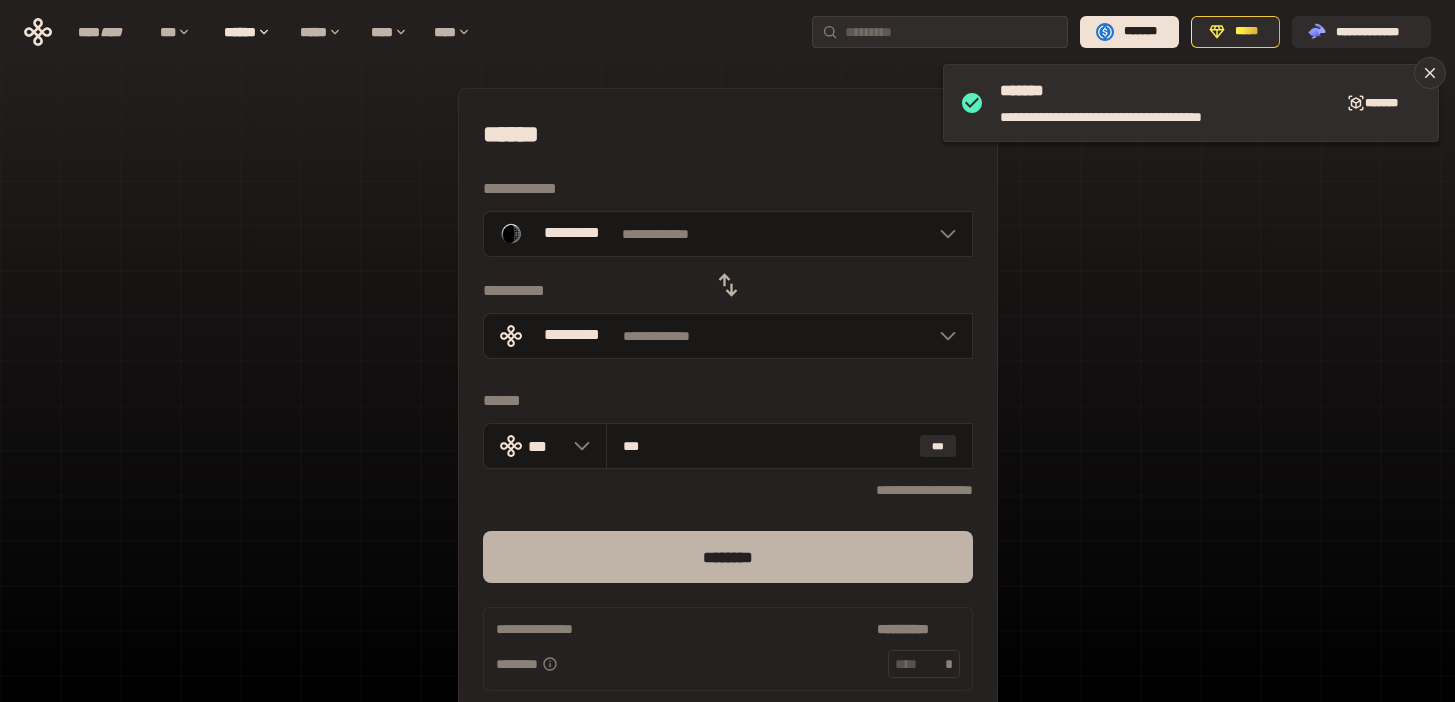 type on "***" 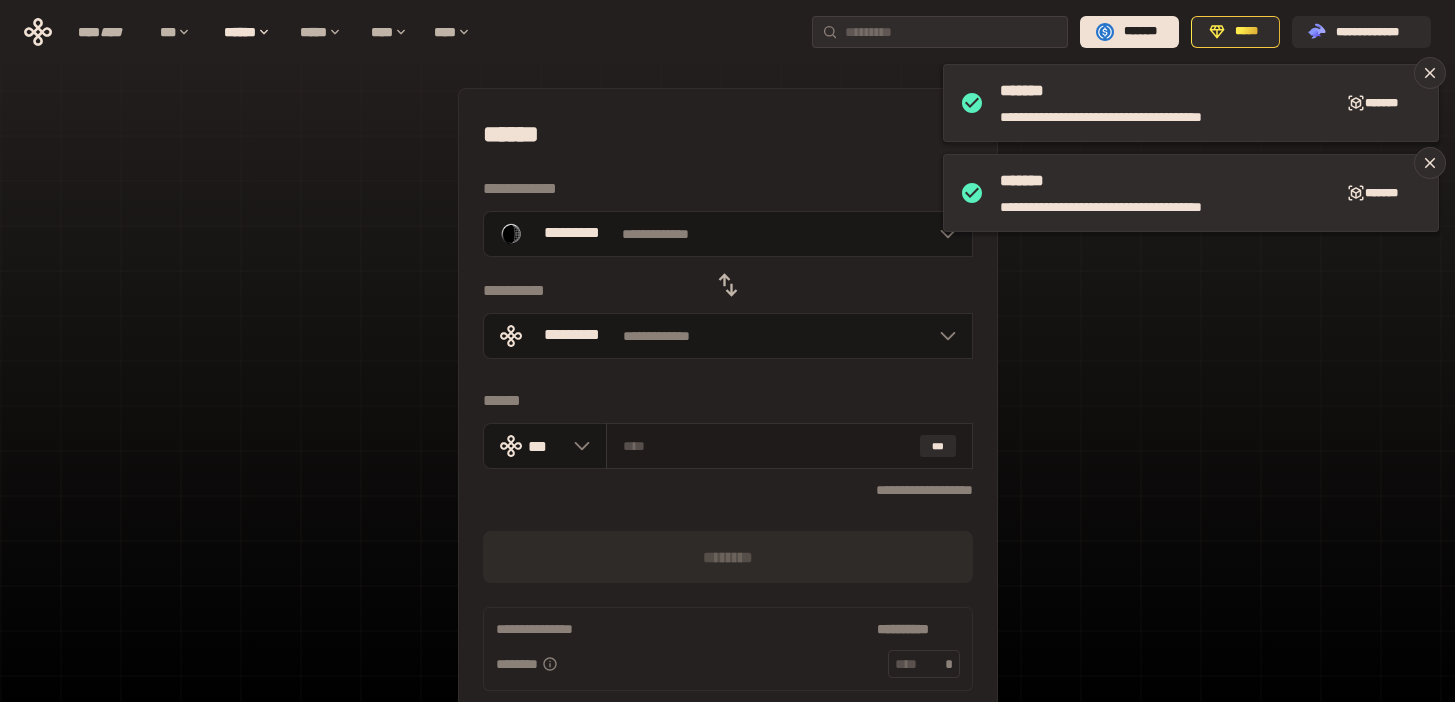 click at bounding box center [767, 446] 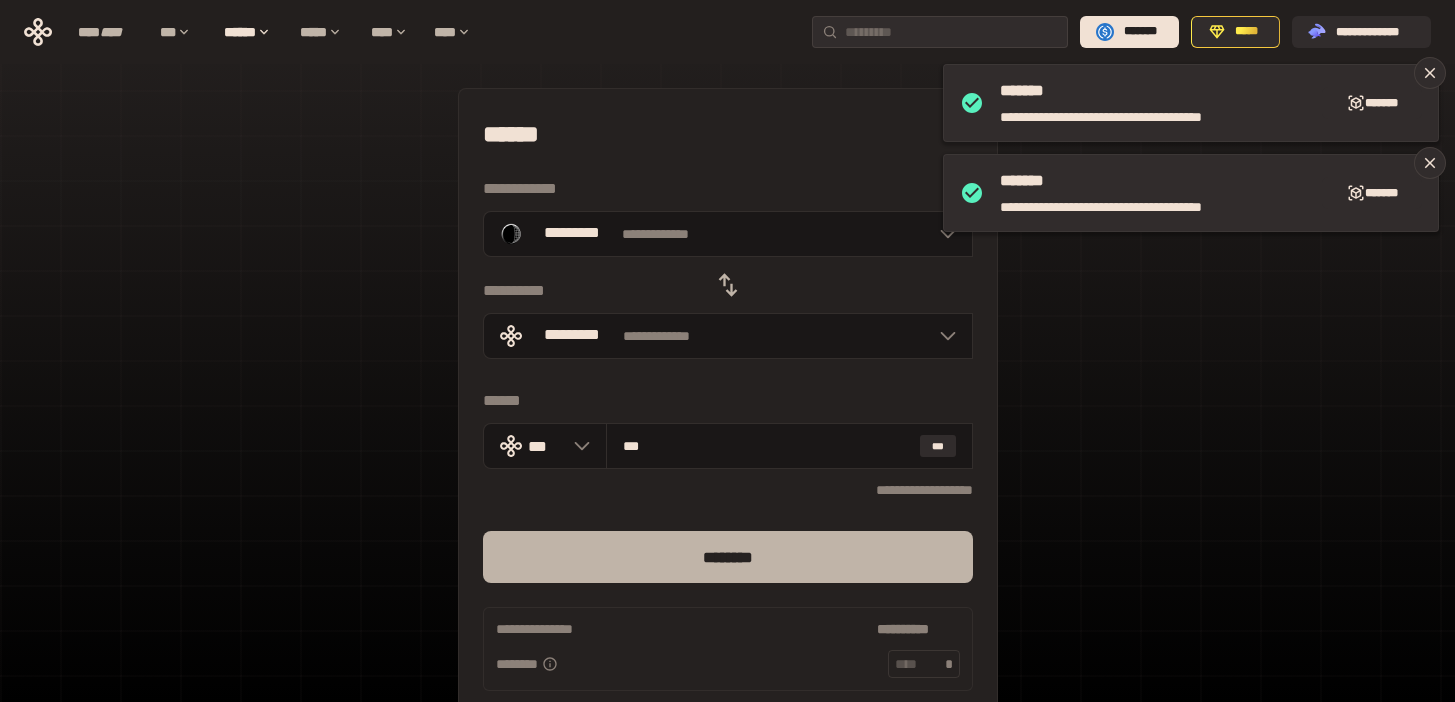 type on "***" 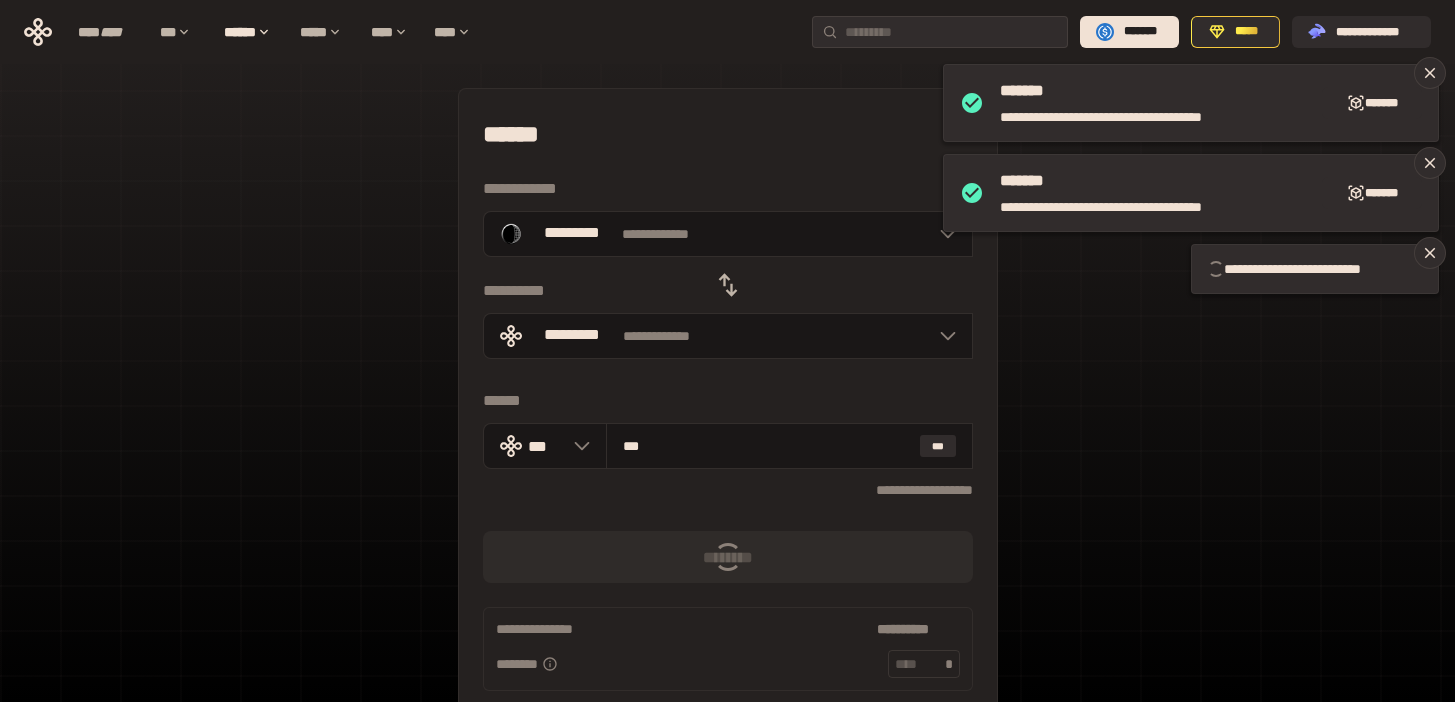 type 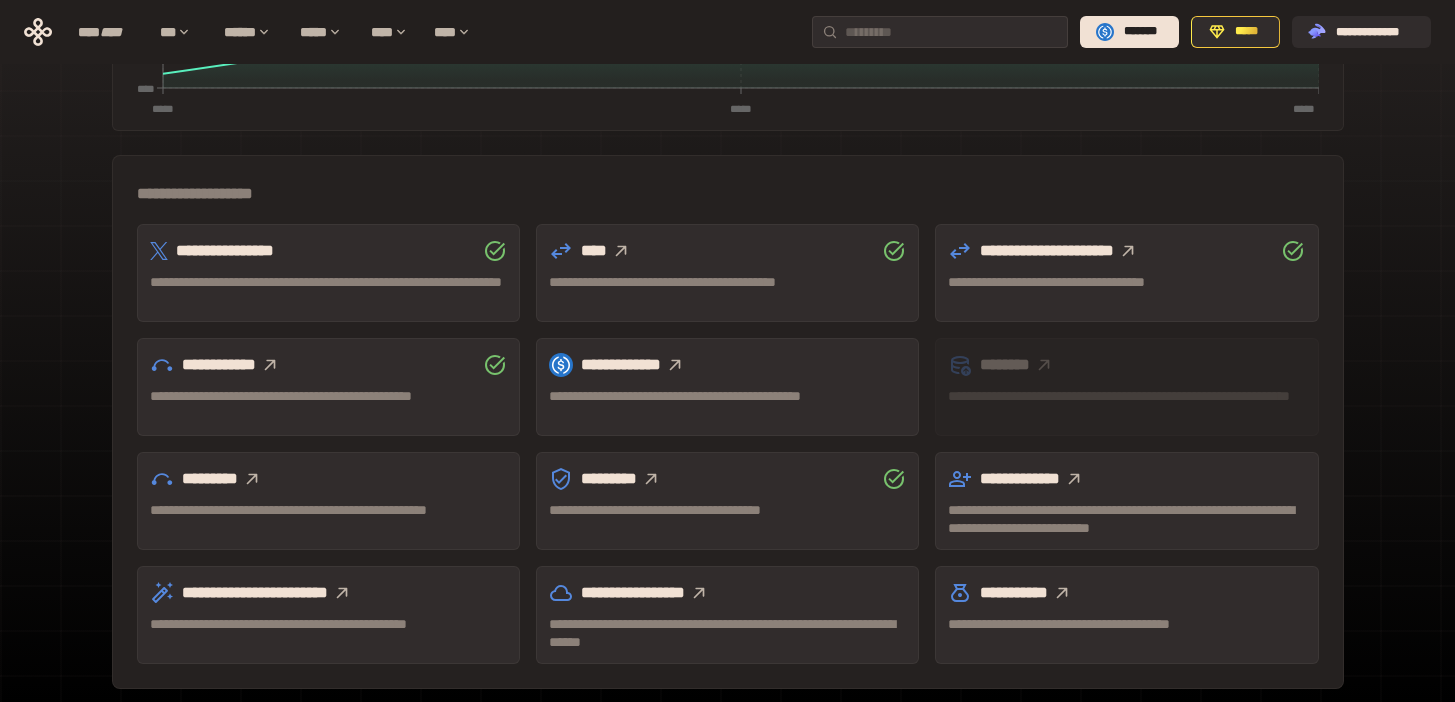 scroll, scrollTop: 586, scrollLeft: 0, axis: vertical 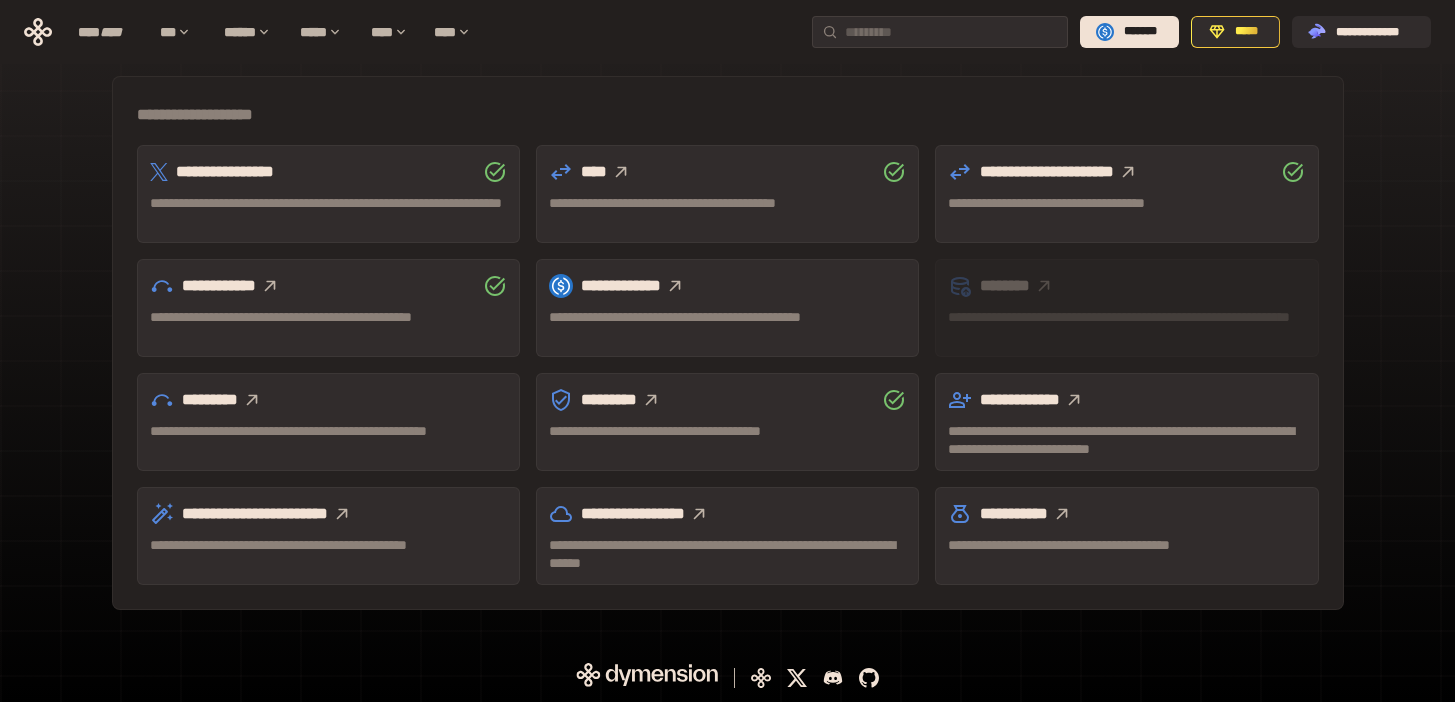 click 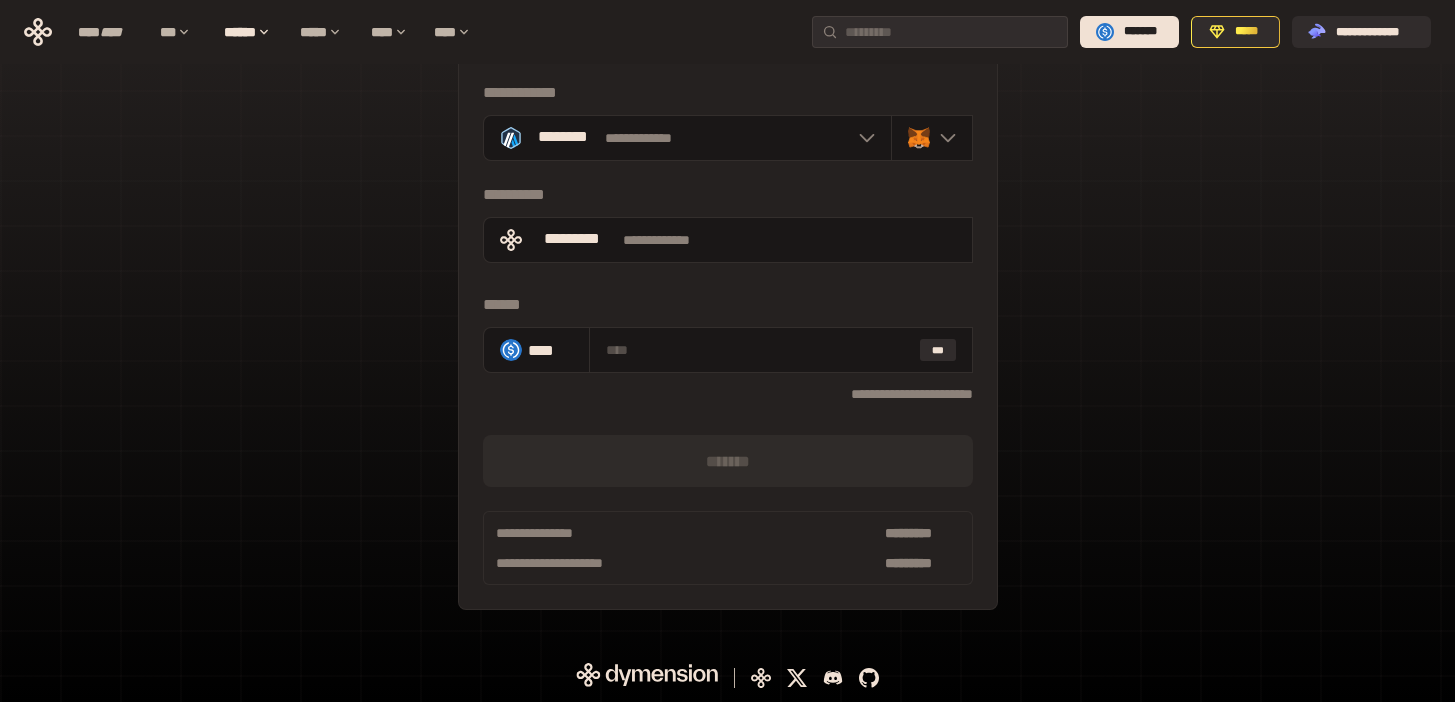 click on "**********" at bounding box center [728, 306] 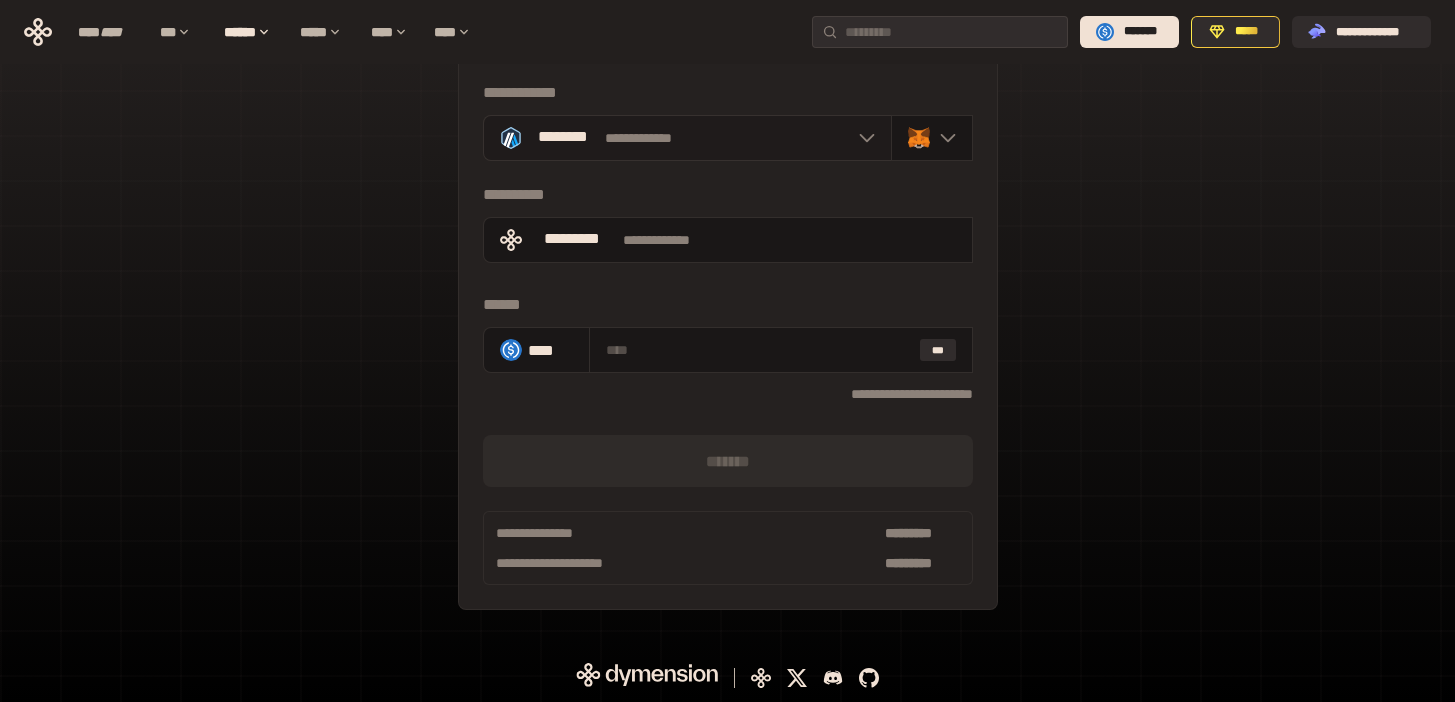 click on "**********" at bounding box center (687, 138) 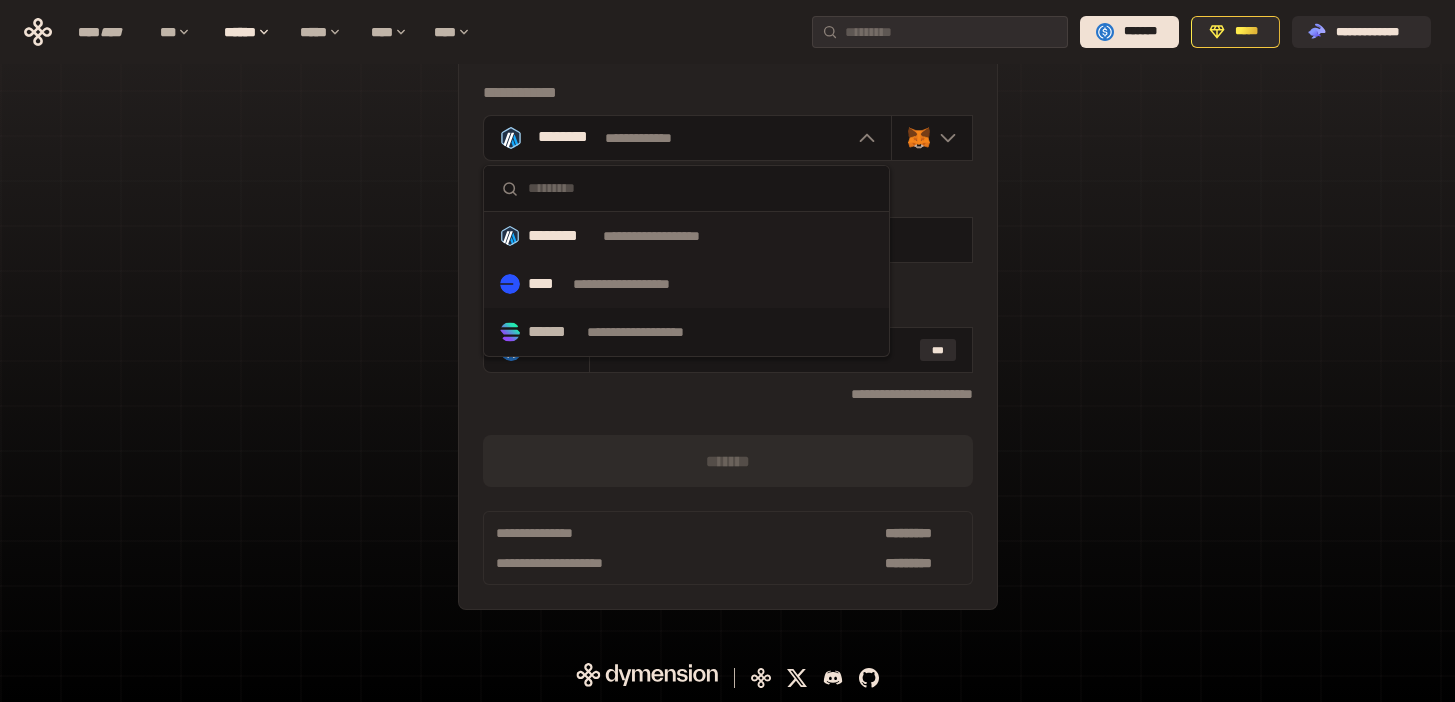 click on "**********" at bounding box center (686, 284) 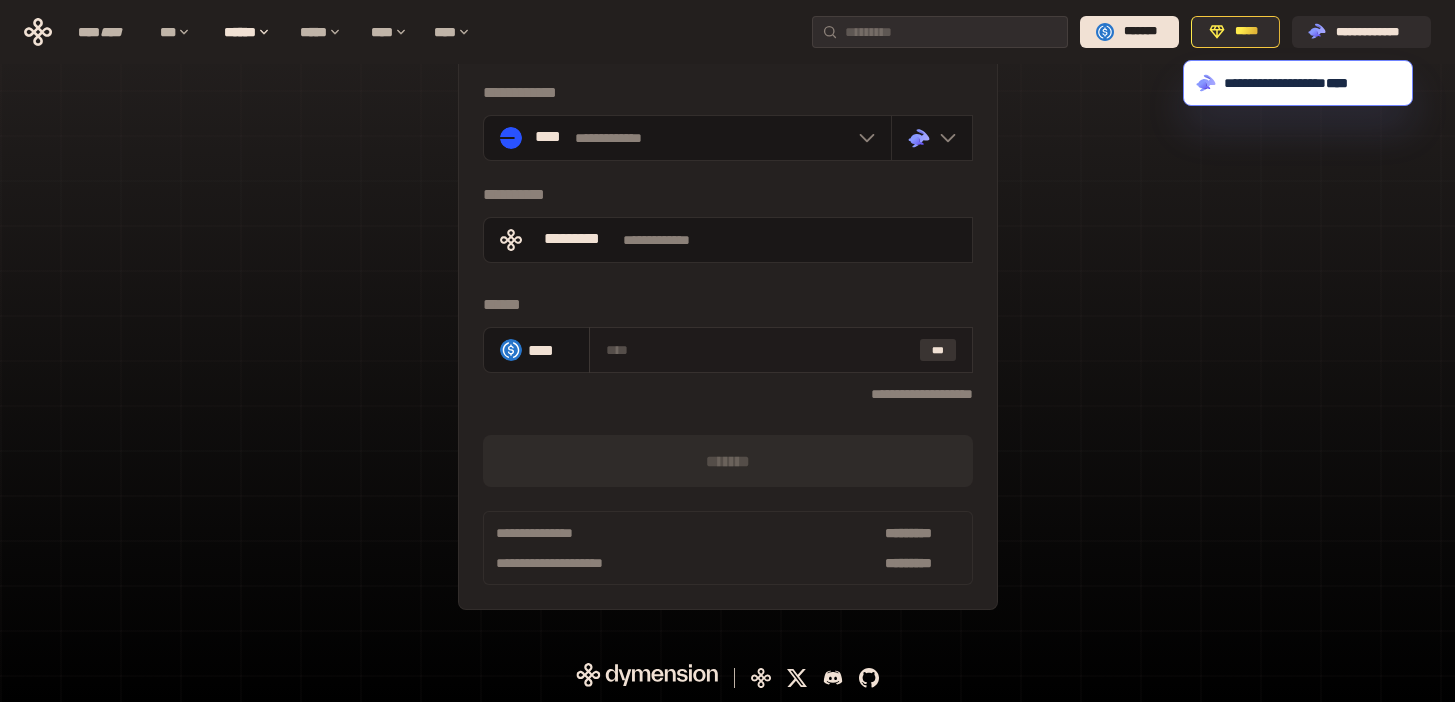 click on "***" at bounding box center (938, 350) 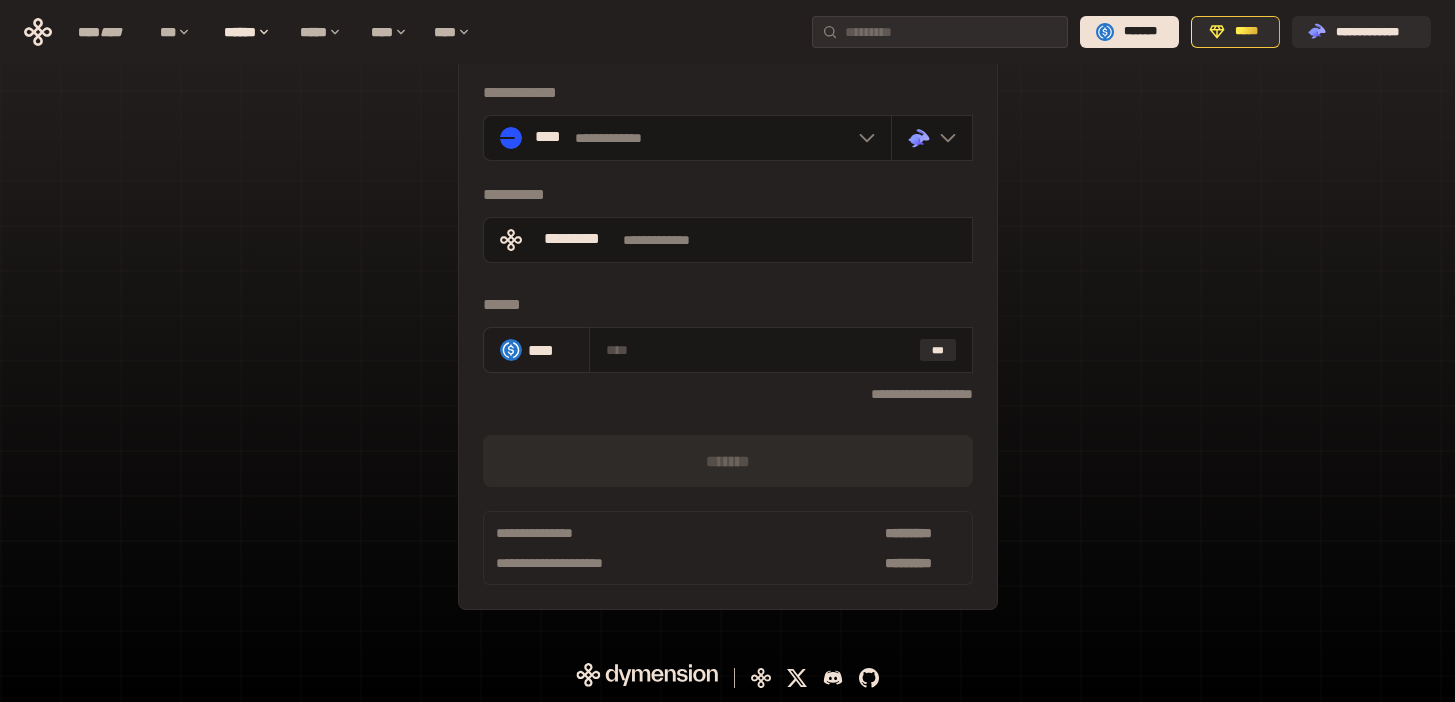 click on "****" at bounding box center [550, 350] 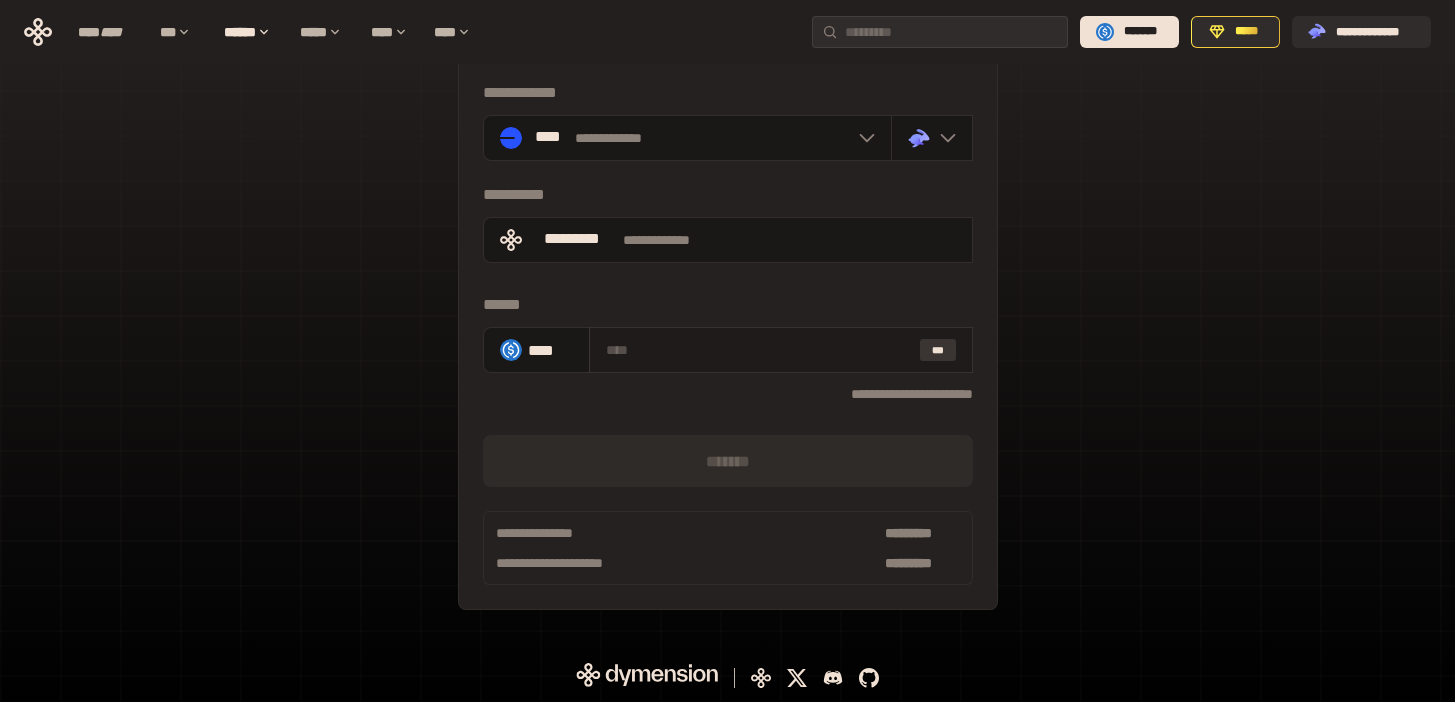 click on "***" at bounding box center [938, 350] 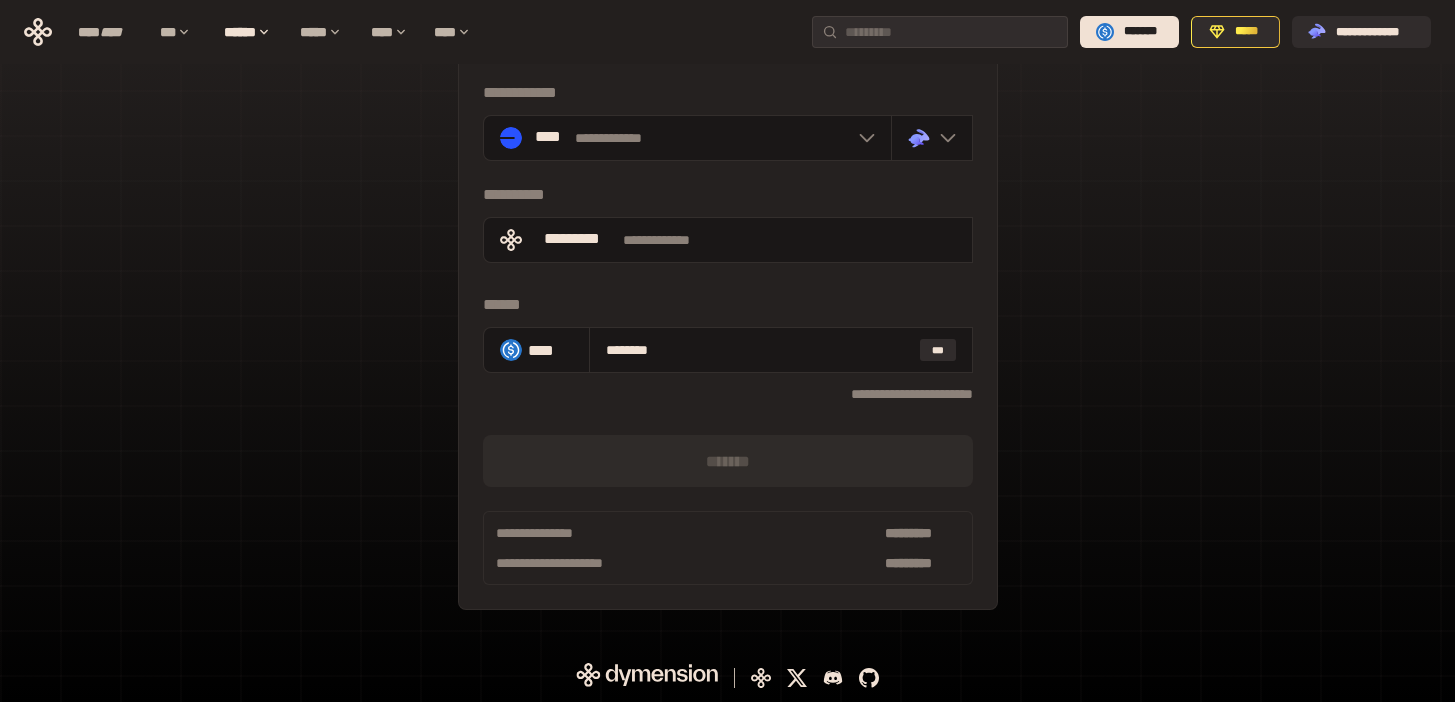 click on "*******" at bounding box center [728, 461] 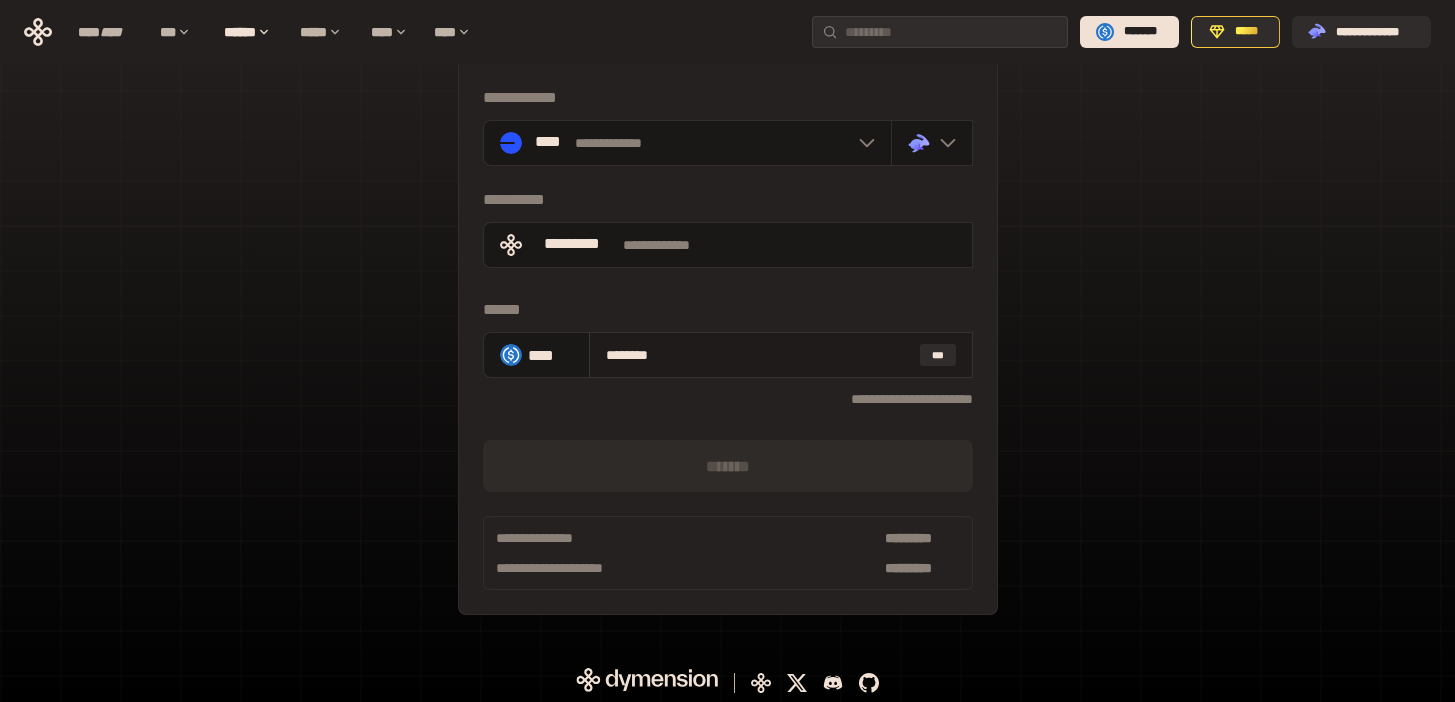 drag, startPoint x: 623, startPoint y: 355, endPoint x: 784, endPoint y: 368, distance: 161.52399 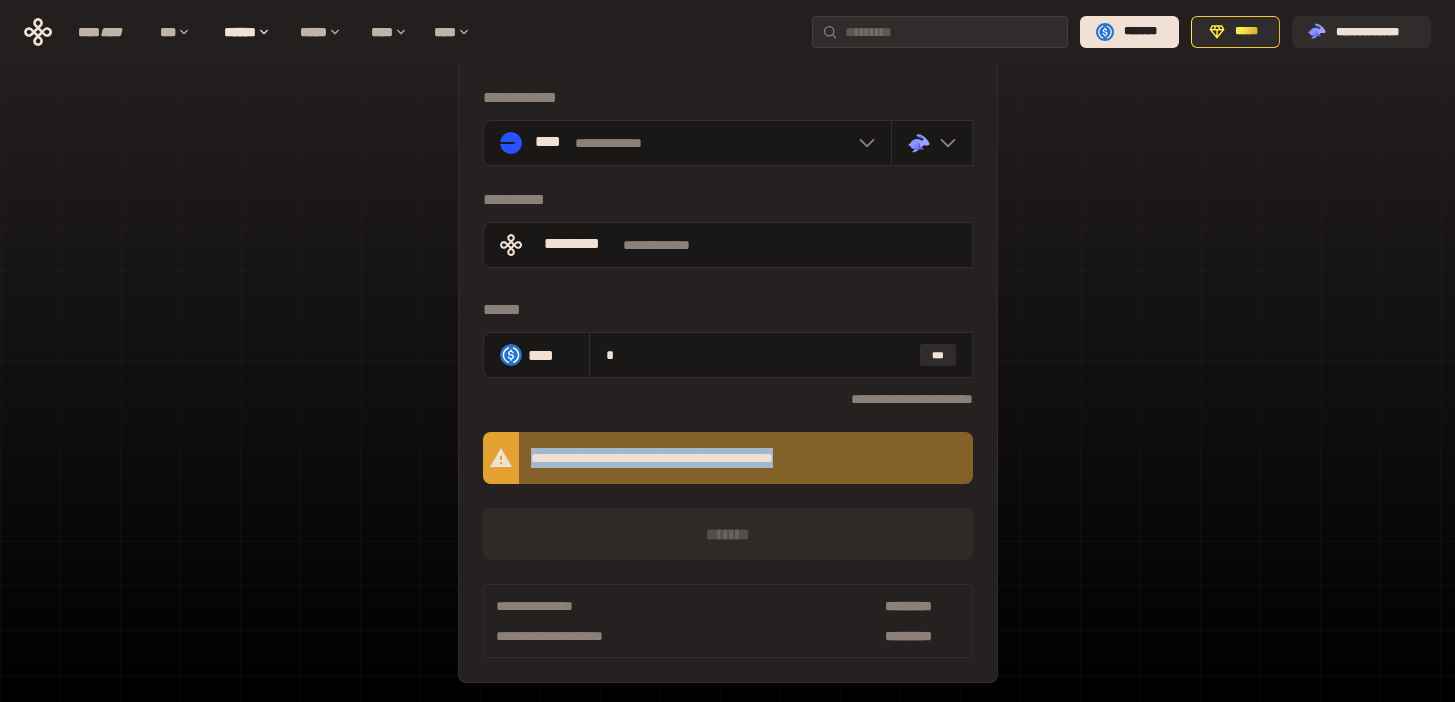 drag, startPoint x: 883, startPoint y: 462, endPoint x: 531, endPoint y: 458, distance: 352.02274 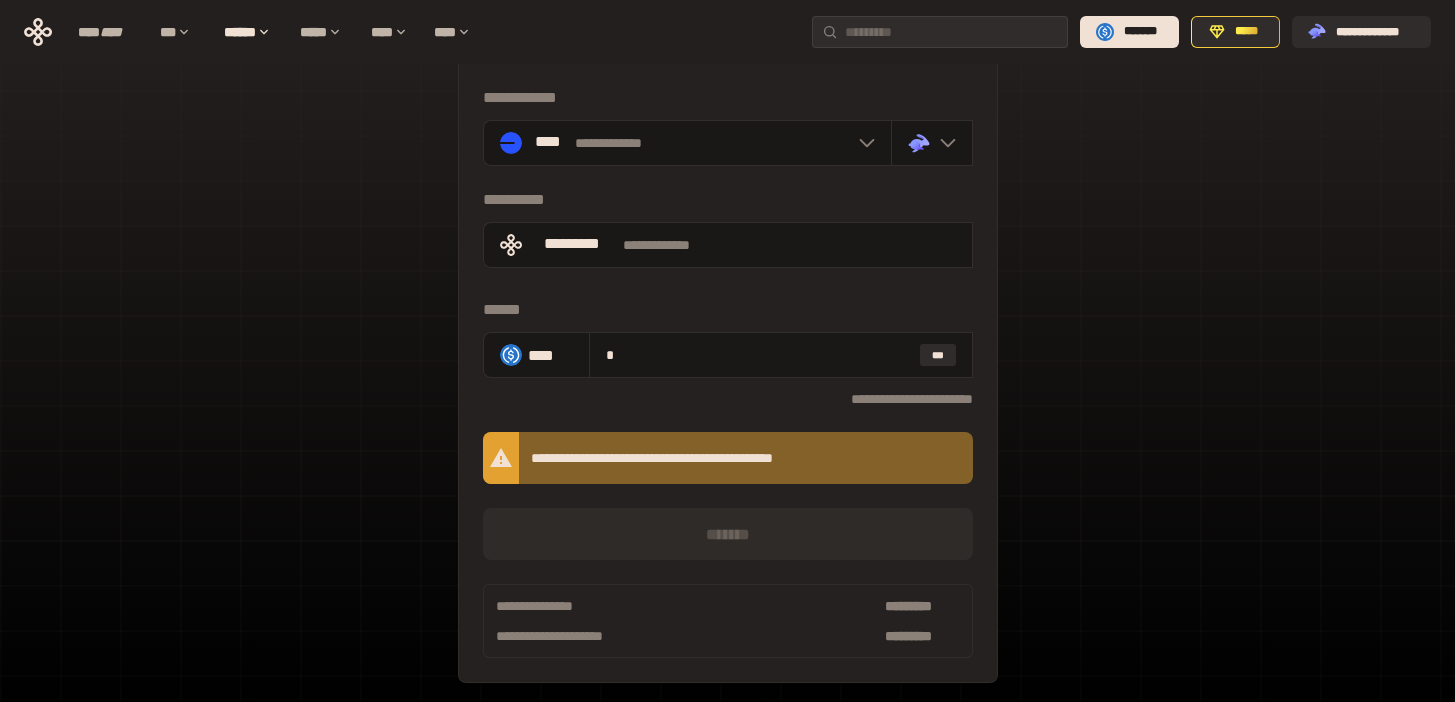 click on "**********" at bounding box center (728, 399) 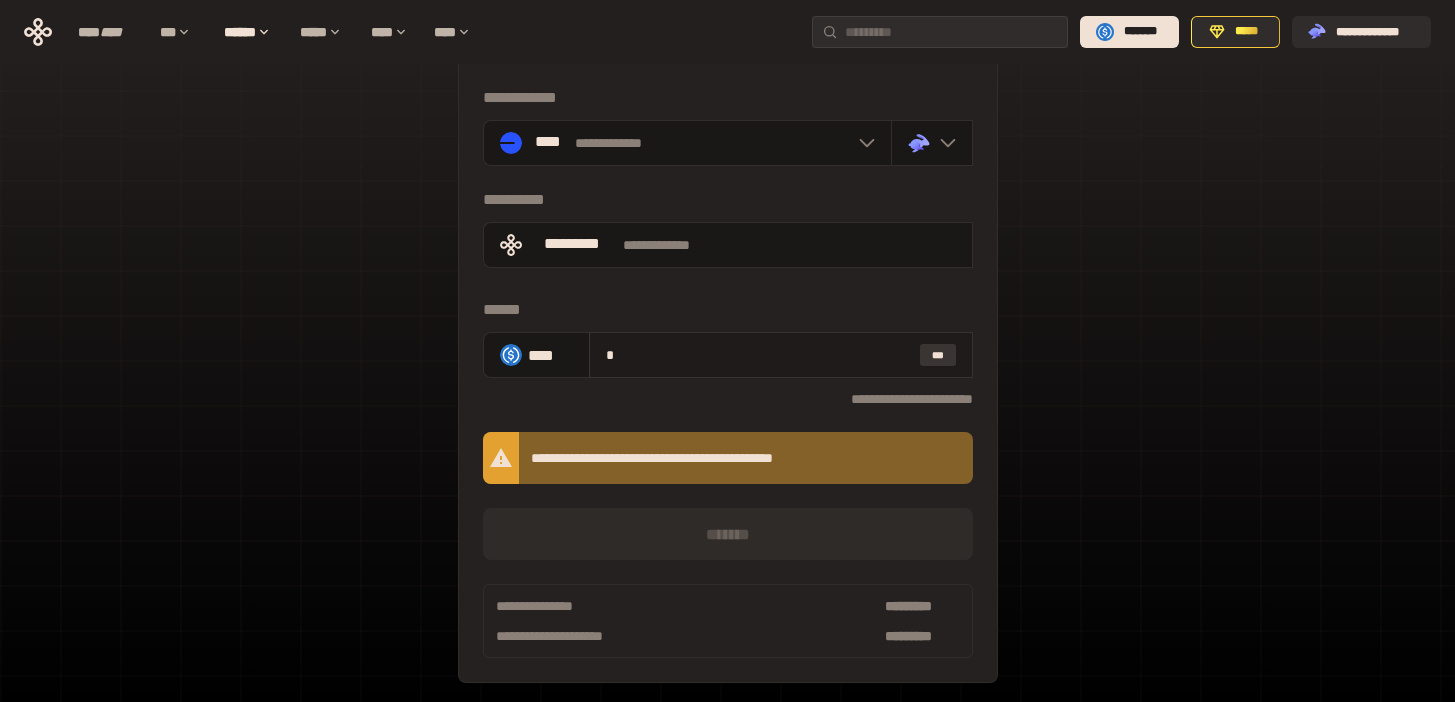click on "***" at bounding box center [938, 355] 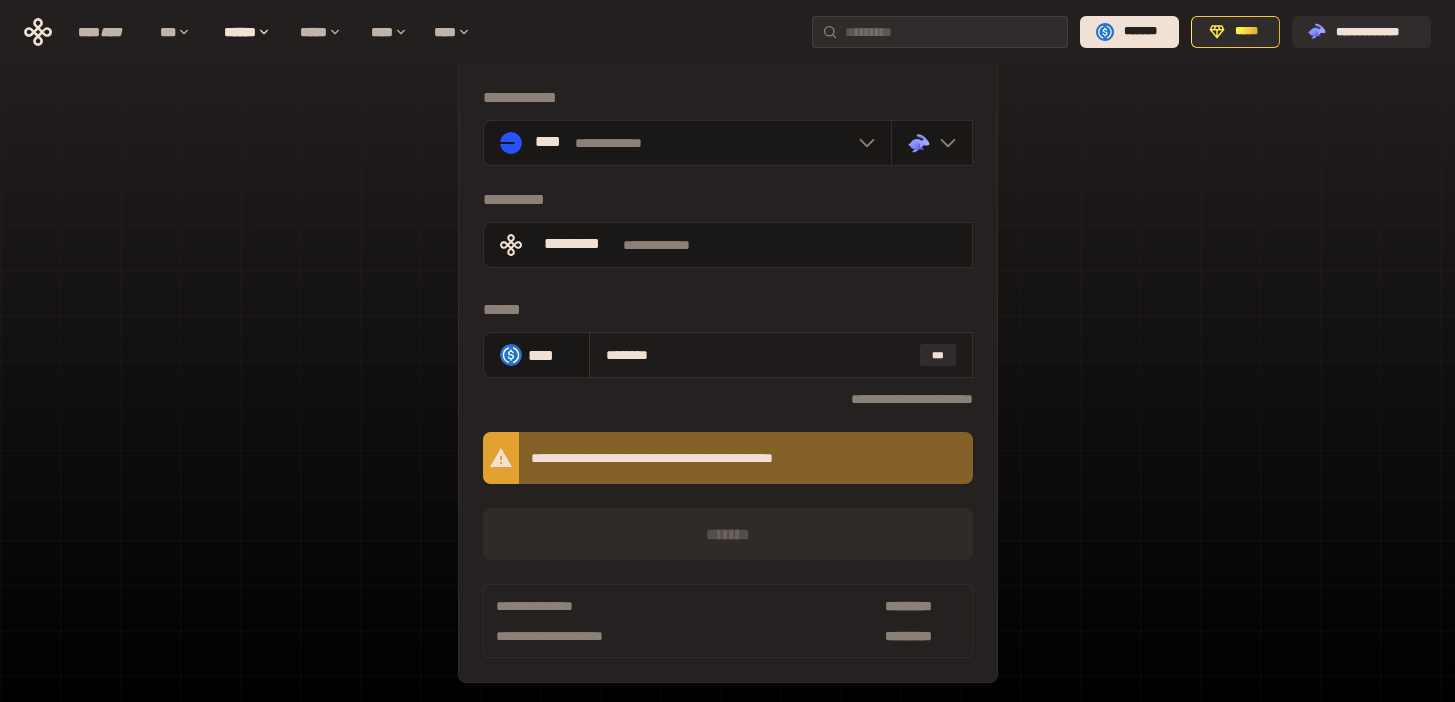 drag, startPoint x: 766, startPoint y: 355, endPoint x: 593, endPoint y: 334, distance: 174.26991 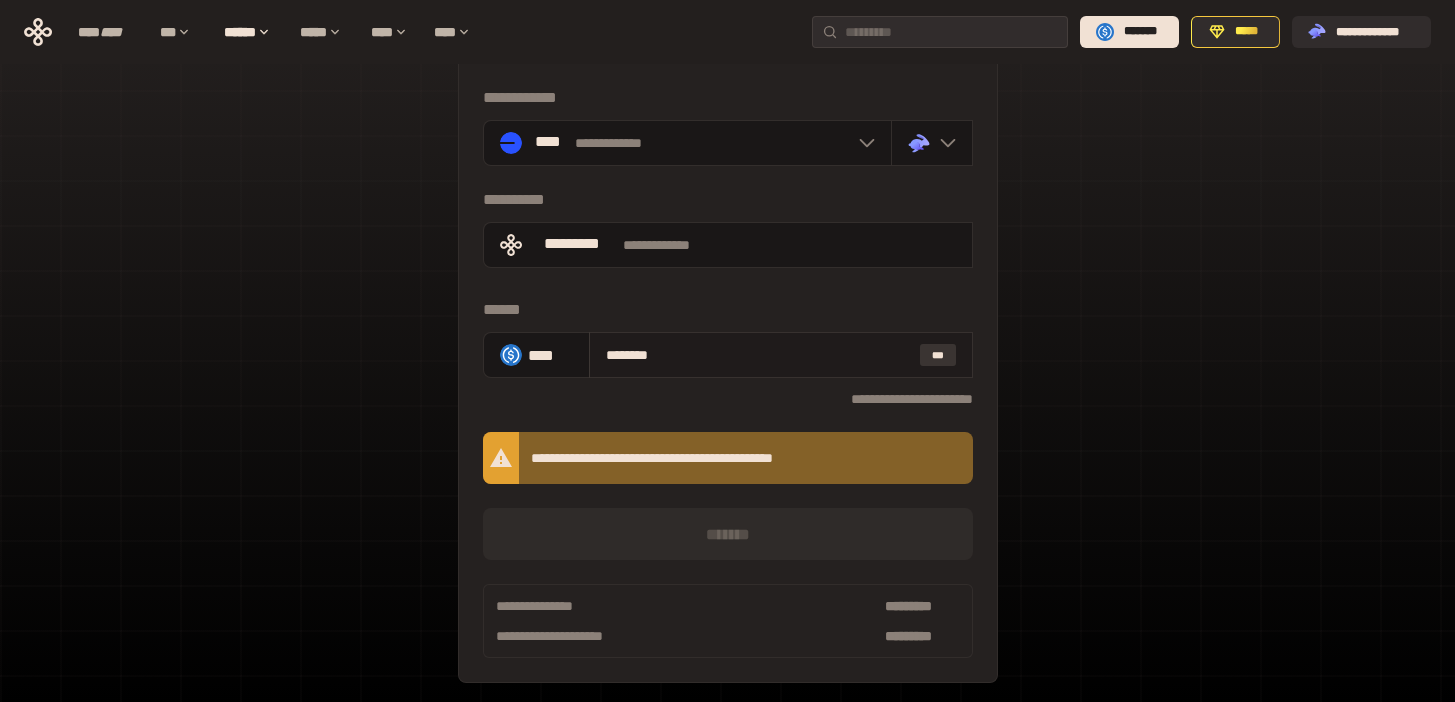 click on "***" at bounding box center [938, 355] 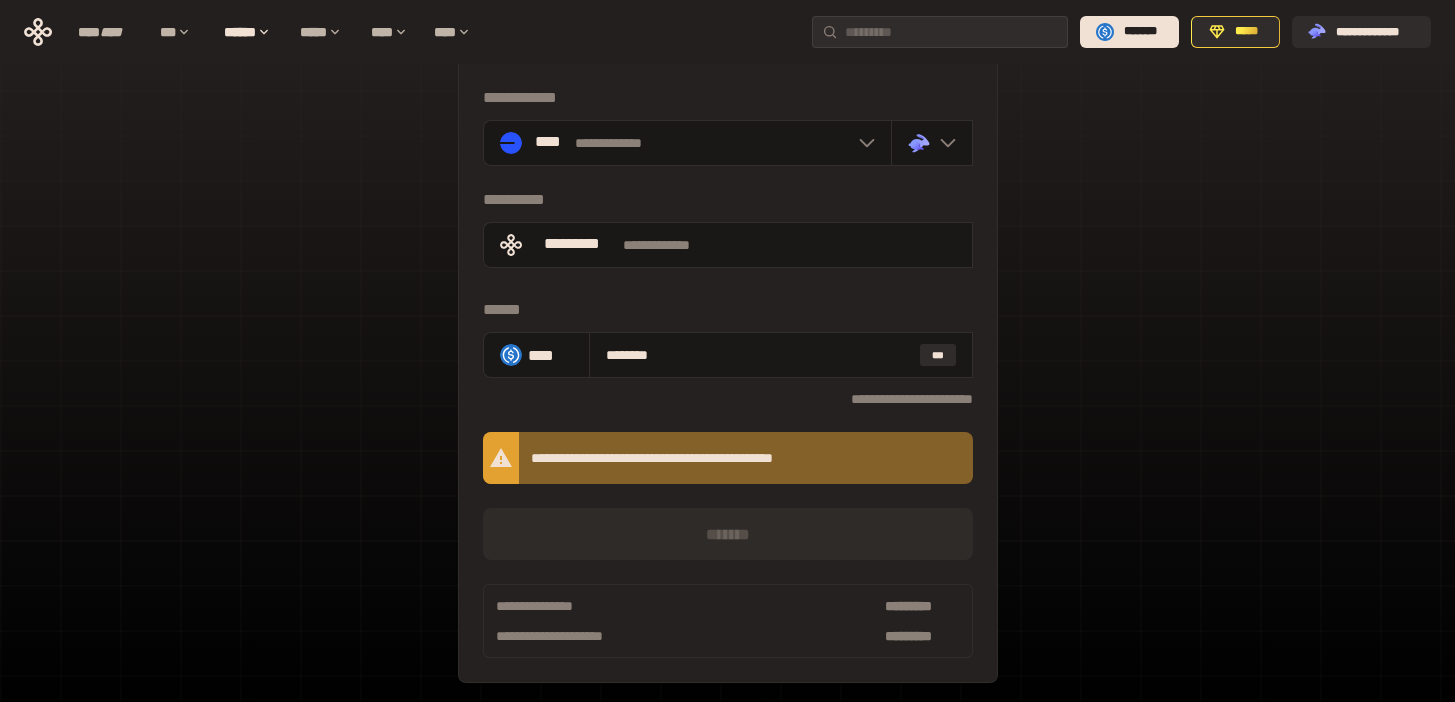 click on "******" at bounding box center (728, 310) 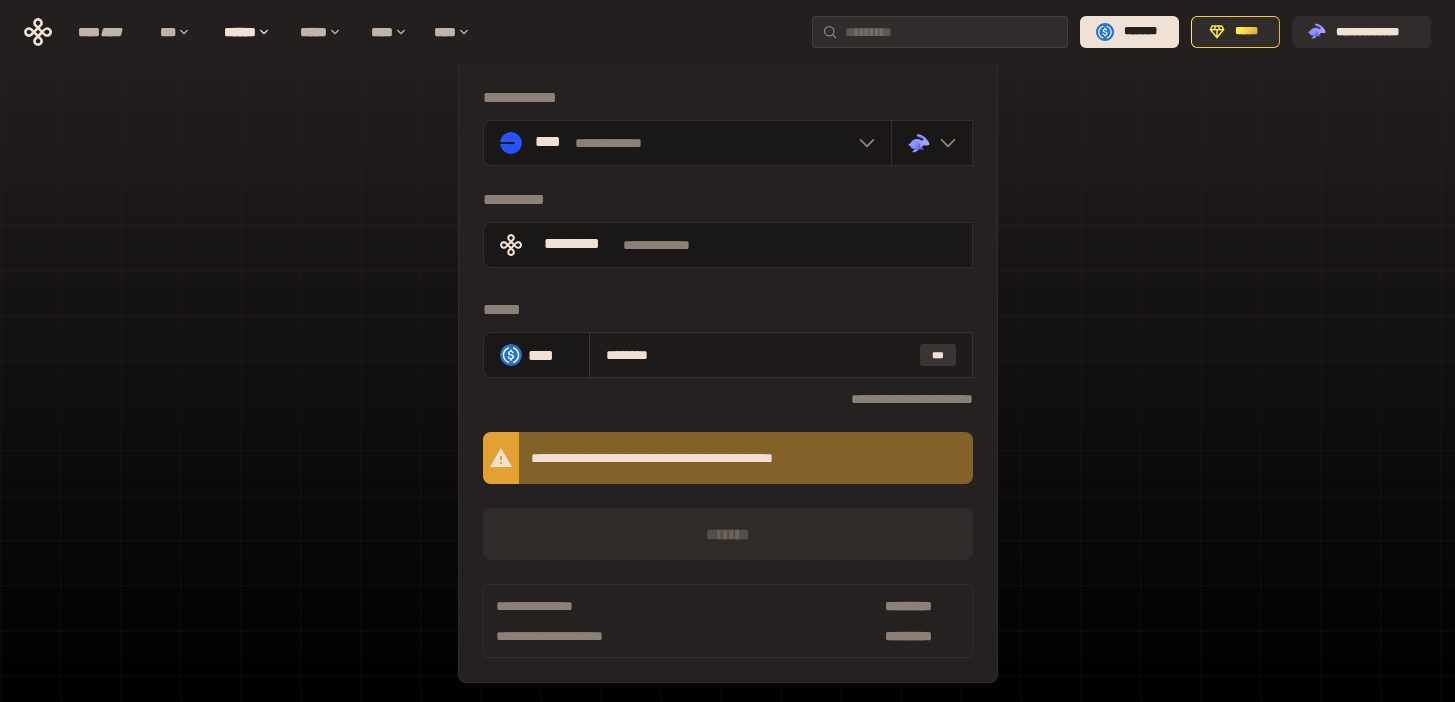 click on "***" at bounding box center (938, 355) 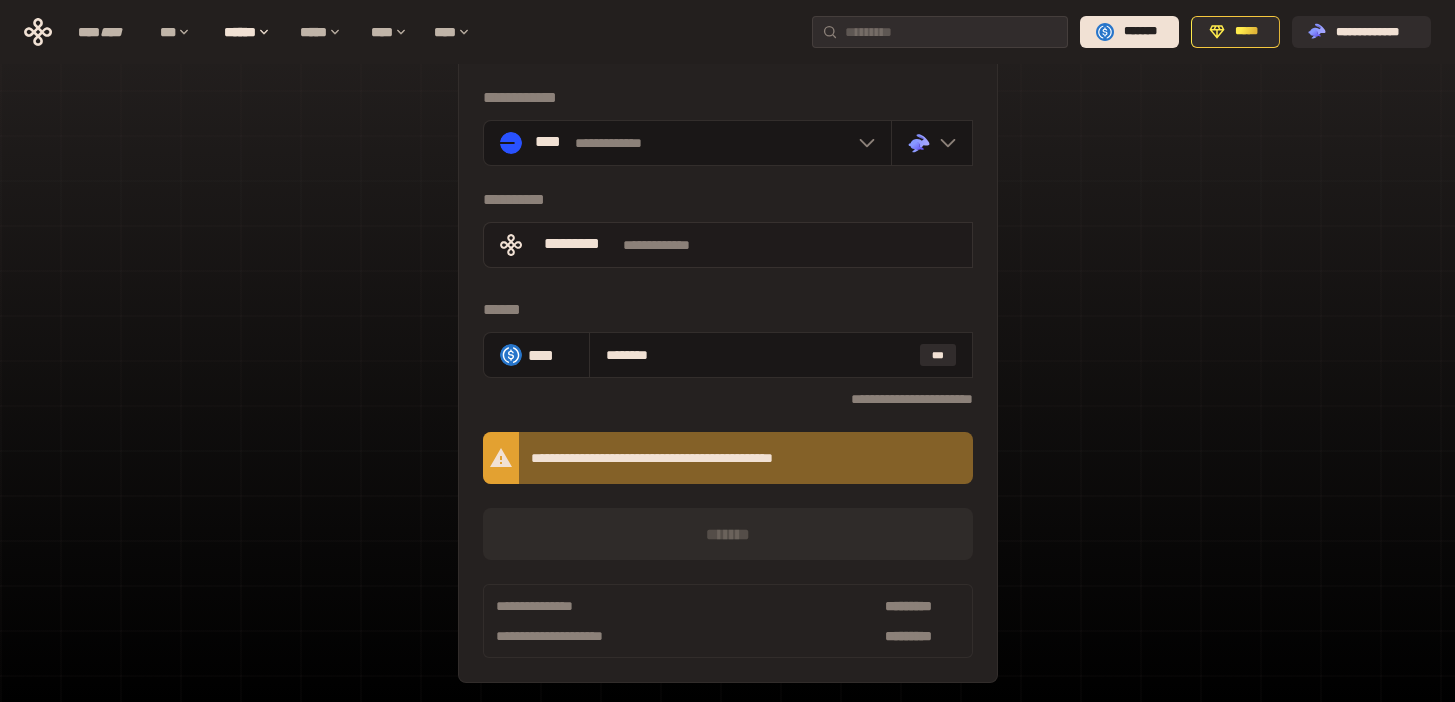 click on "**********" at bounding box center [728, 245] 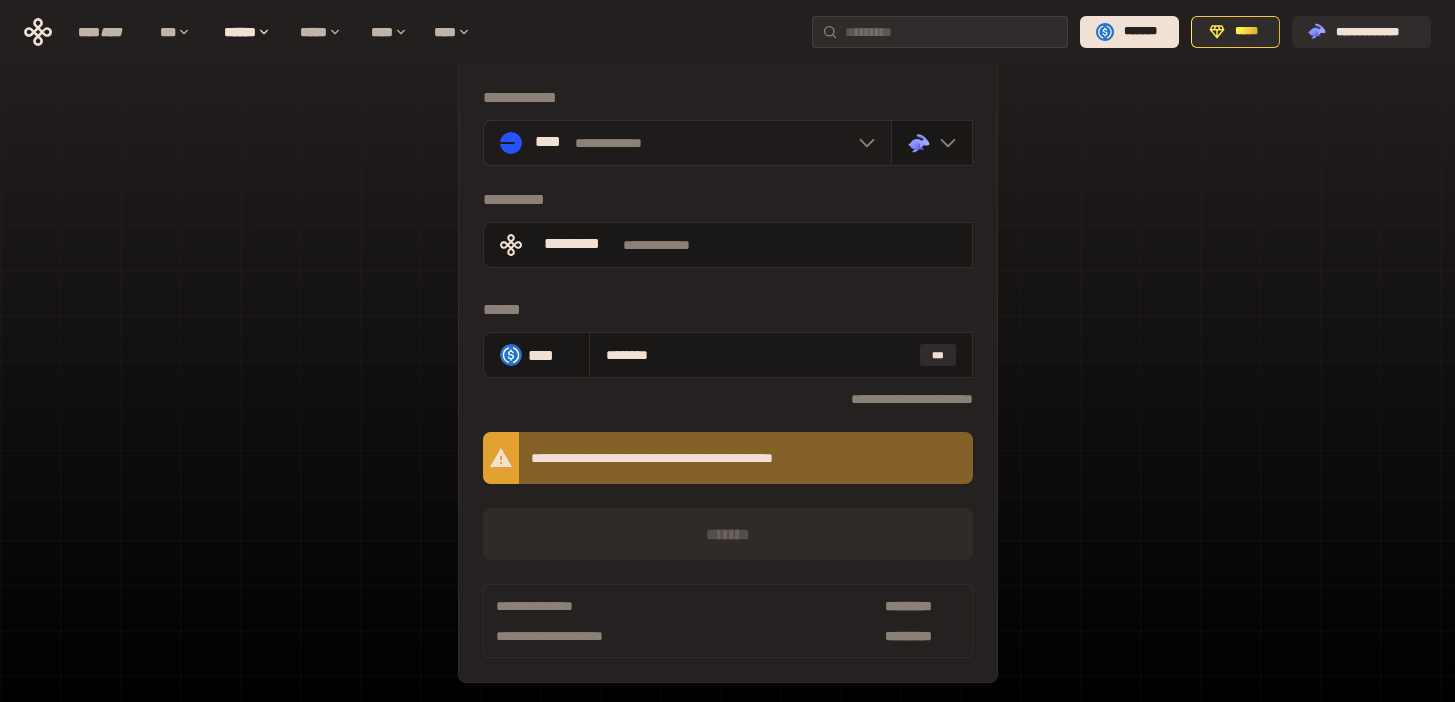 click 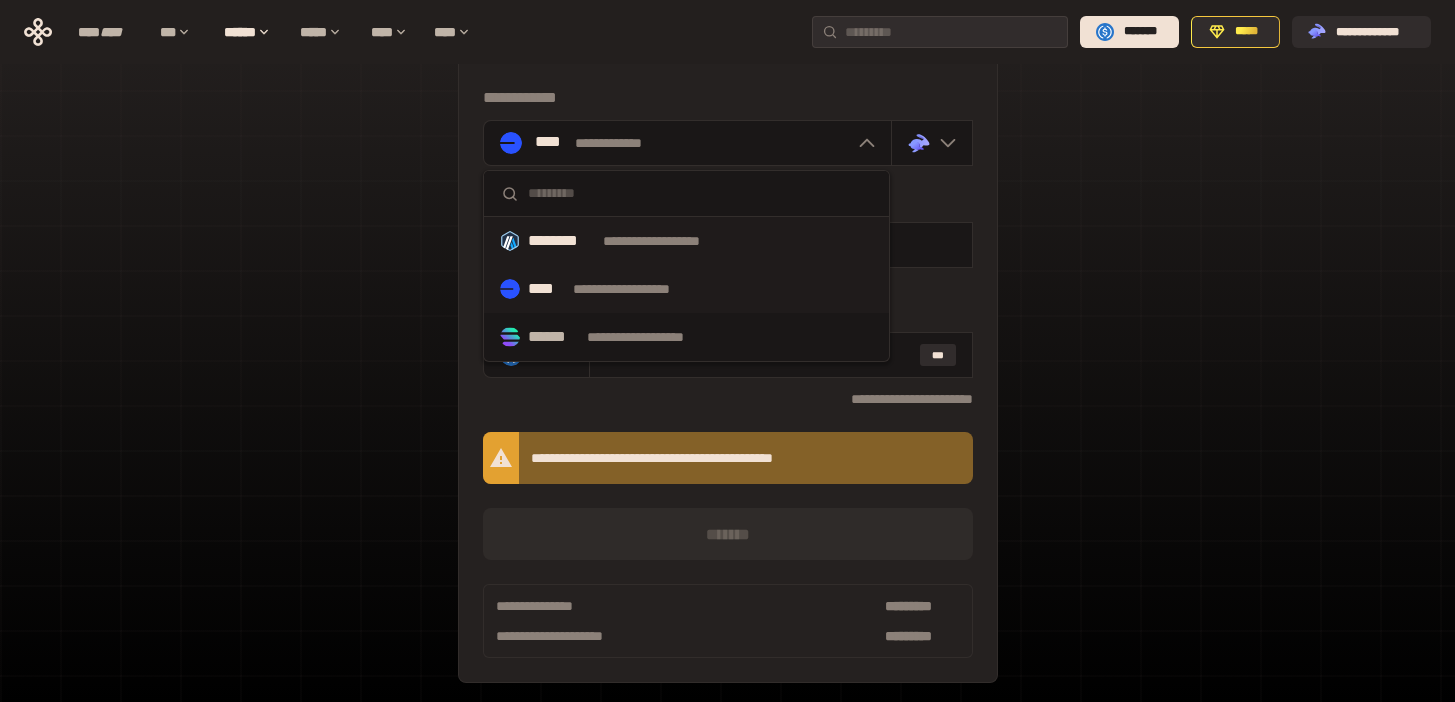 click on "**********" at bounding box center [670, 241] 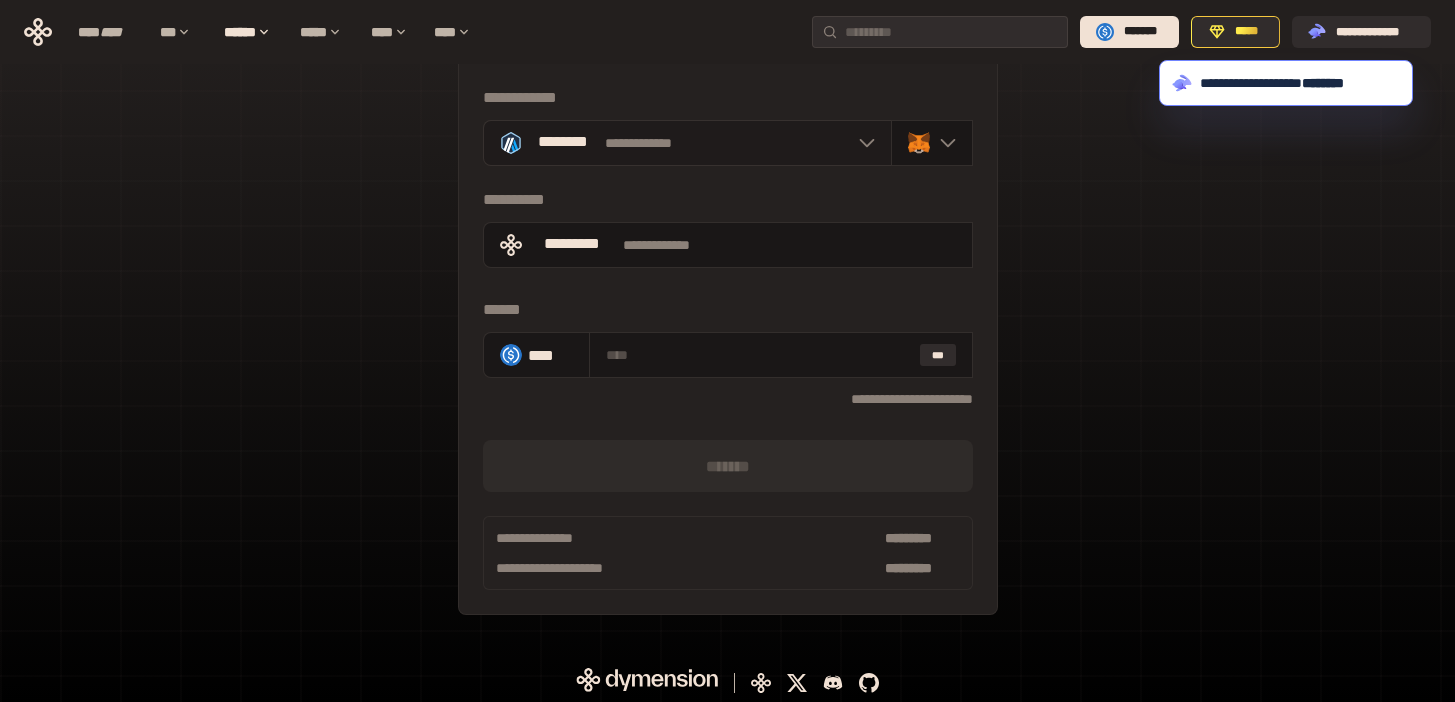 click on "**********" at bounding box center (687, 143) 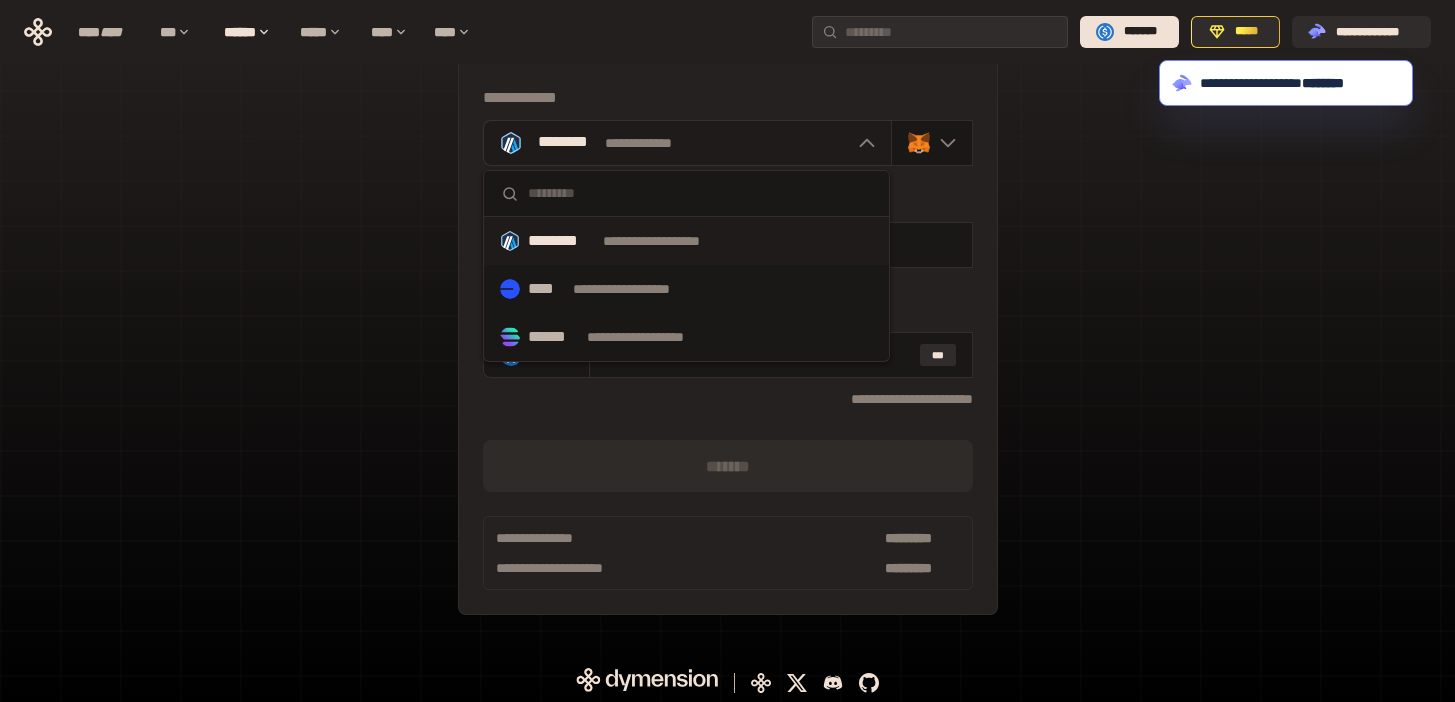 scroll, scrollTop: 79, scrollLeft: 0, axis: vertical 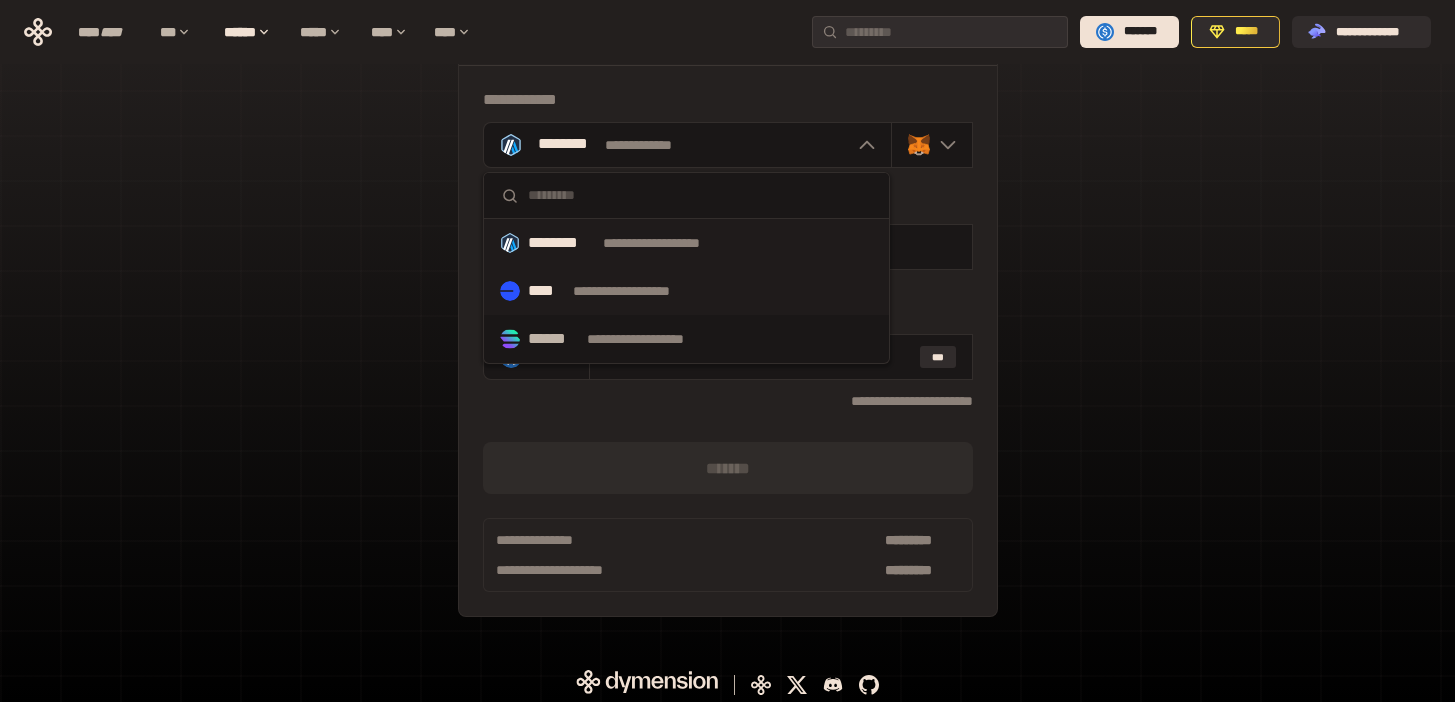 click on "**********" at bounding box center (686, 291) 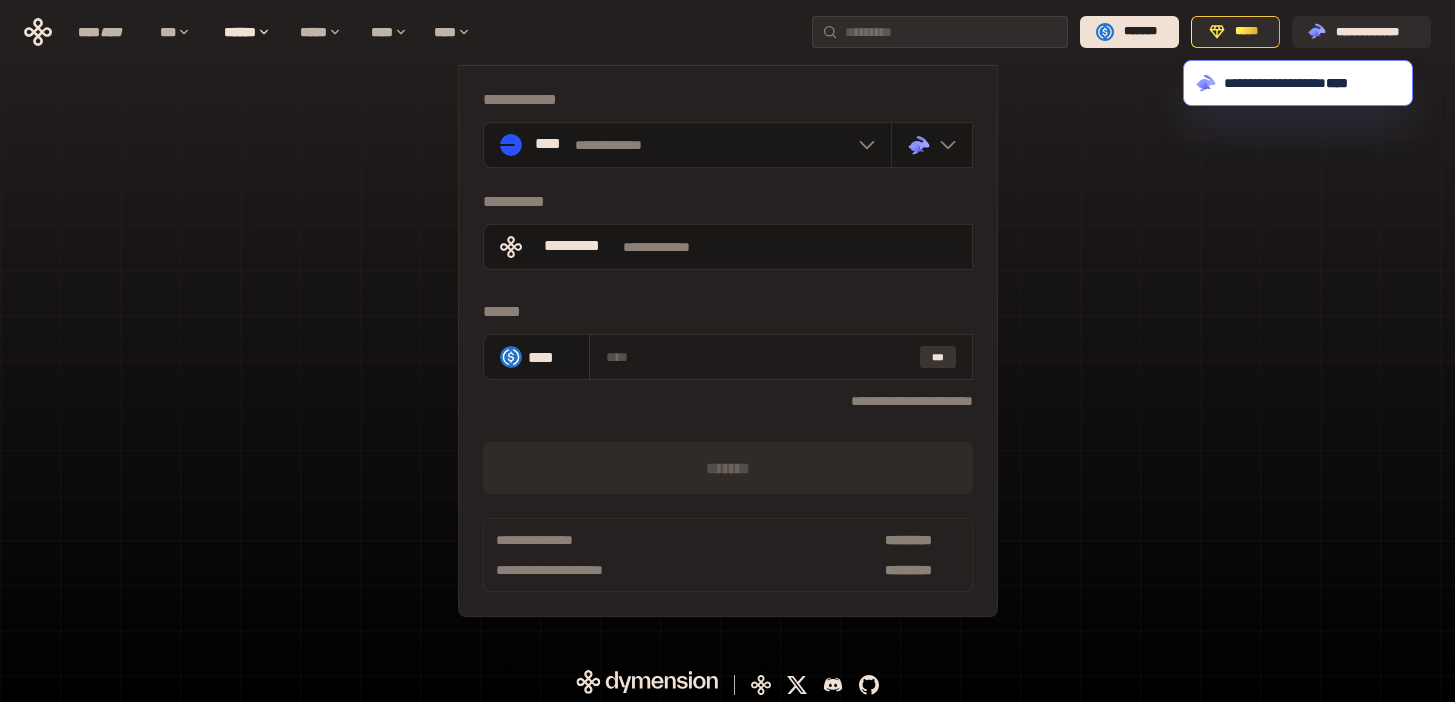 click on "***" at bounding box center (938, 357) 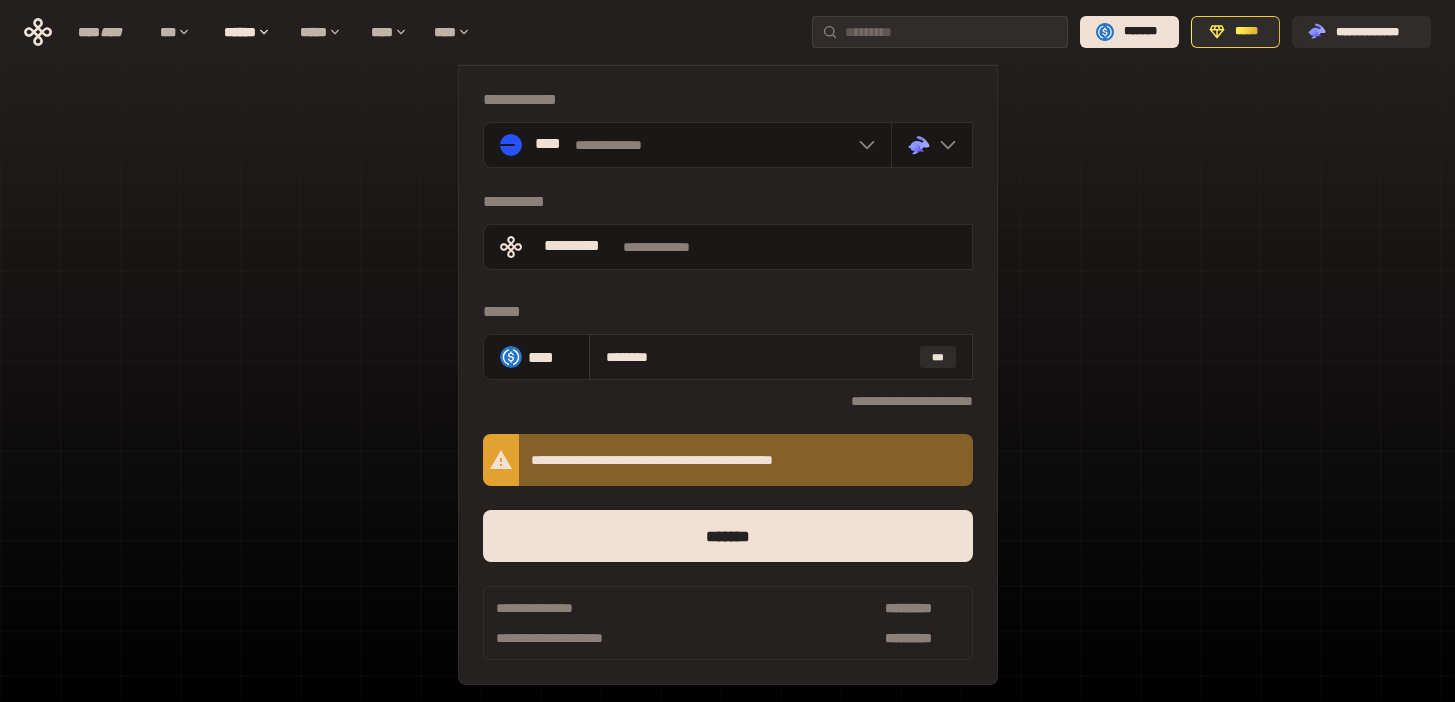 drag, startPoint x: 725, startPoint y: 366, endPoint x: 645, endPoint y: 353, distance: 81.04937 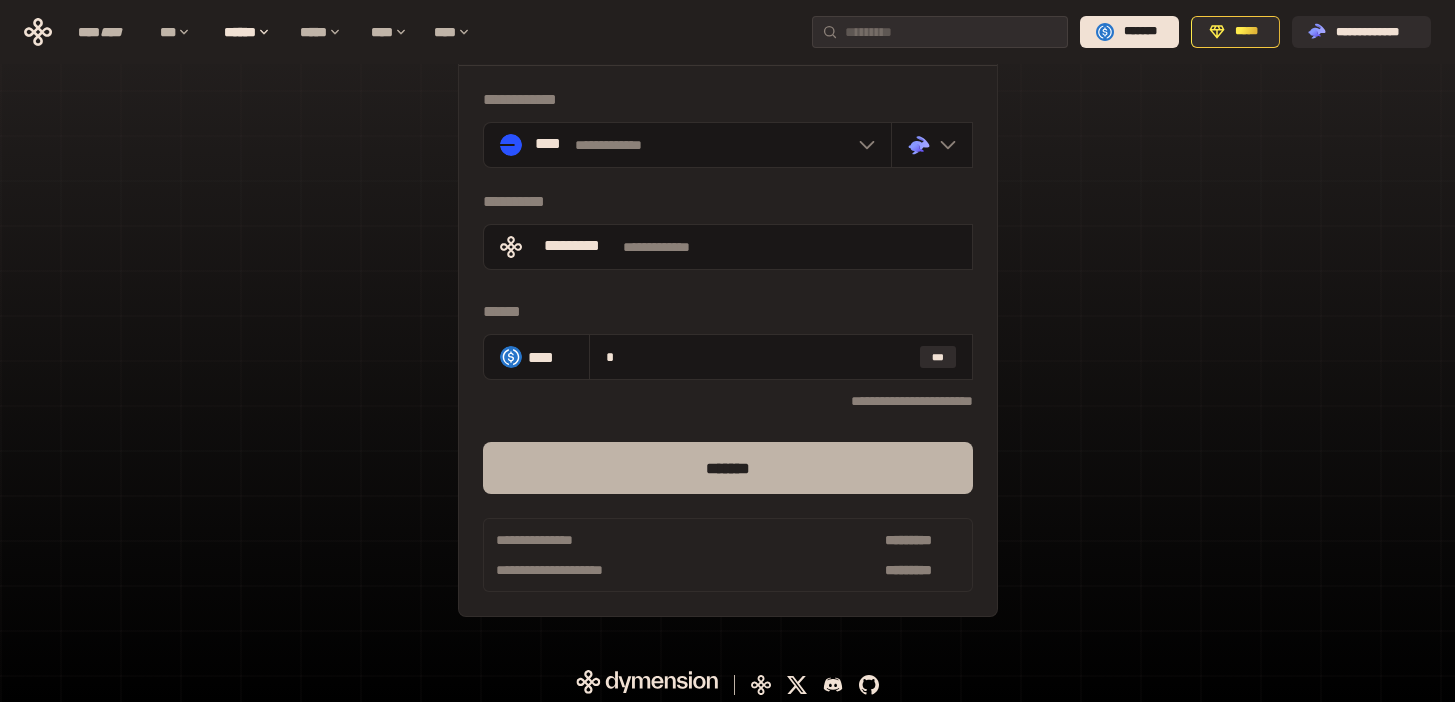 type on "*" 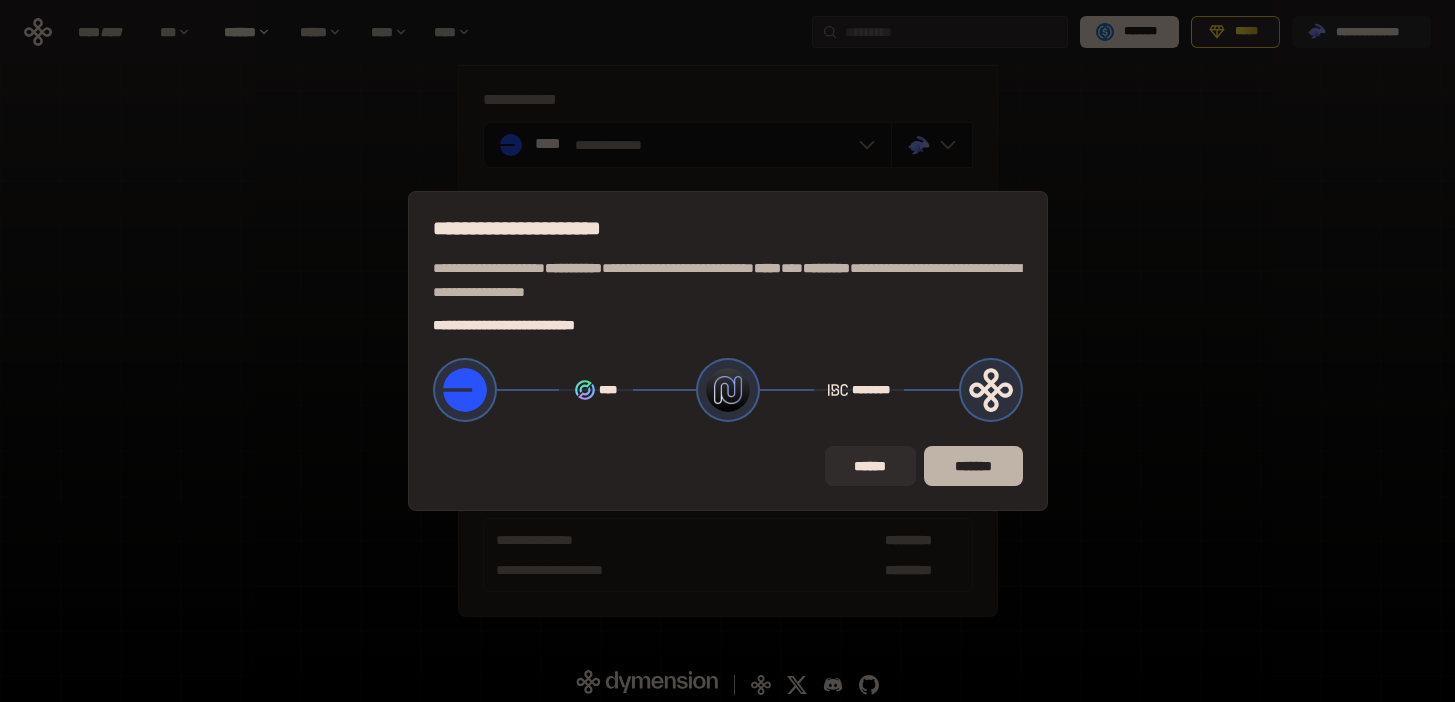 click on "*******" at bounding box center (973, 466) 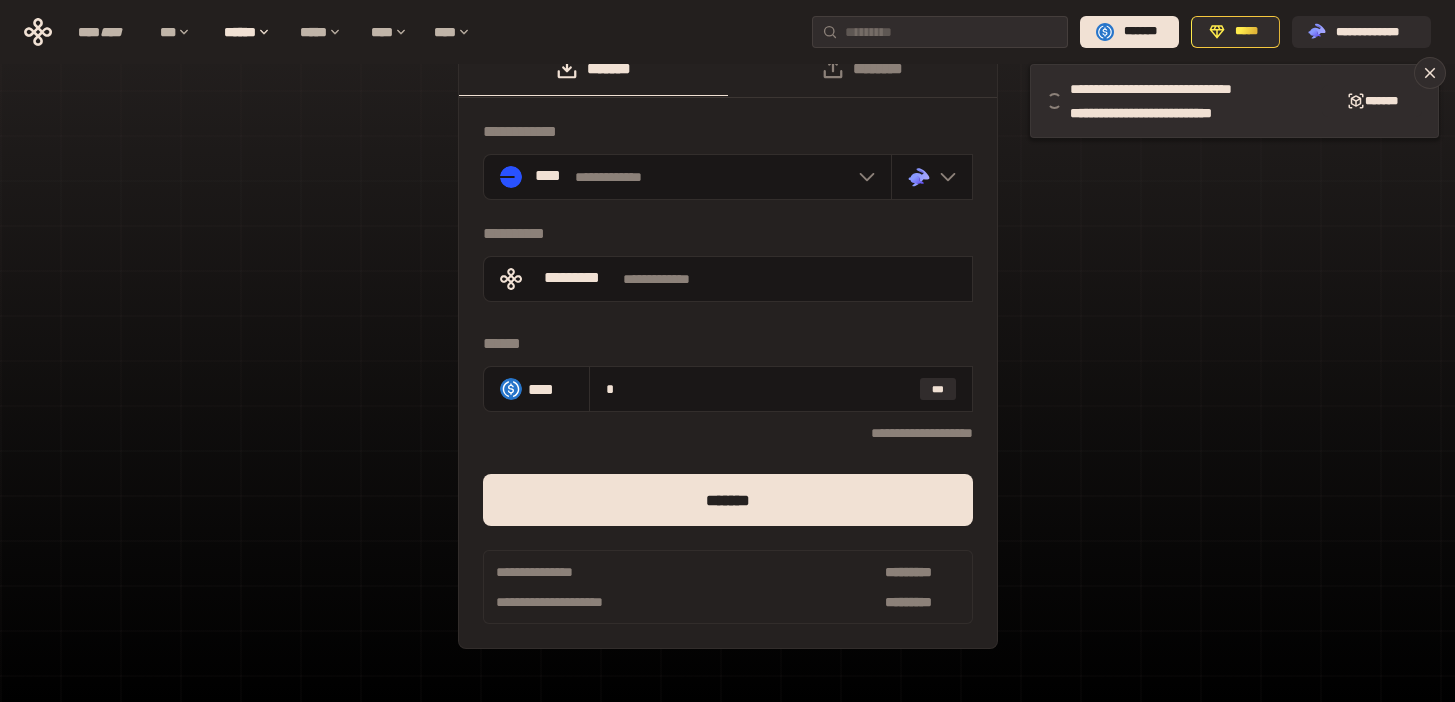scroll, scrollTop: 0, scrollLeft: 0, axis: both 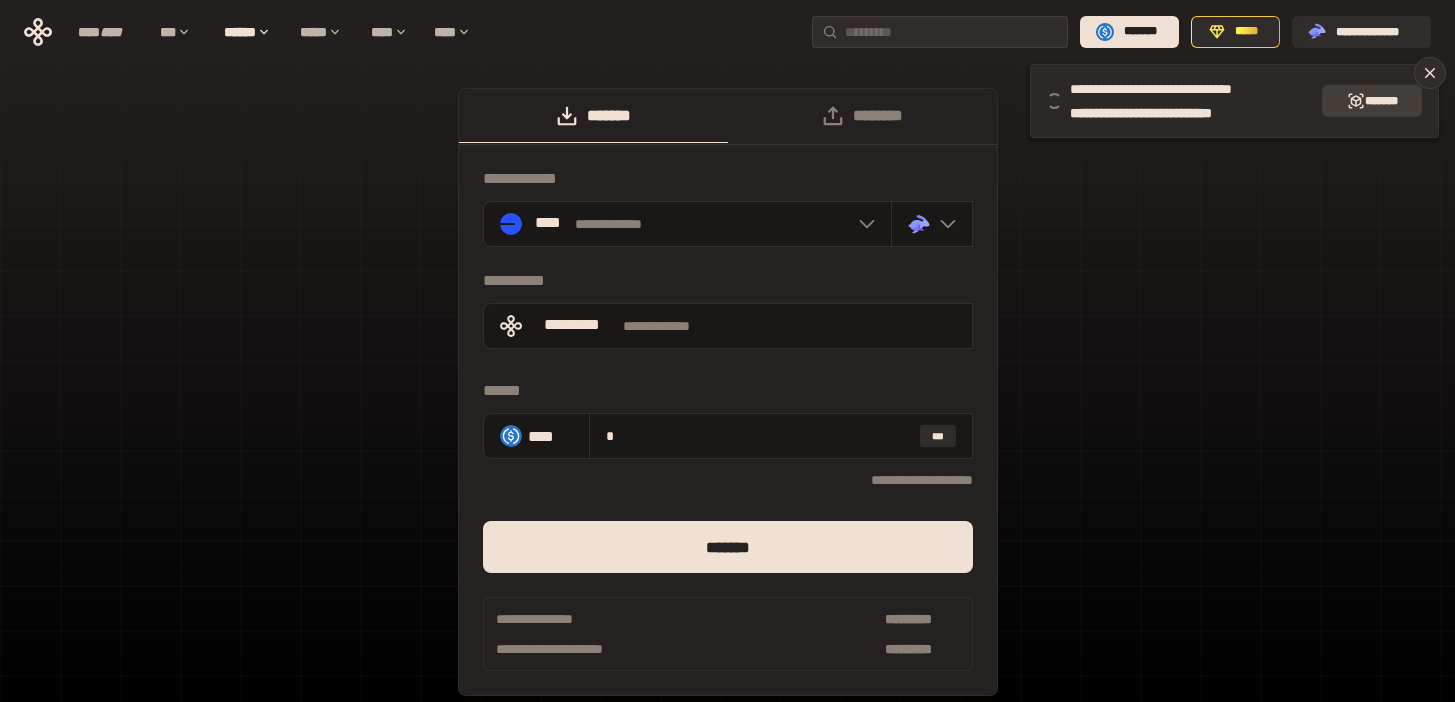 click 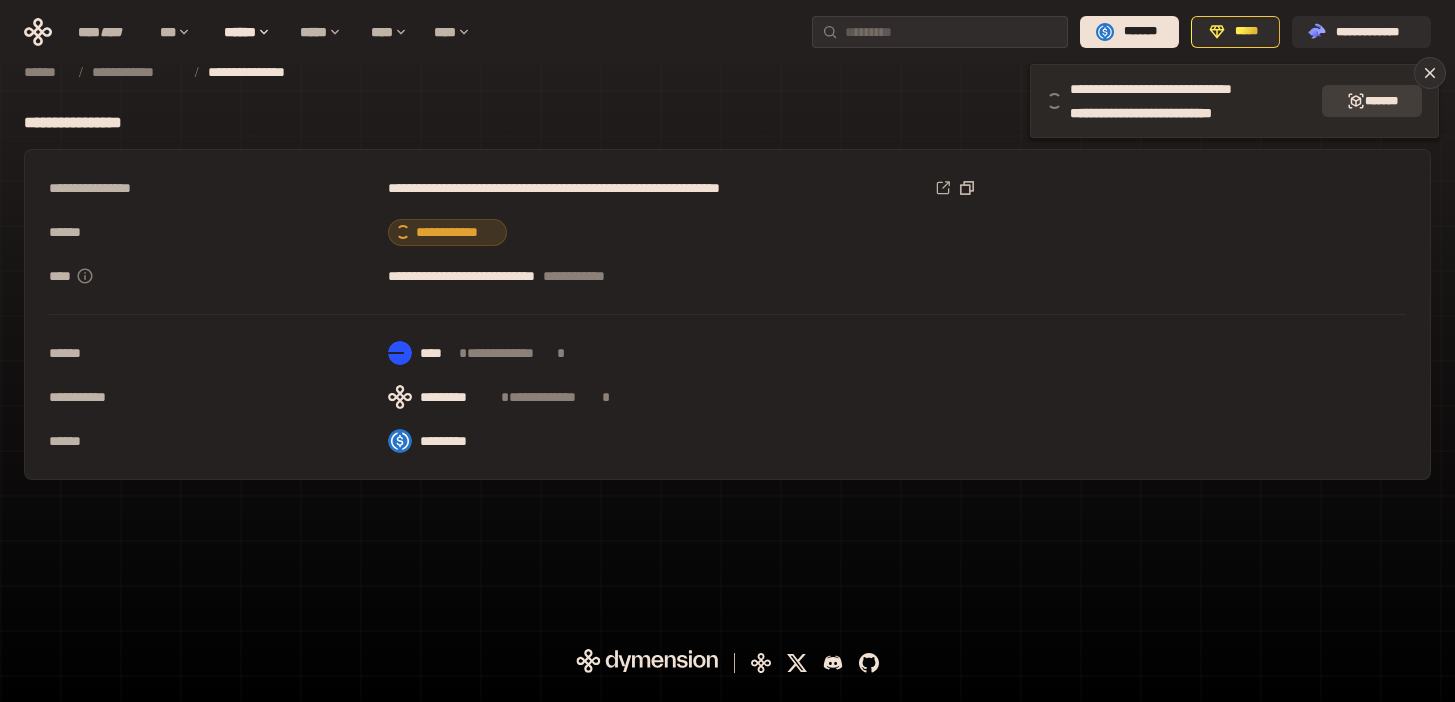 click on "*******" at bounding box center [1372, 101] 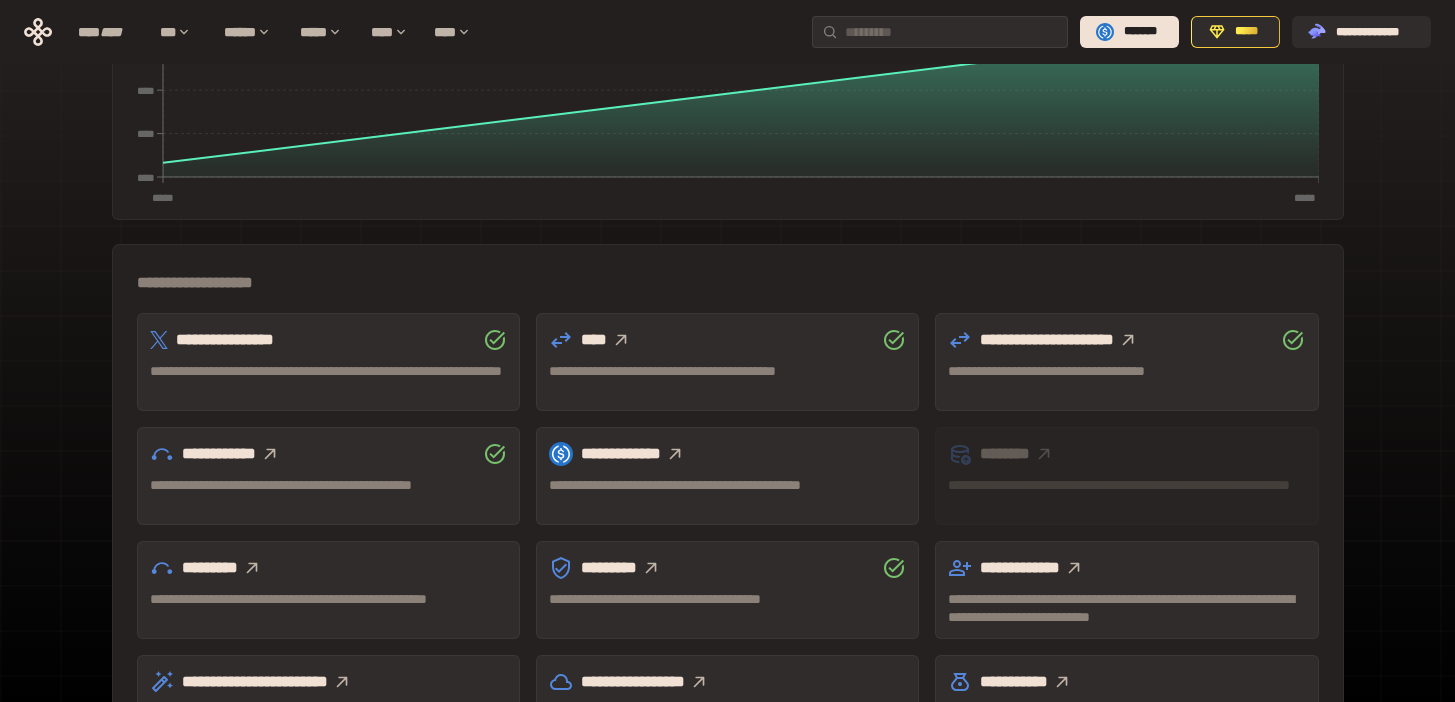 scroll, scrollTop: 586, scrollLeft: 0, axis: vertical 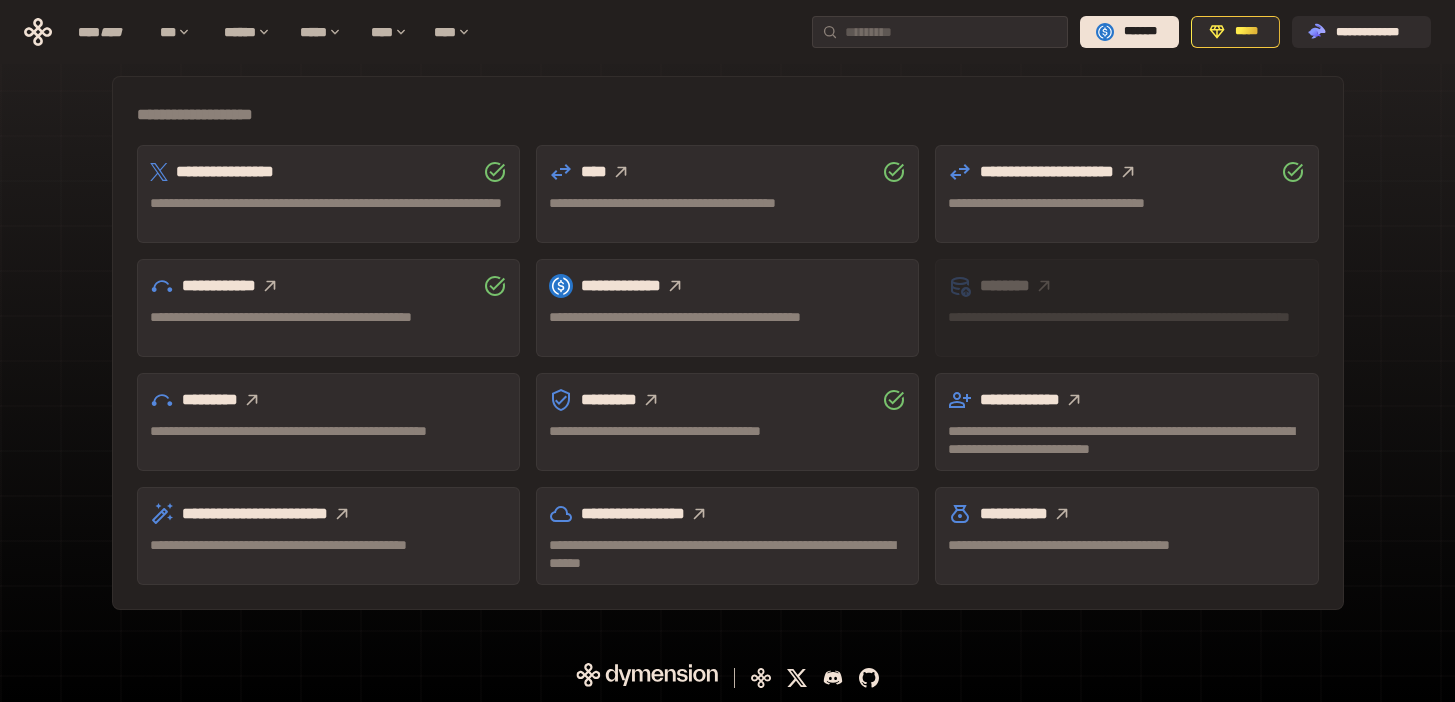click on "**********" at bounding box center (727, 536) 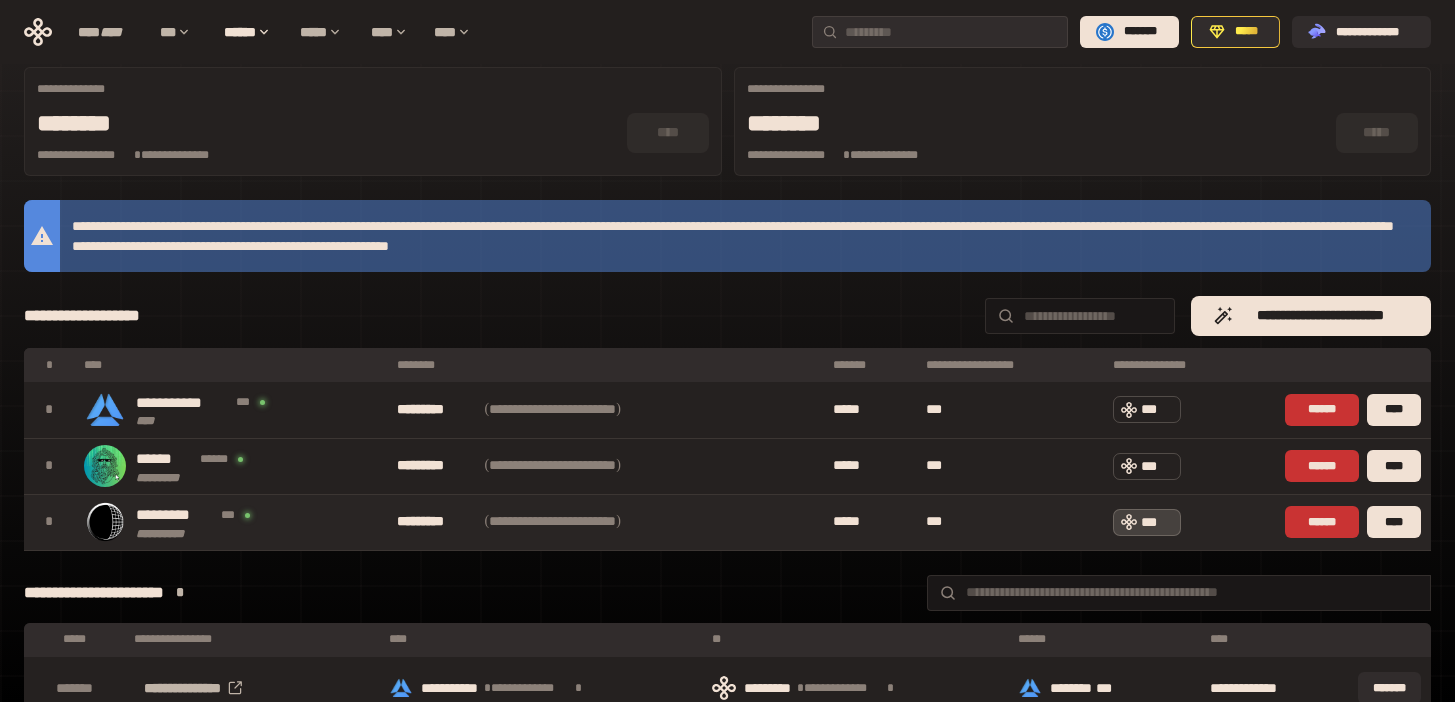 scroll, scrollTop: 0, scrollLeft: 0, axis: both 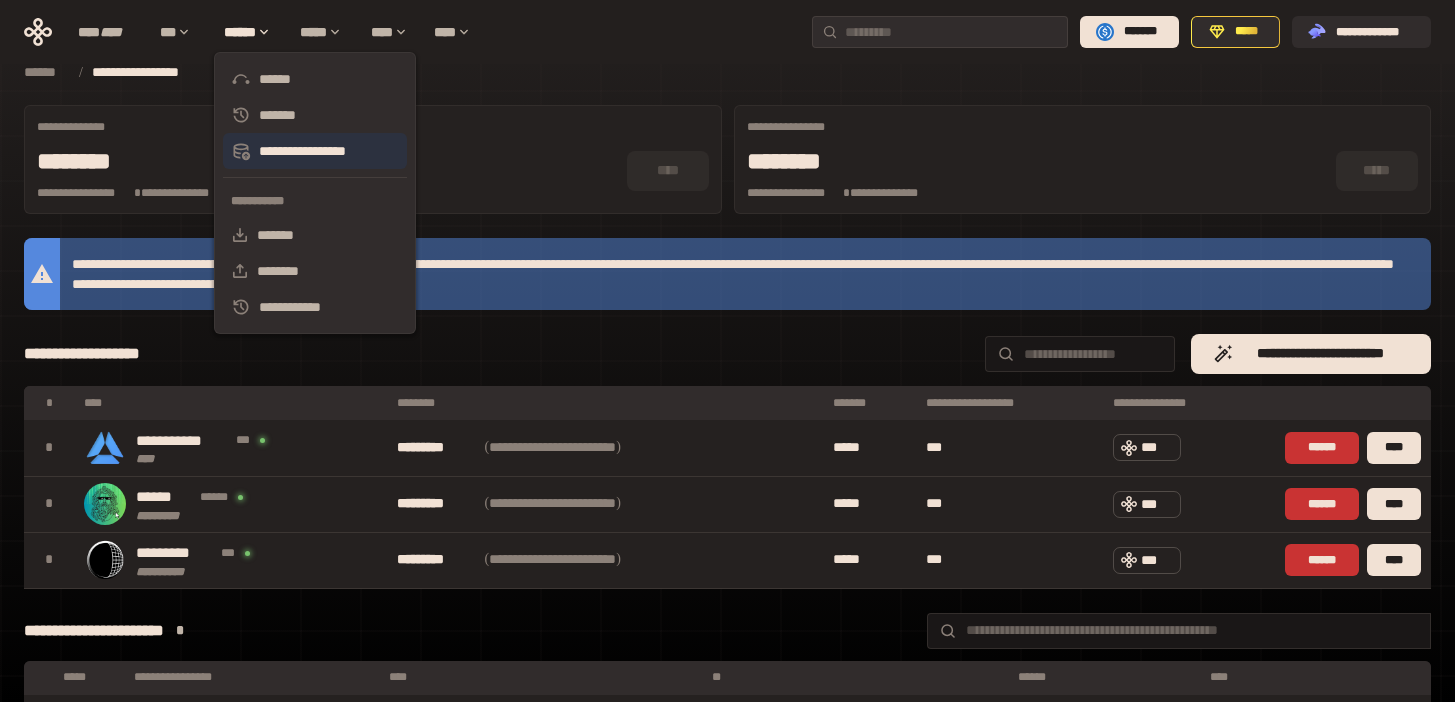 click on "**********" at bounding box center [315, 151] 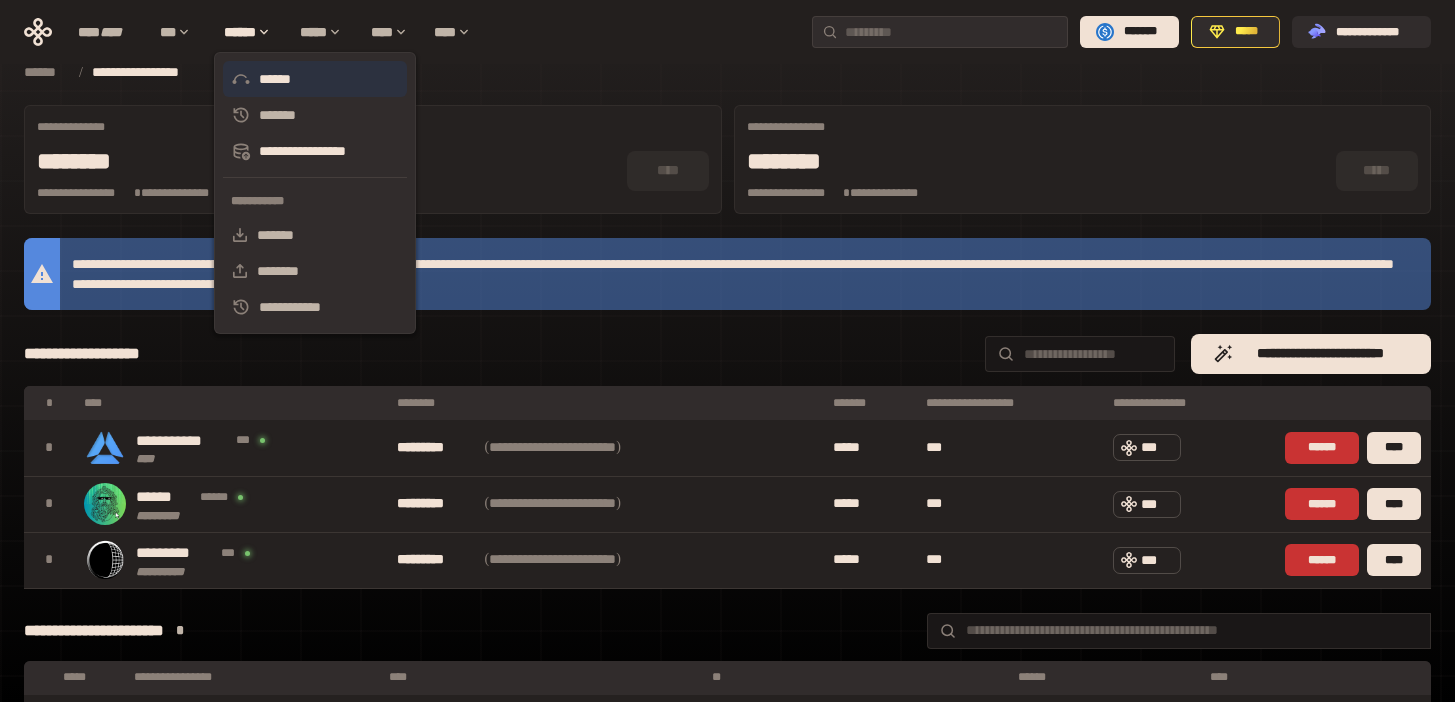 click on "******" at bounding box center (315, 79) 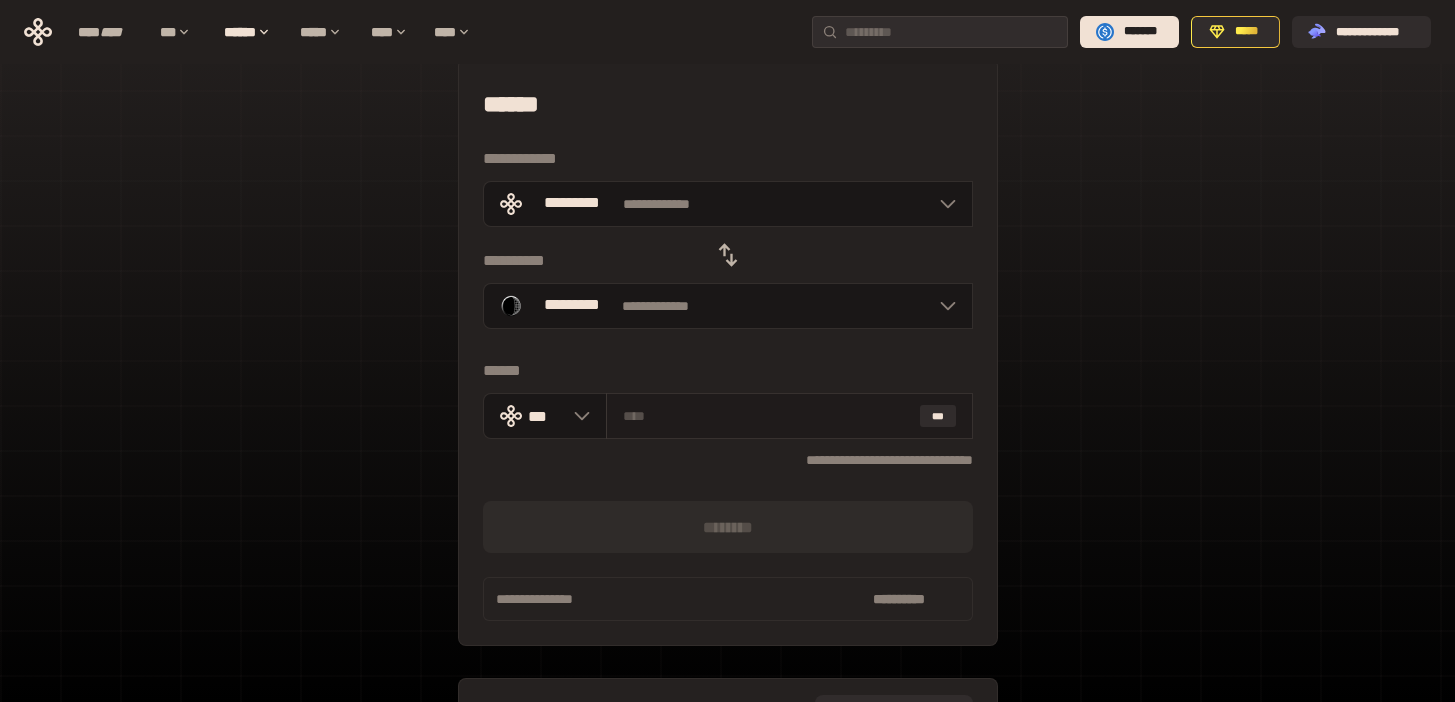 scroll, scrollTop: 18, scrollLeft: 0, axis: vertical 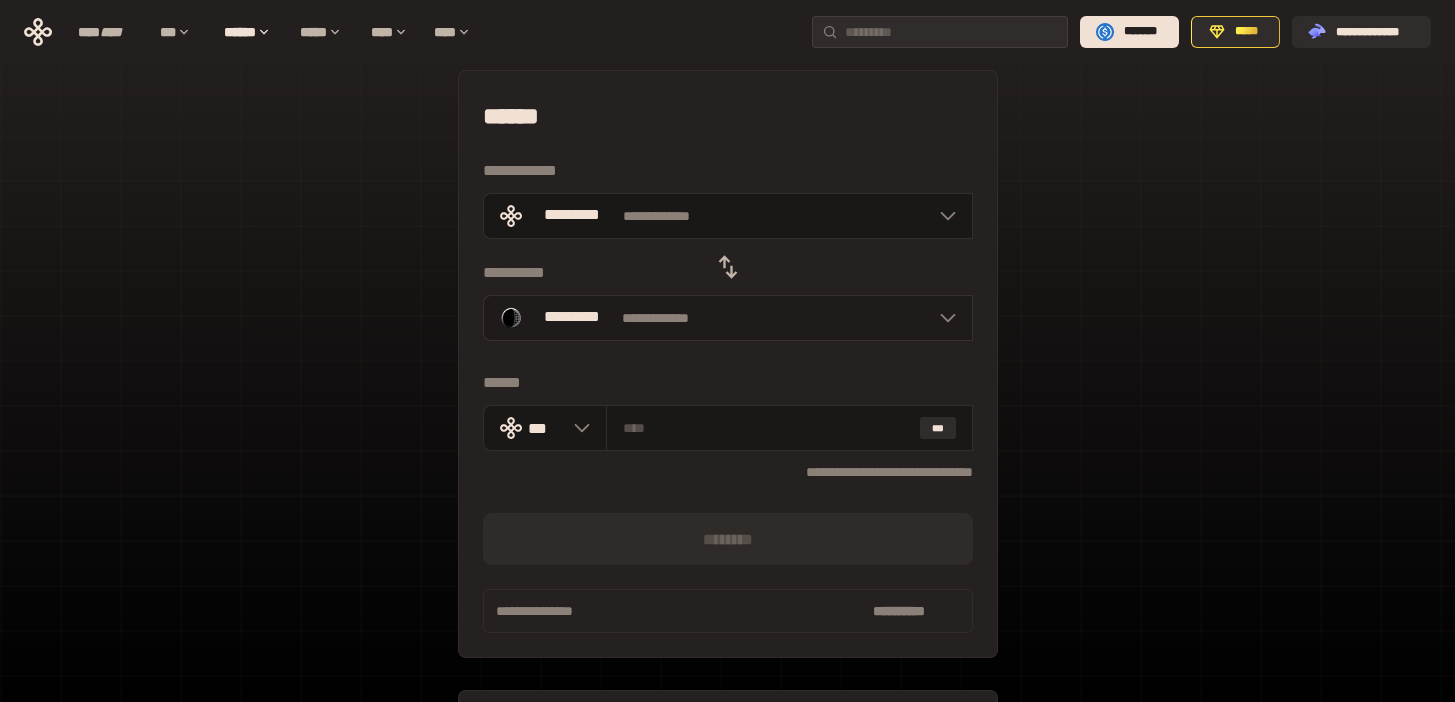 click on "**********" at bounding box center (728, 318) 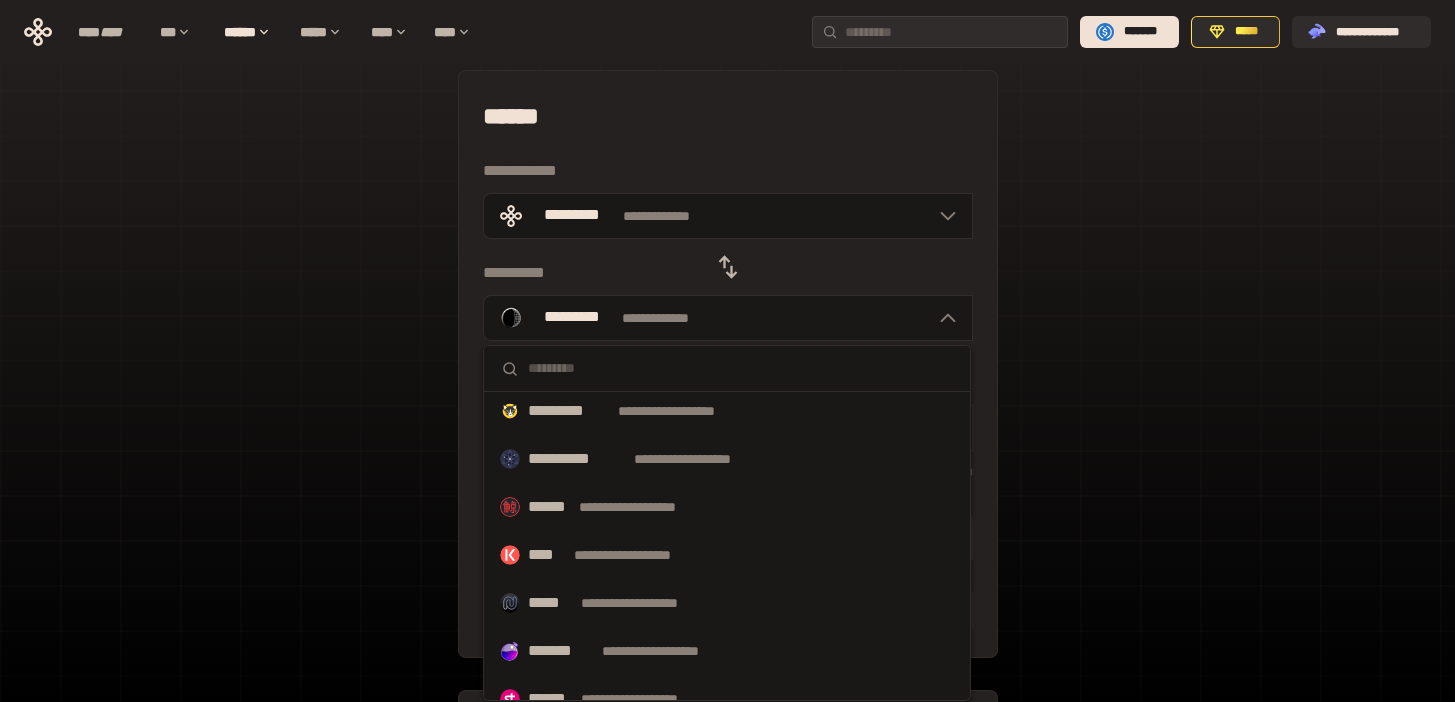 scroll, scrollTop: 1036, scrollLeft: 0, axis: vertical 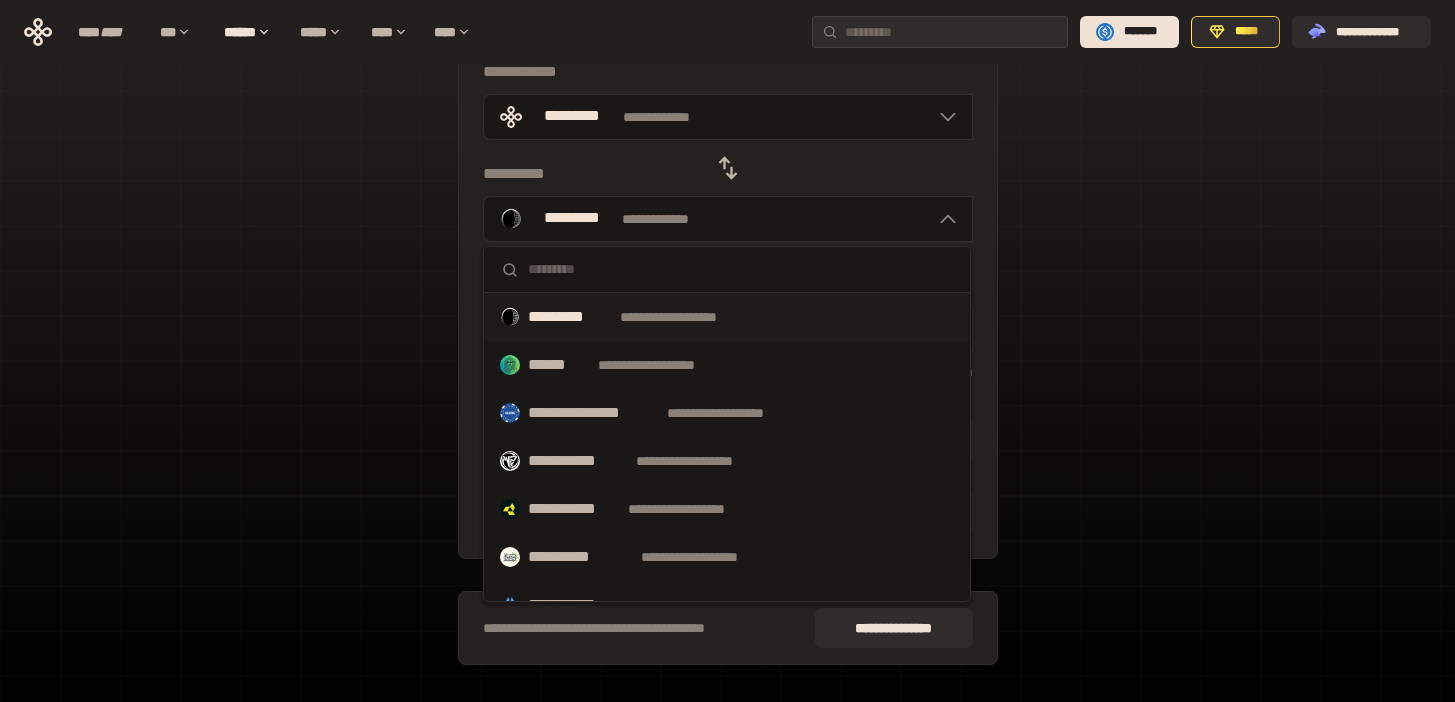 click at bounding box center [741, 269] 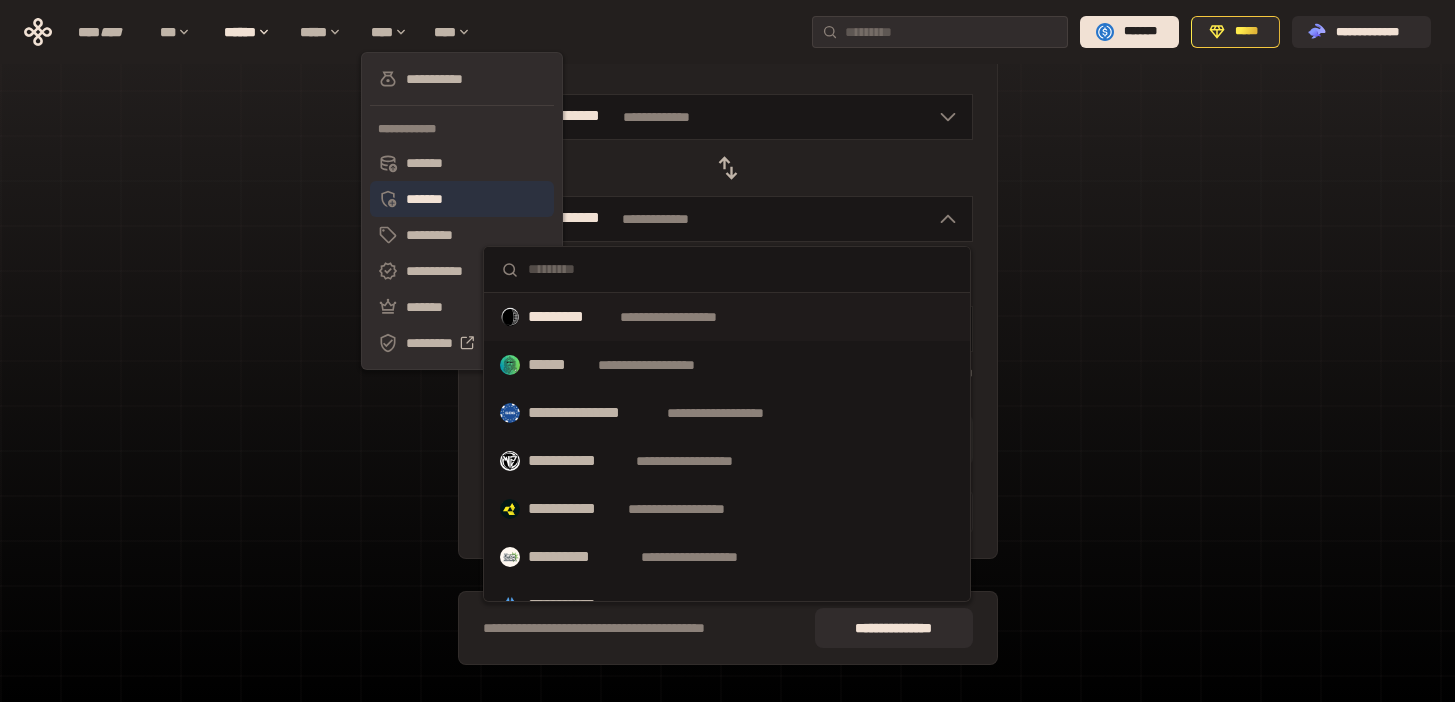 click on "*******" at bounding box center [462, 199] 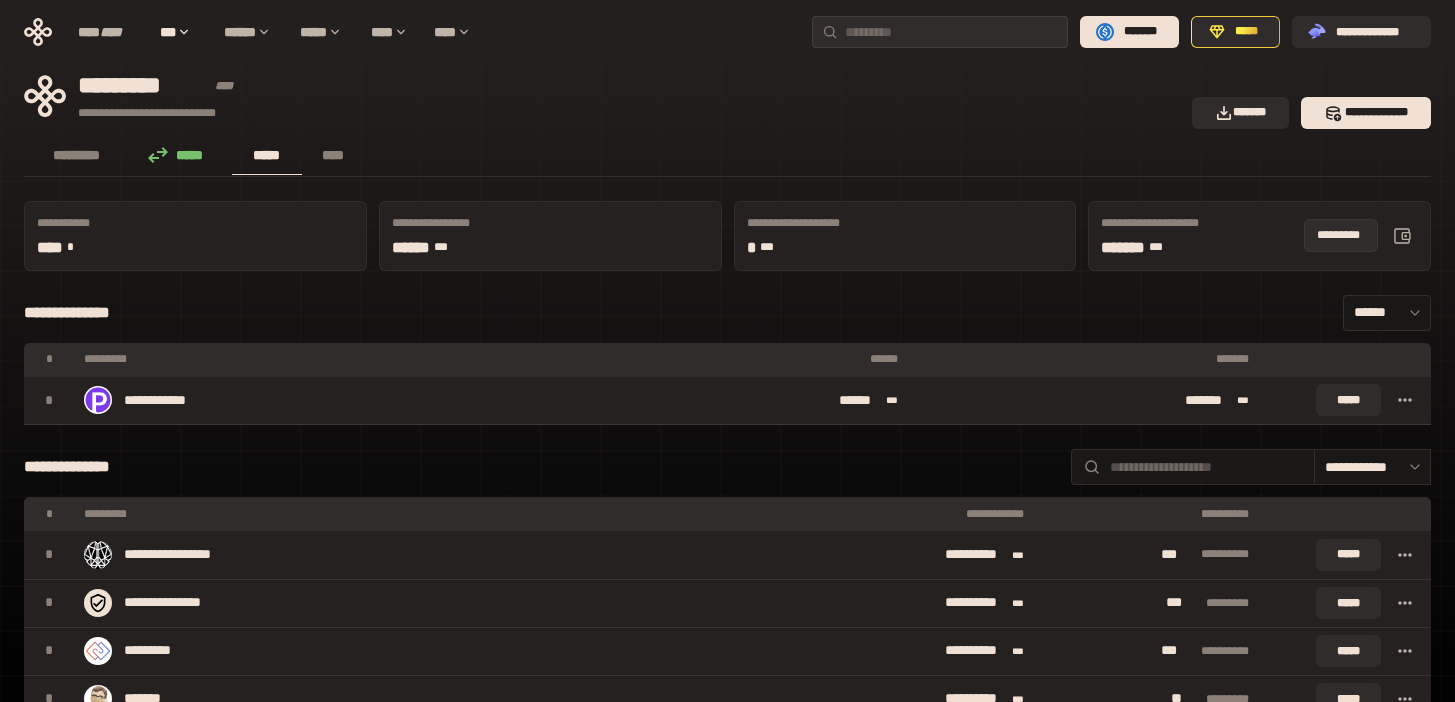 click 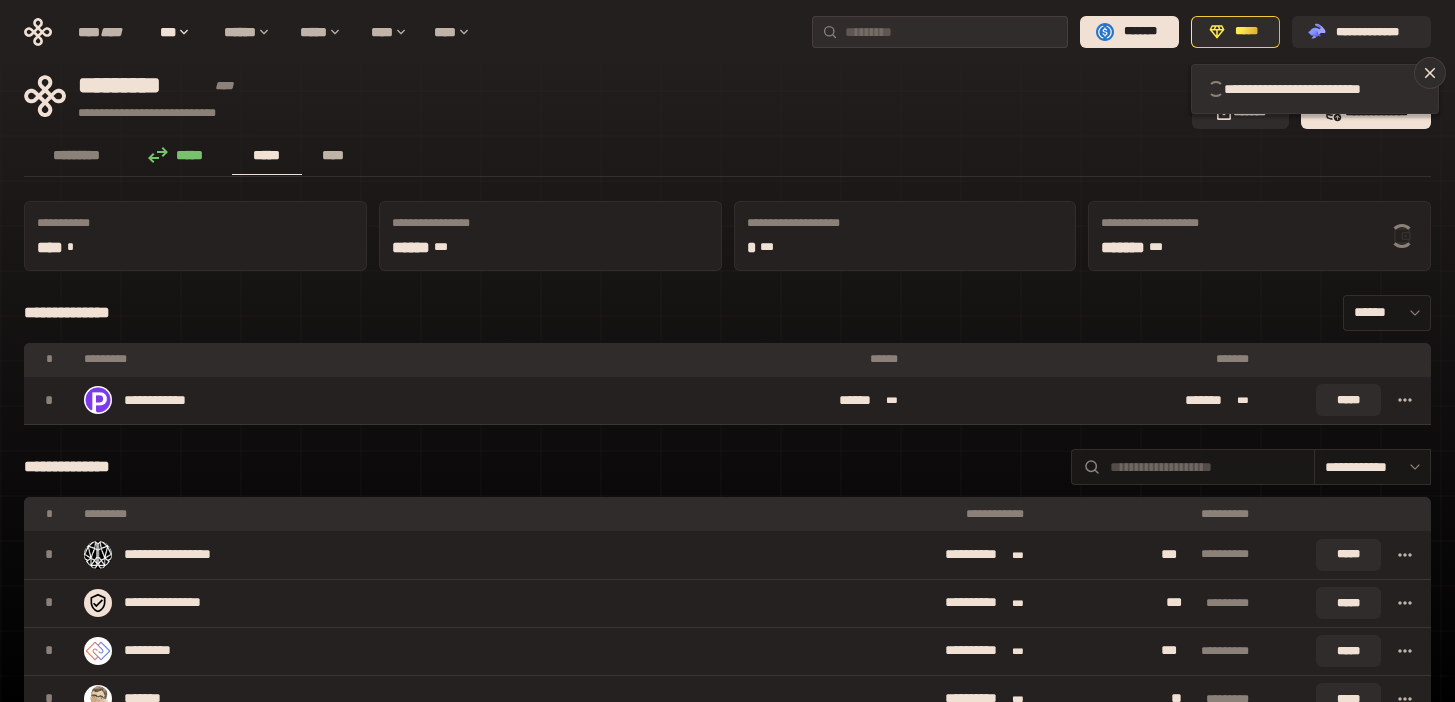 click on "****" at bounding box center (333, 155) 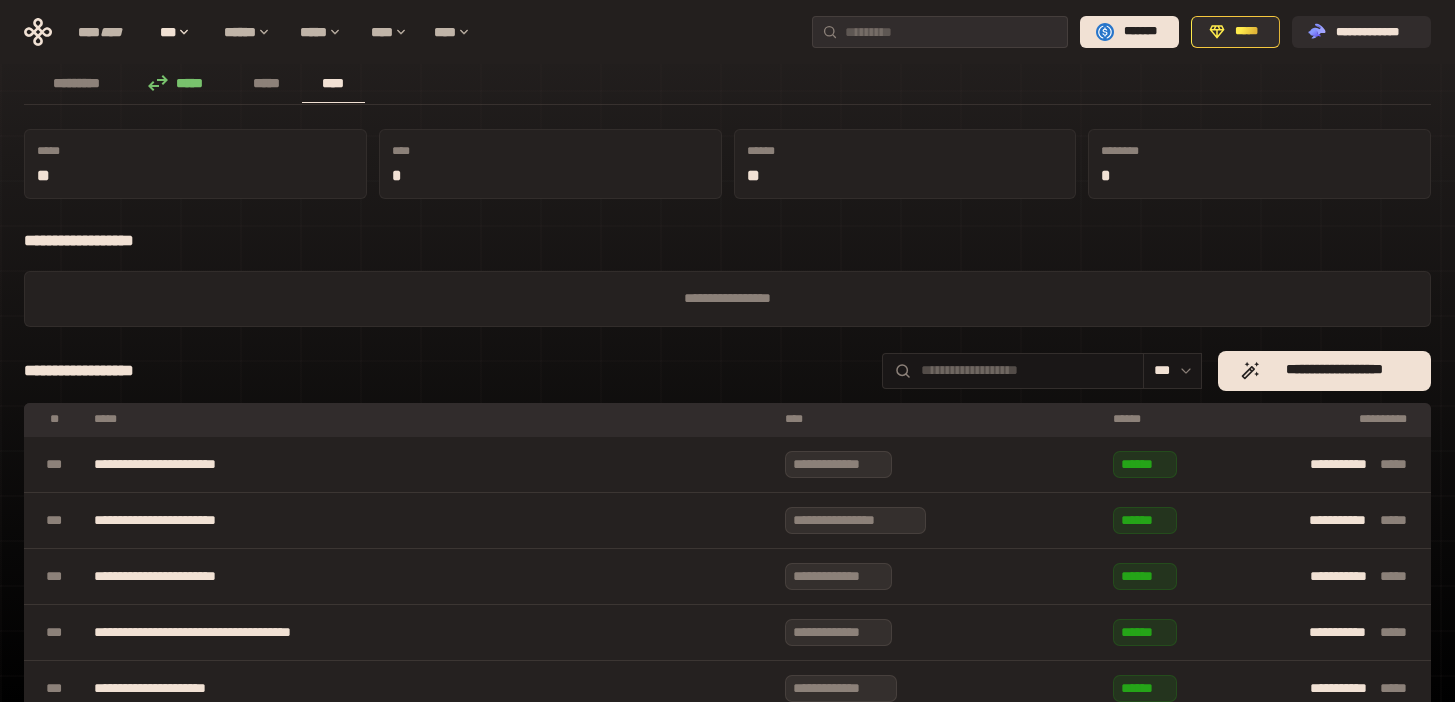 scroll, scrollTop: 78, scrollLeft: 0, axis: vertical 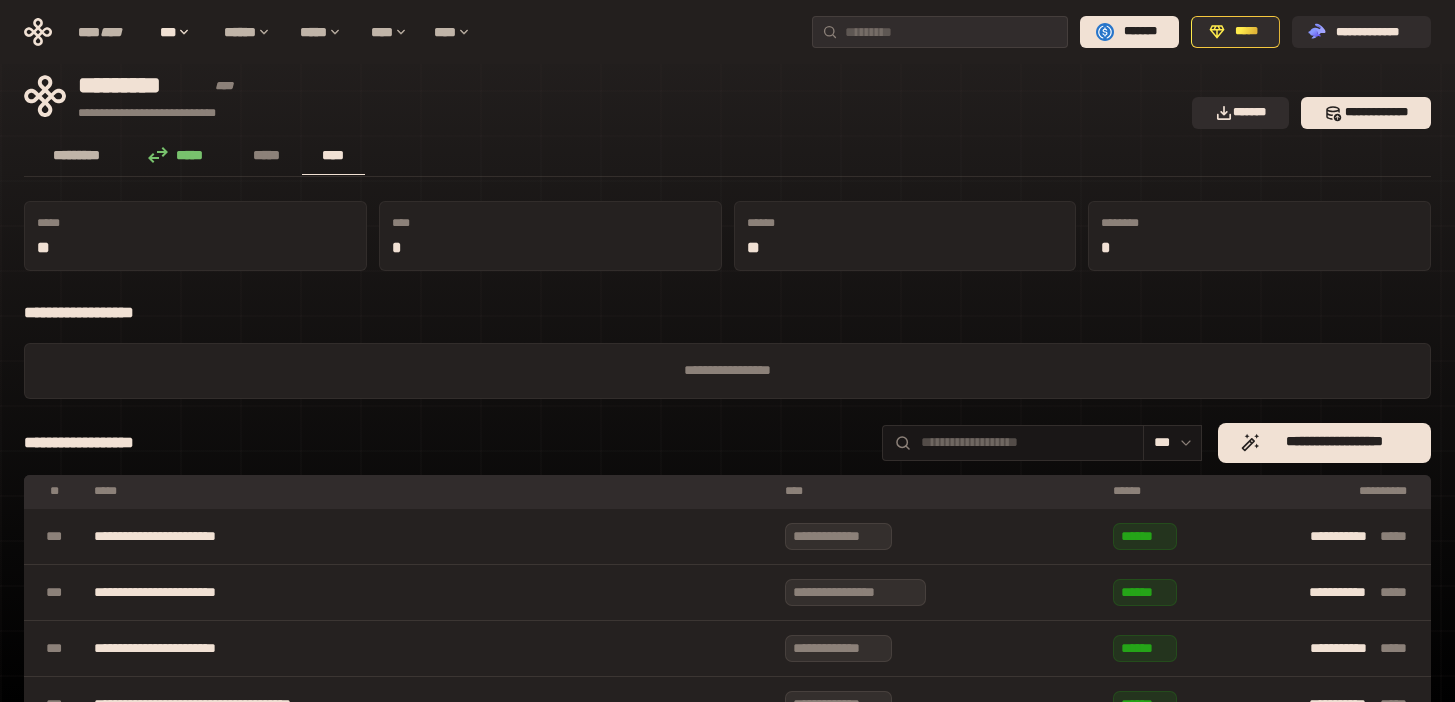 click on "*********" at bounding box center [77, 155] 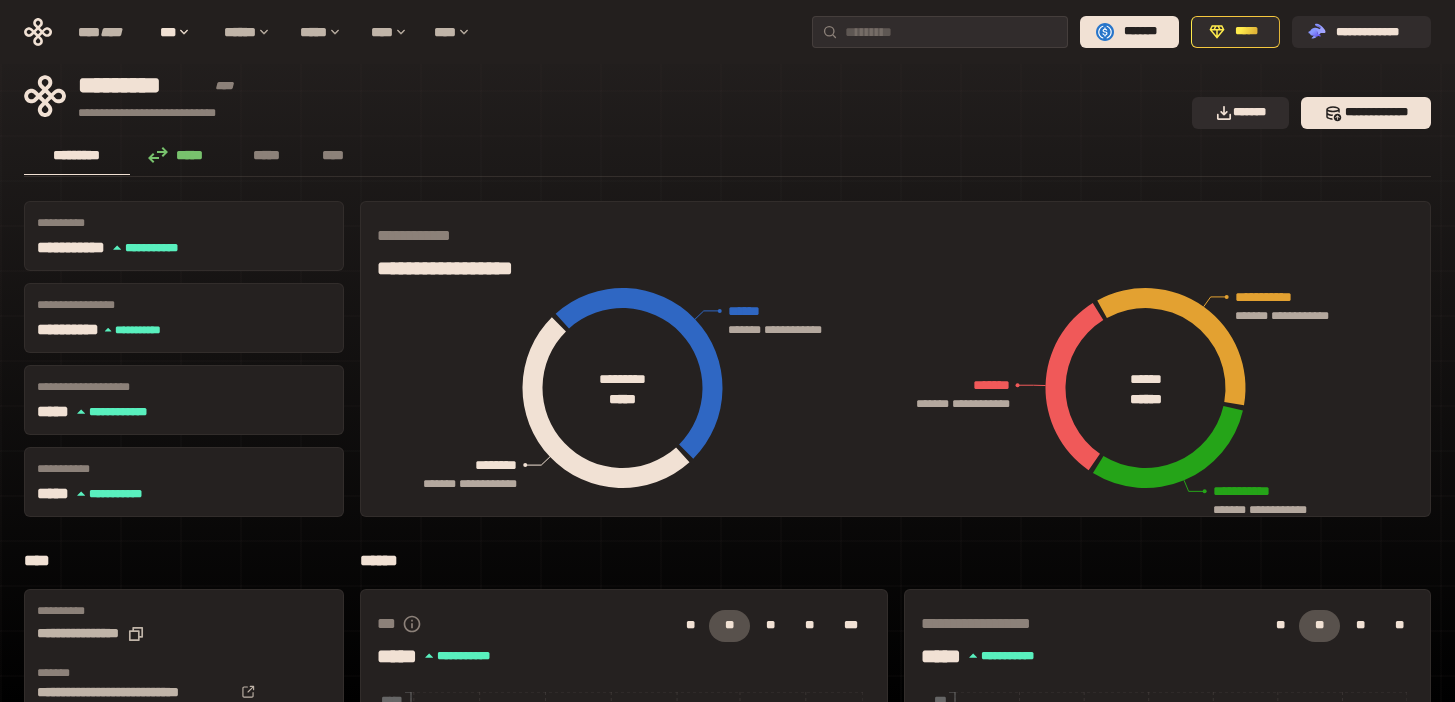 scroll, scrollTop: 456, scrollLeft: 0, axis: vertical 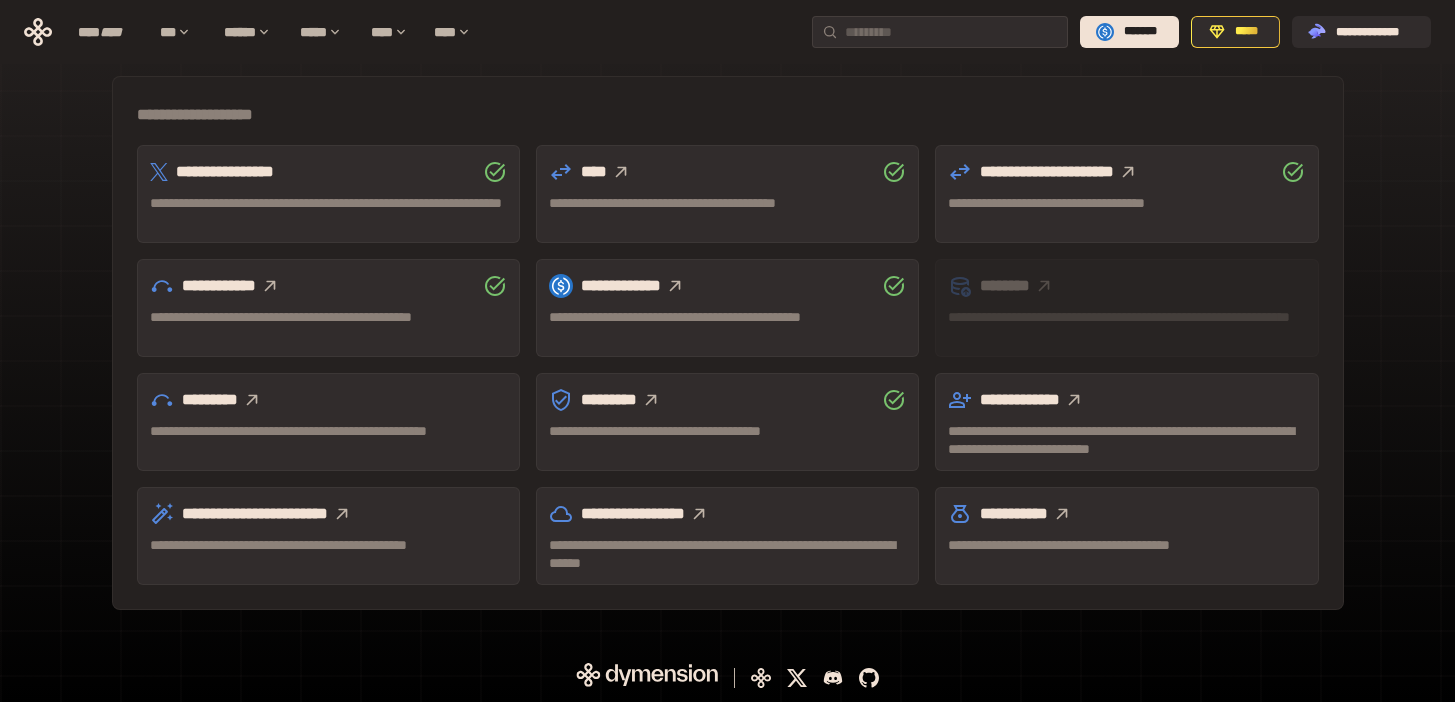 click on "**********" at bounding box center (727, 554) 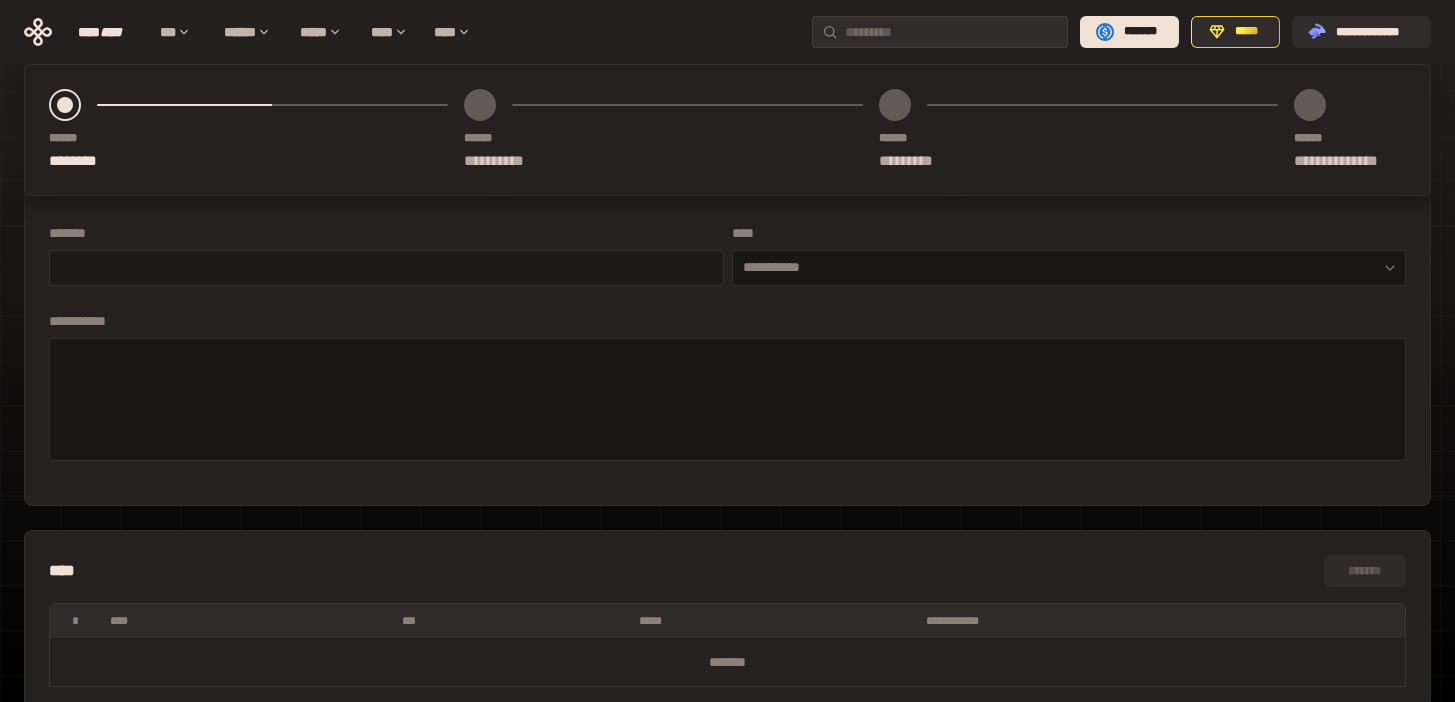 click at bounding box center [386, 268] 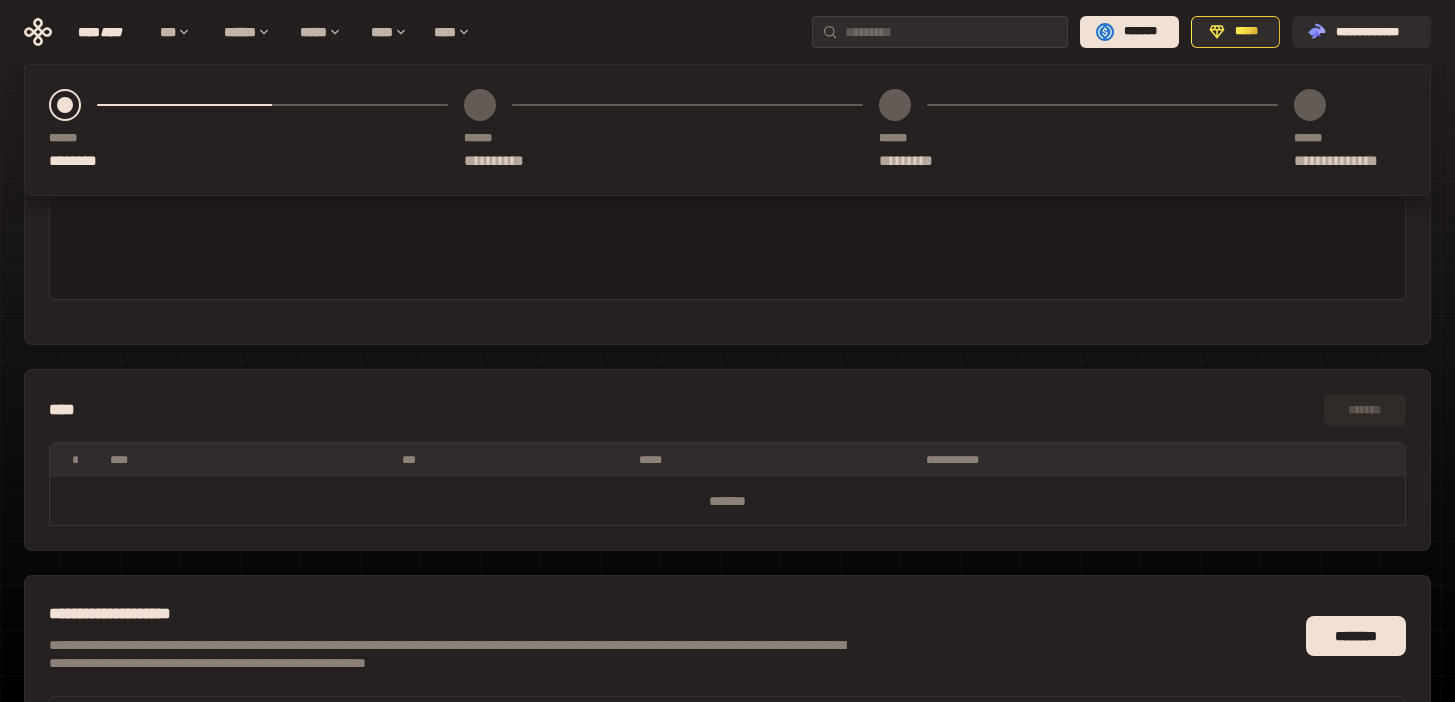 scroll, scrollTop: 447, scrollLeft: 0, axis: vertical 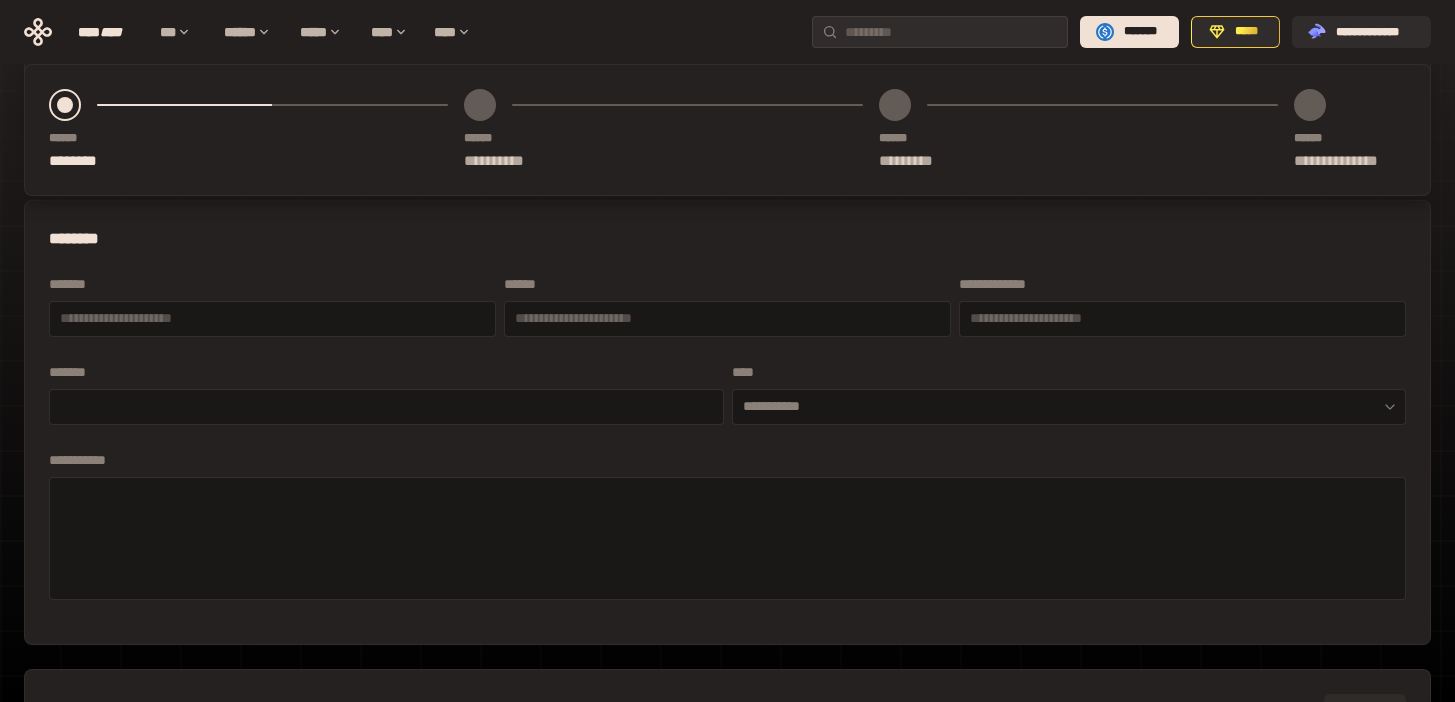 click on "*******" at bounding box center [386, 373] 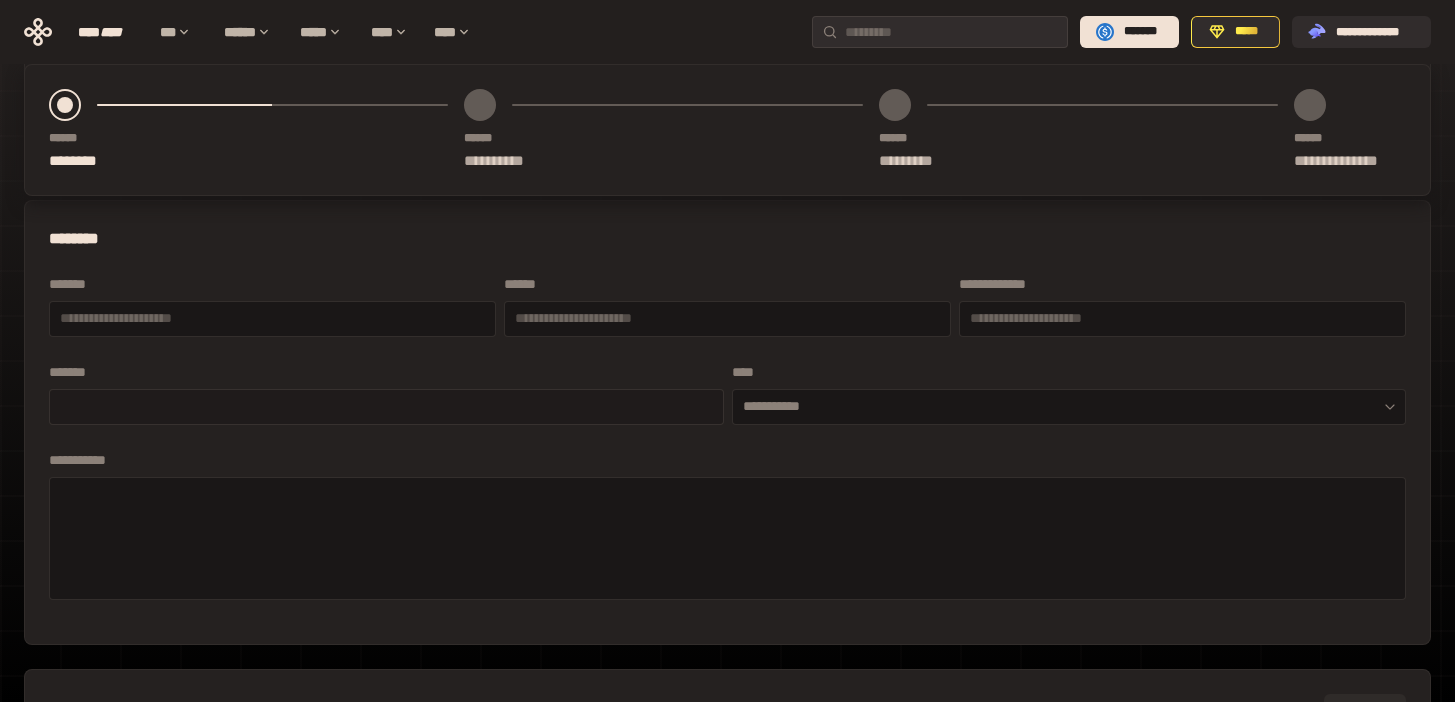 click at bounding box center [386, 406] 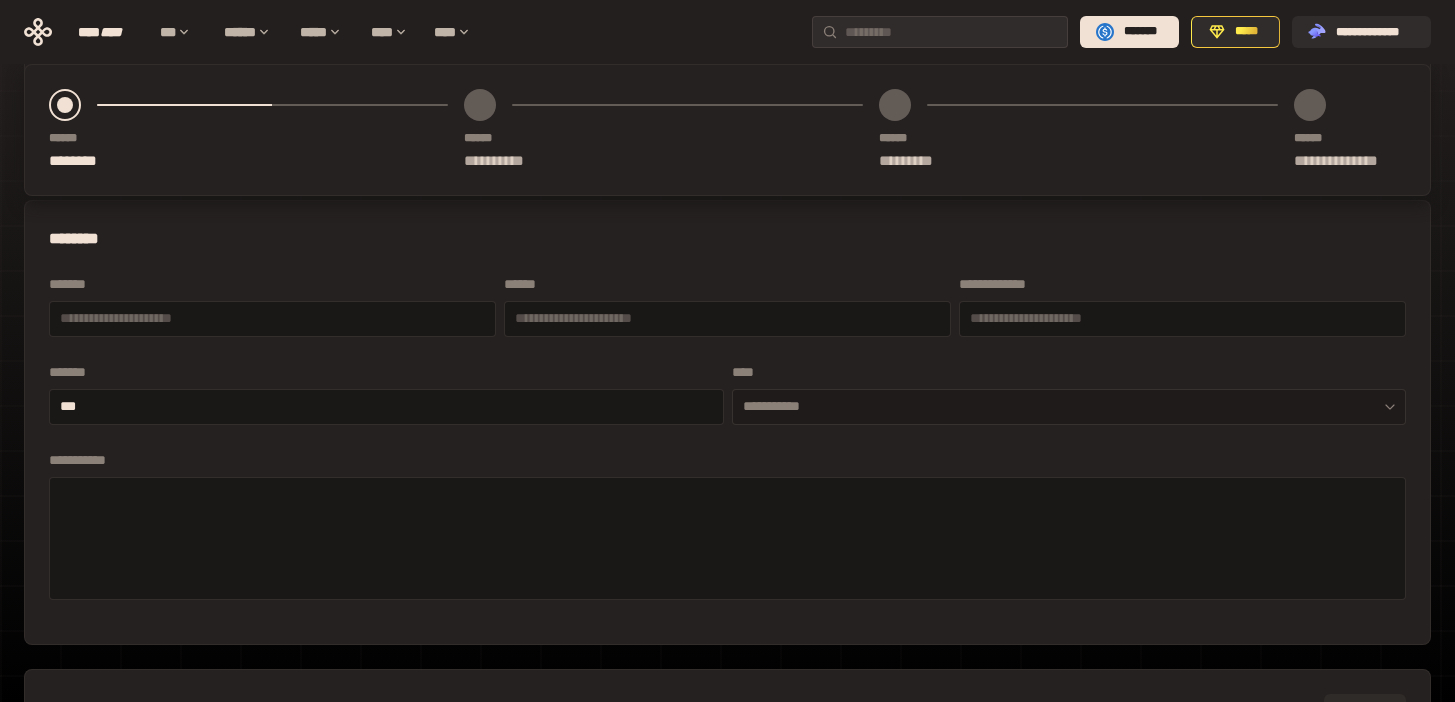 type on "***" 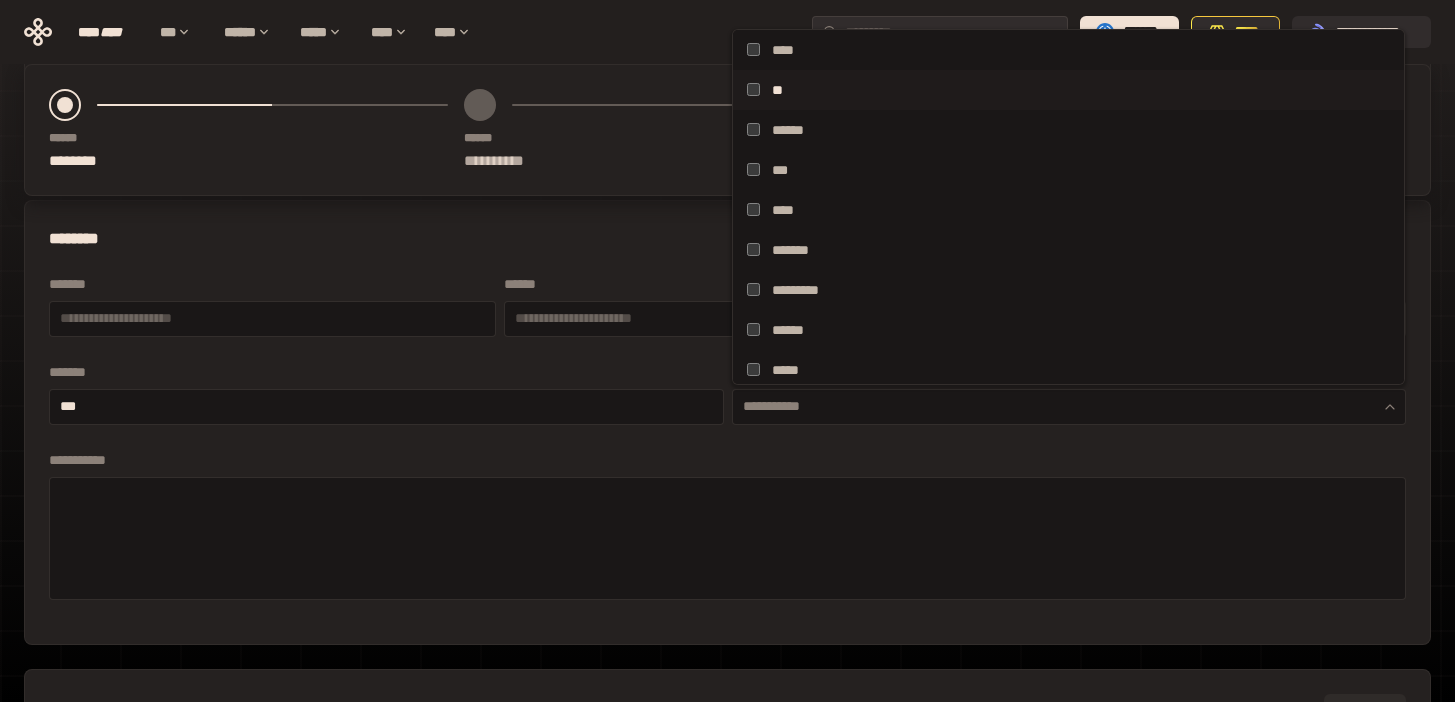 click on "**" at bounding box center [1068, 90] 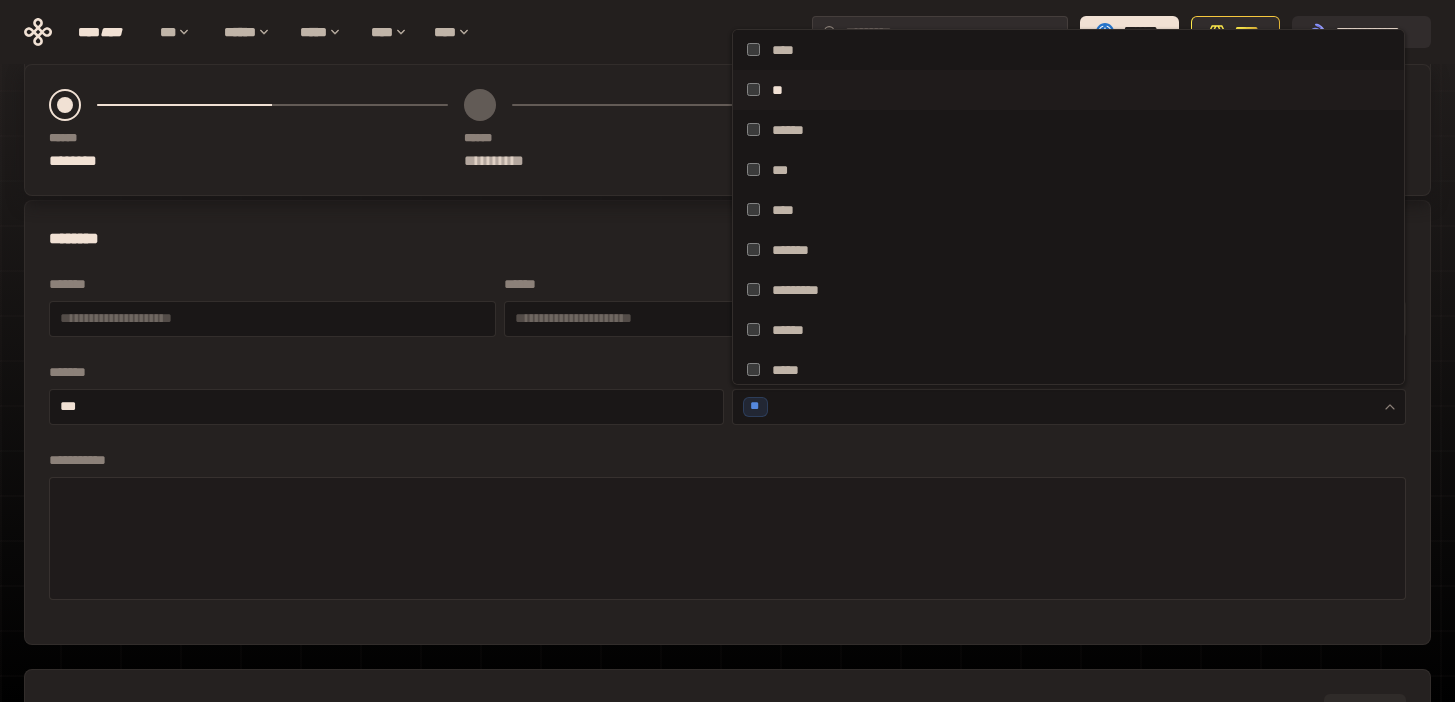 click at bounding box center [727, 536] 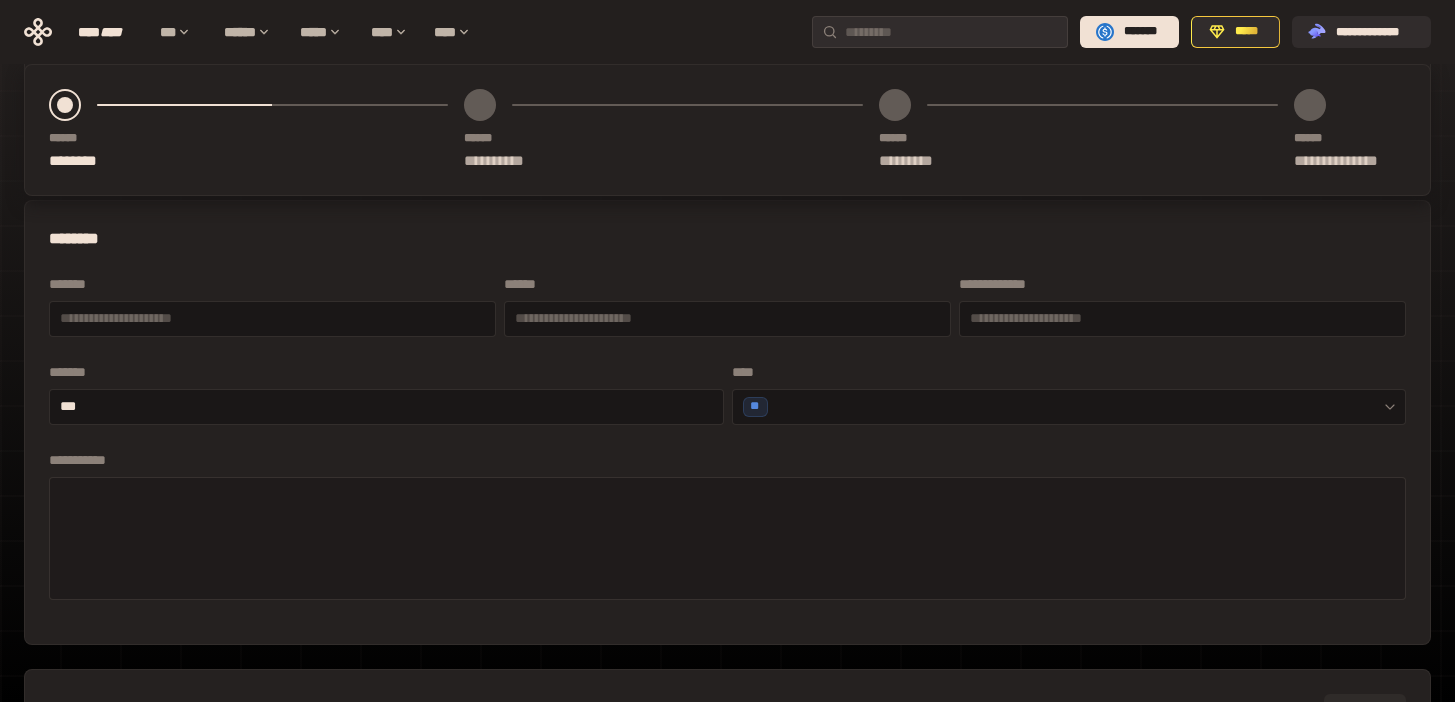 click at bounding box center (727, 536) 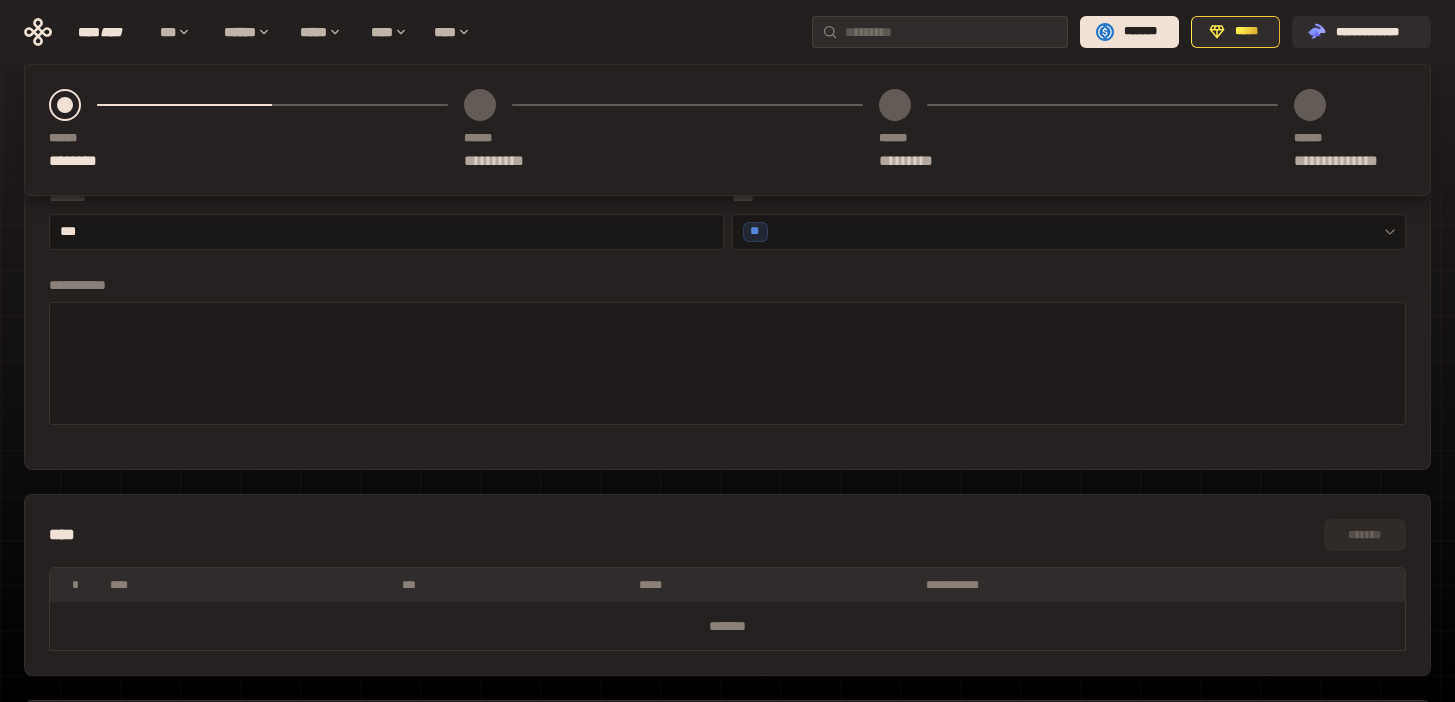 scroll, scrollTop: 806, scrollLeft: 0, axis: vertical 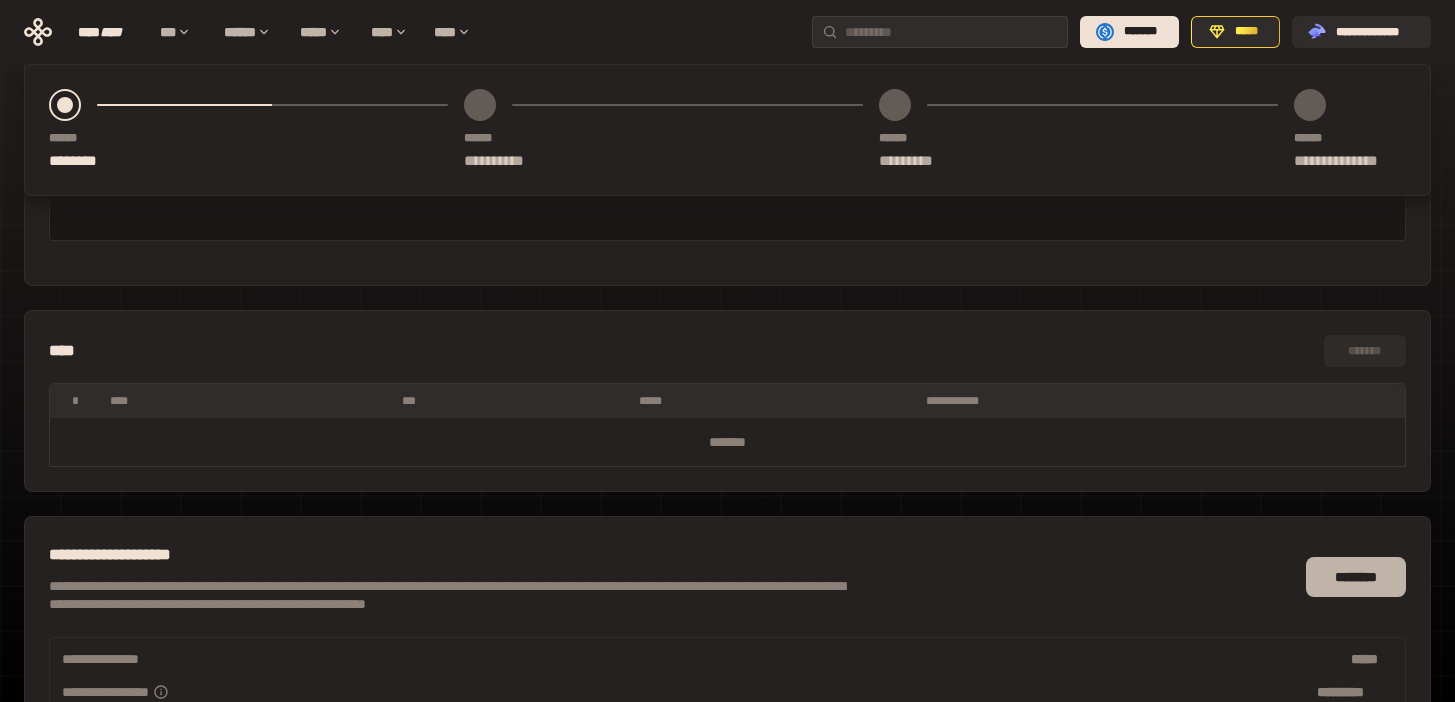 click on "********" at bounding box center (1356, 577) 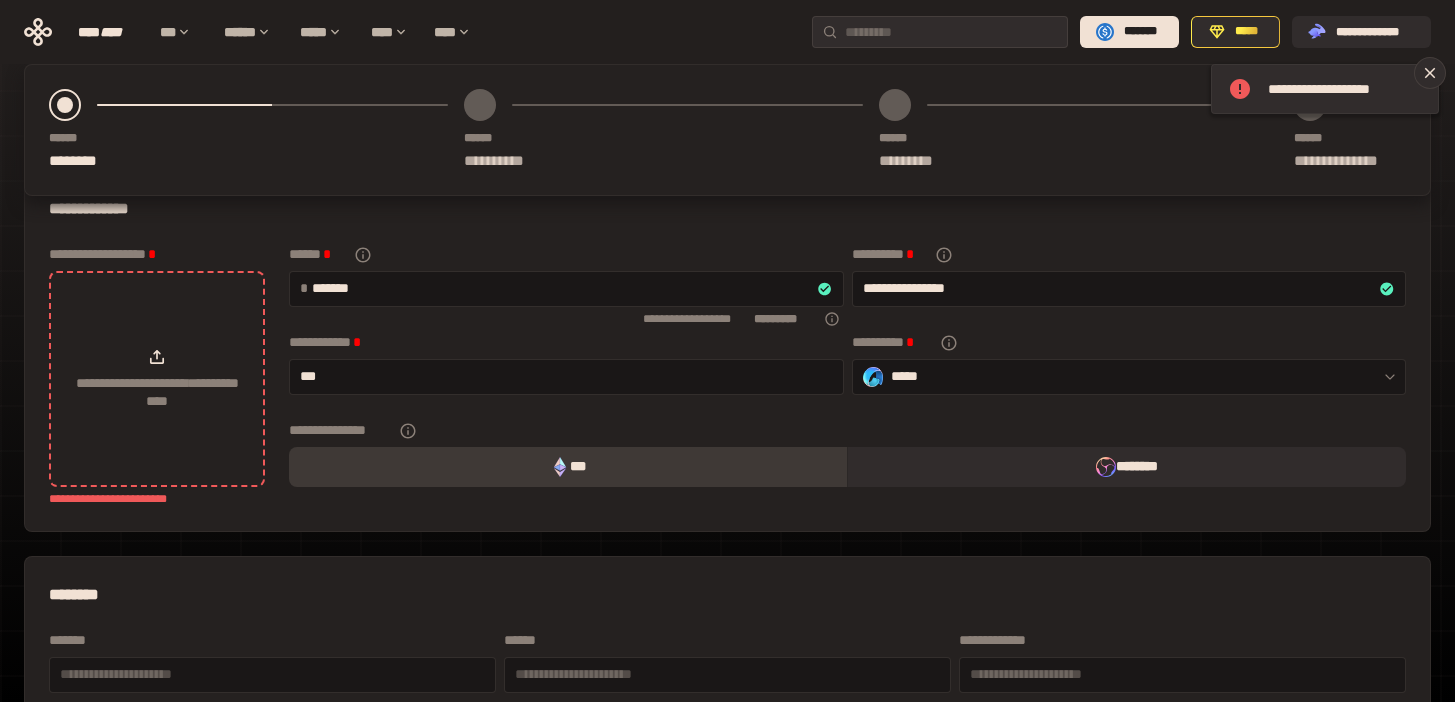 scroll, scrollTop: 30, scrollLeft: 0, axis: vertical 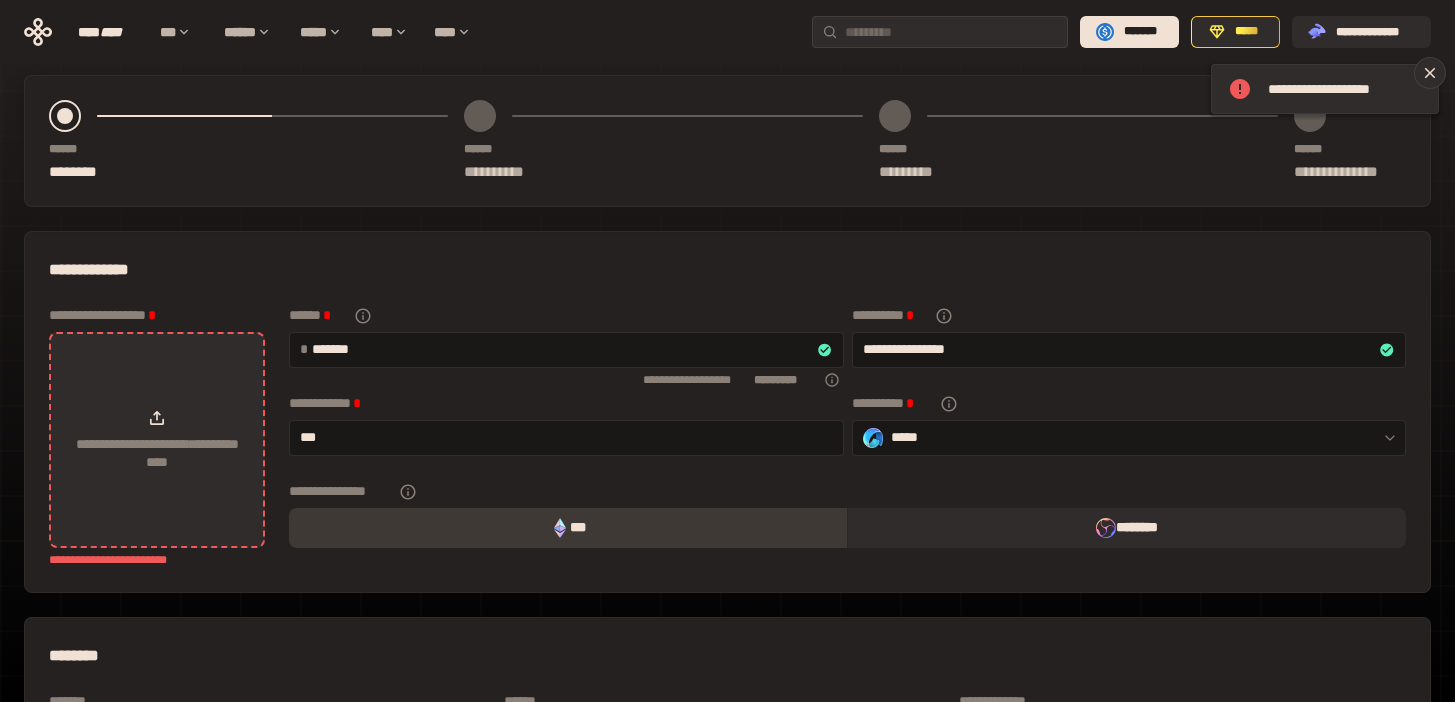 click on "**********" at bounding box center [157, 453] 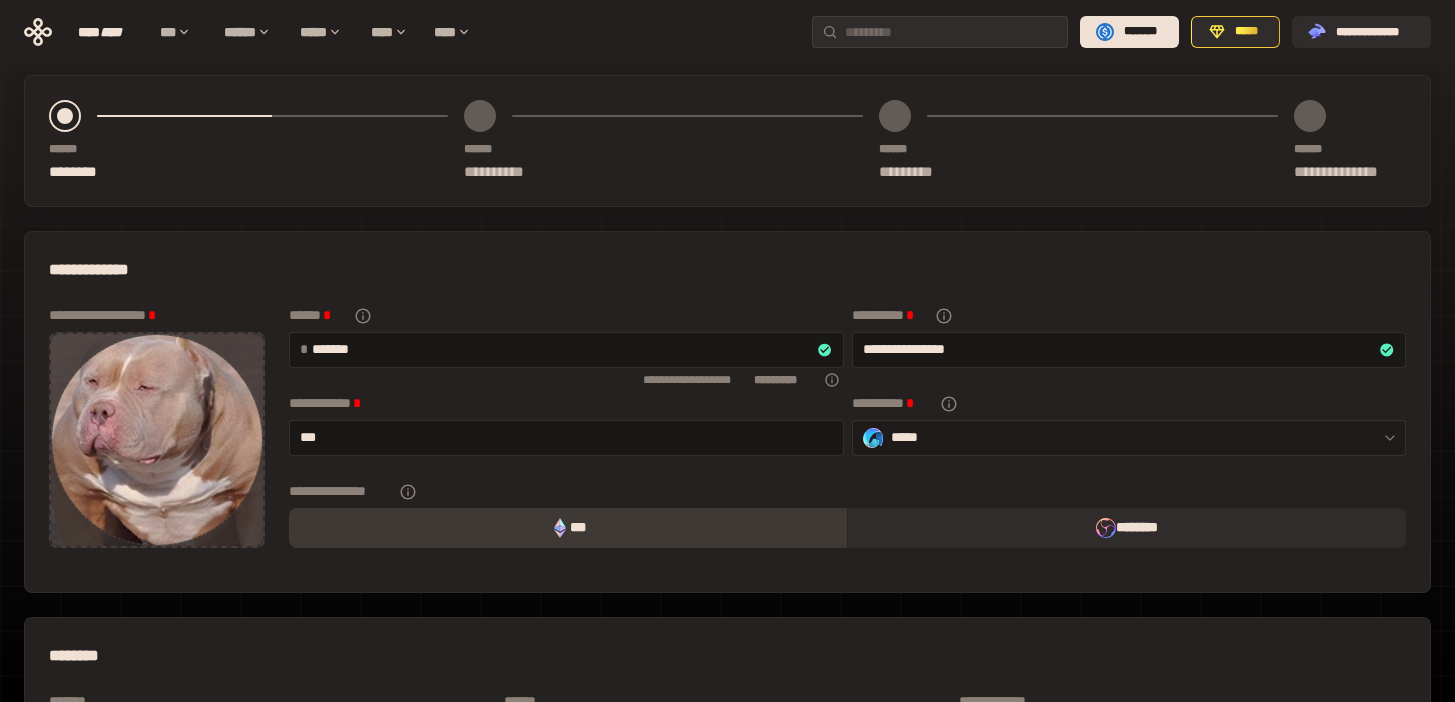 click on "*****" at bounding box center (1129, 438) 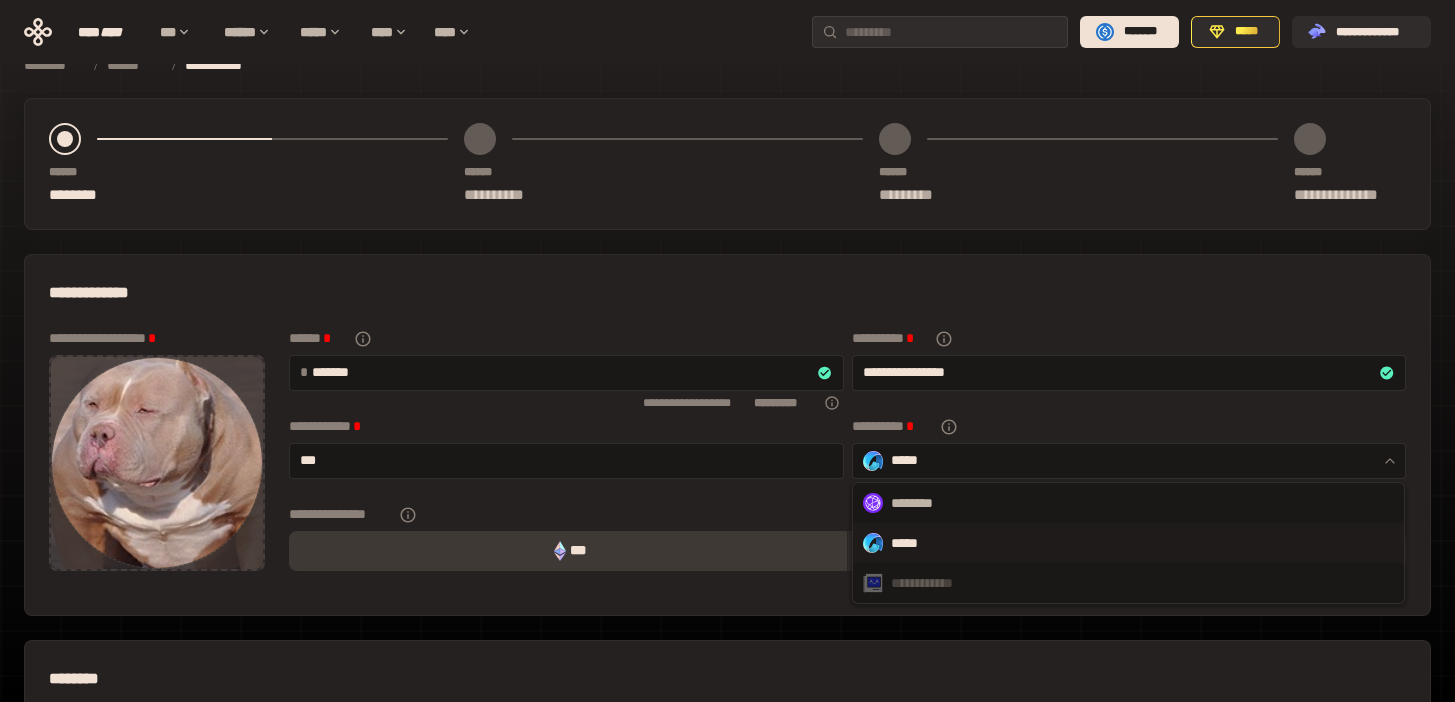 scroll, scrollTop: 9, scrollLeft: 0, axis: vertical 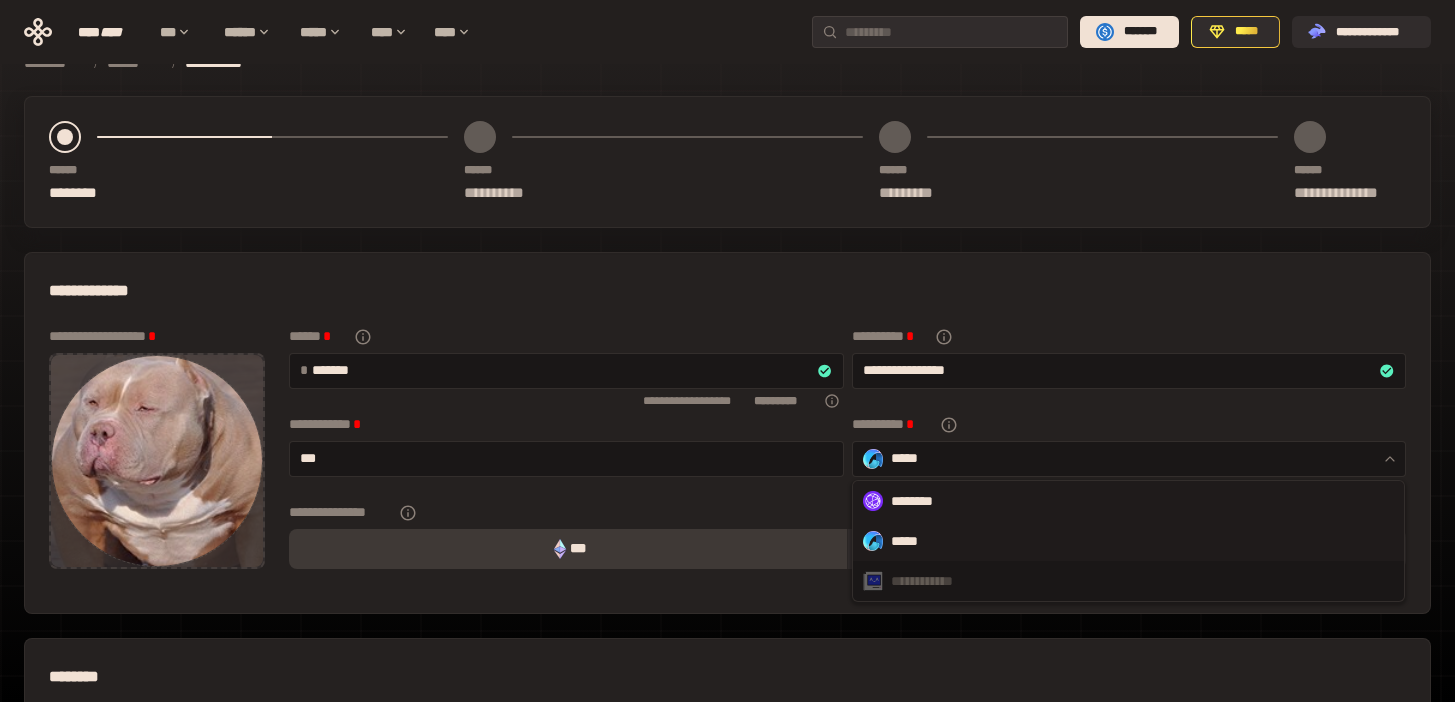 click on "********" at bounding box center (1128, 501) 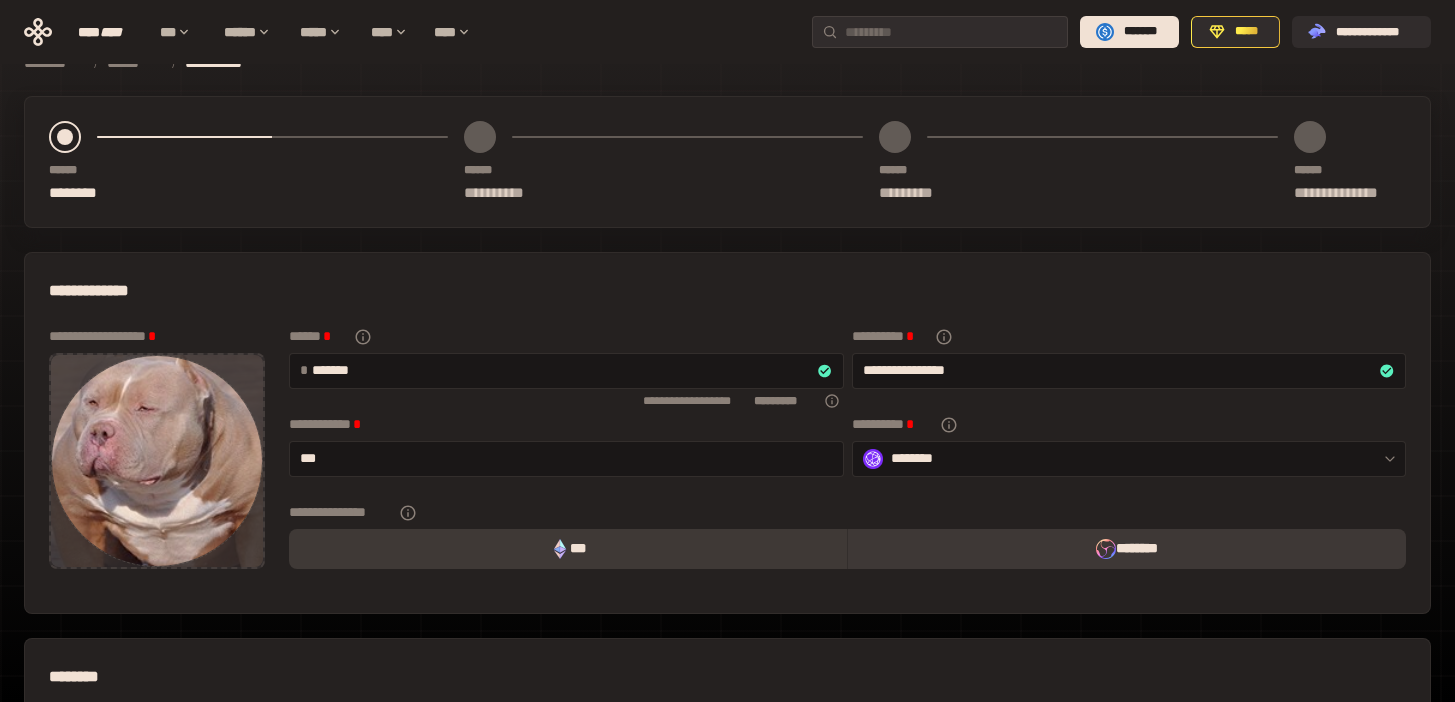 click on "********" at bounding box center (1126, 549) 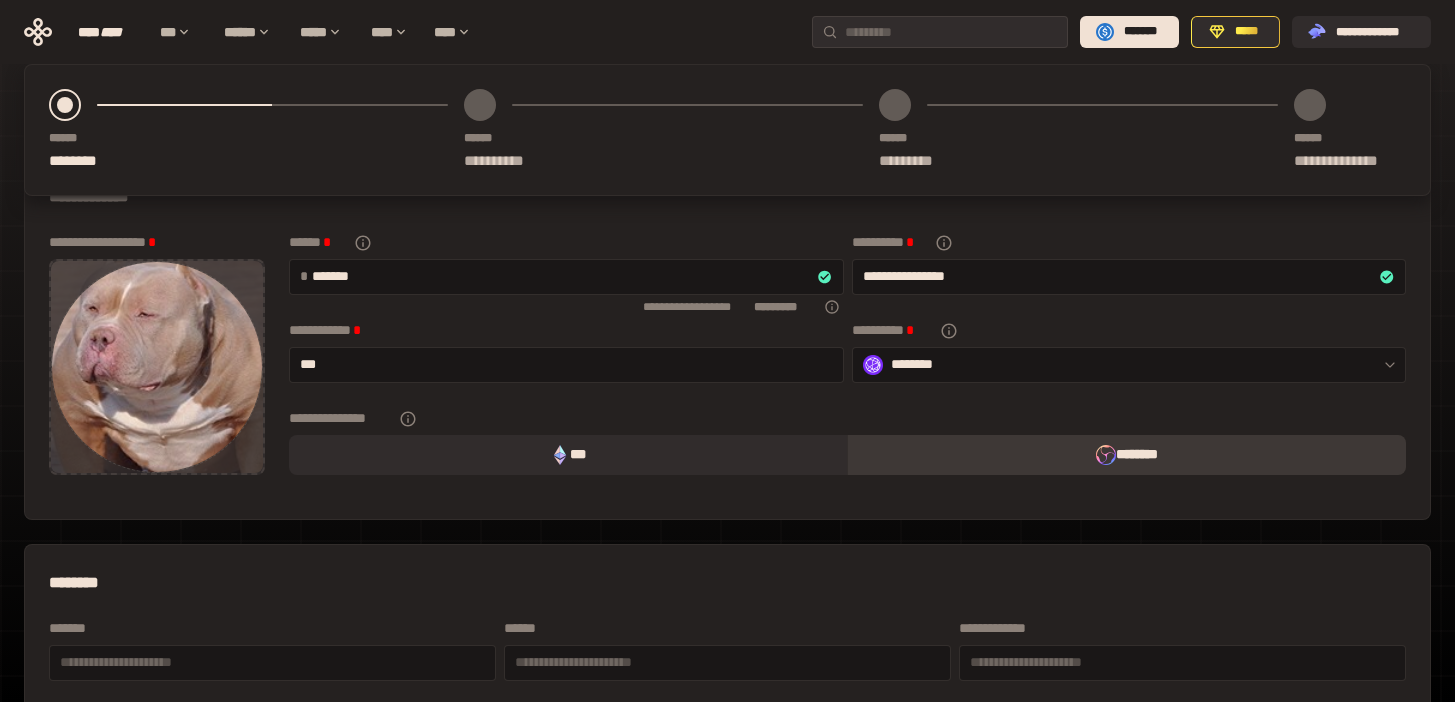 scroll, scrollTop: 0, scrollLeft: 0, axis: both 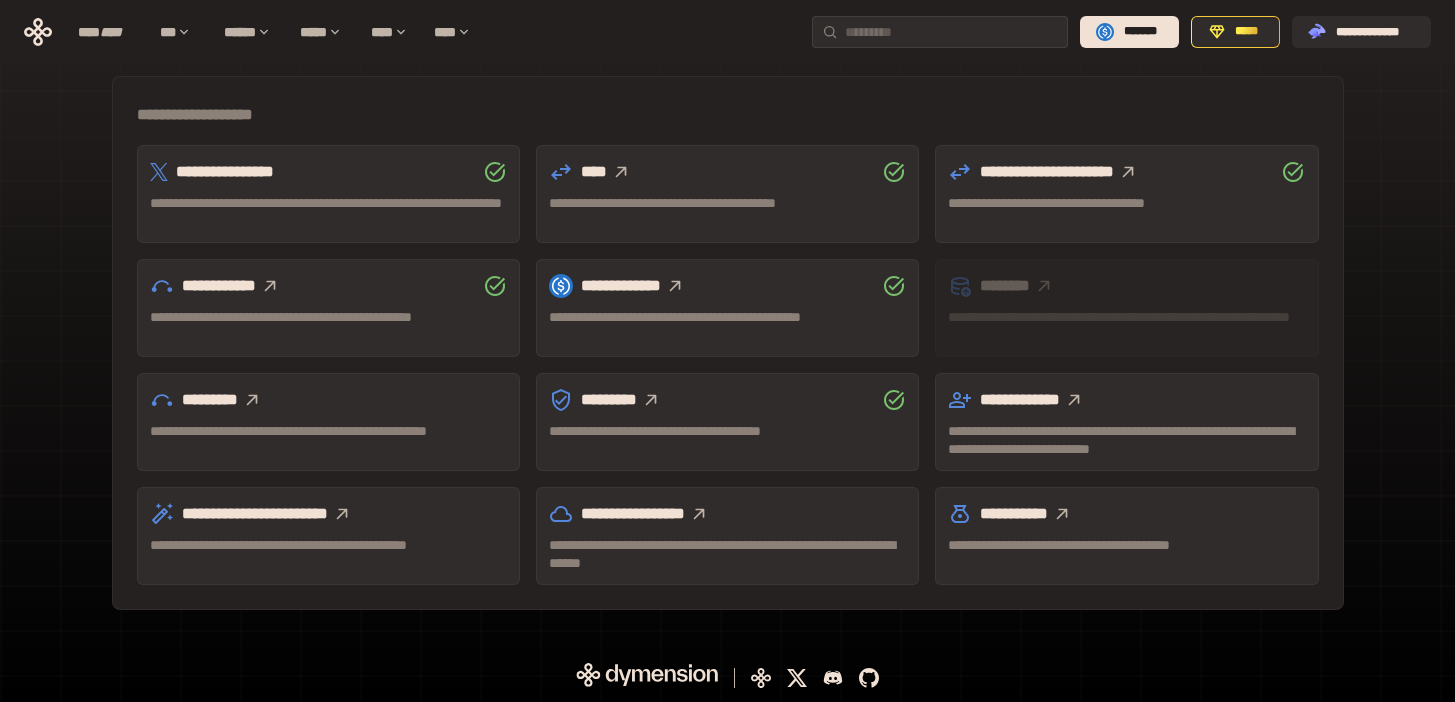 click on "**********" at bounding box center [727, 554] 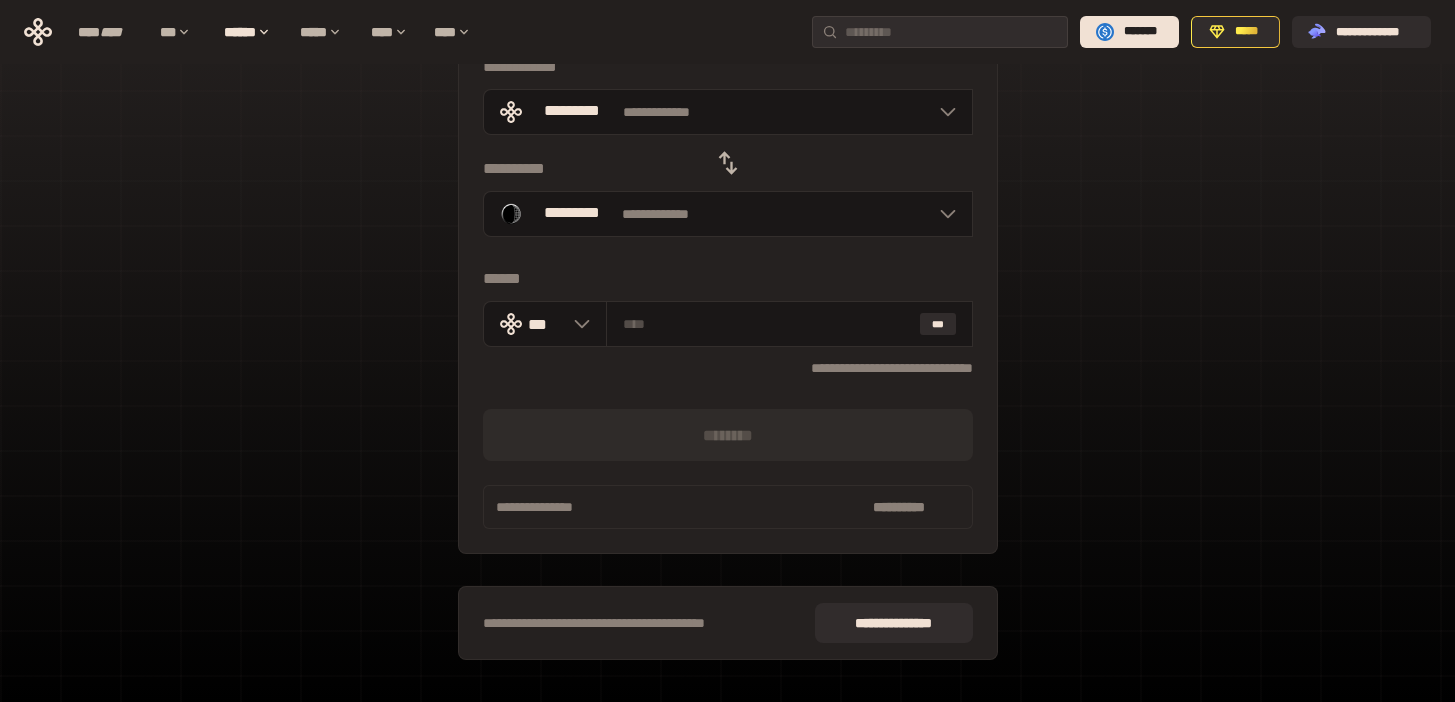 scroll, scrollTop: 0, scrollLeft: 0, axis: both 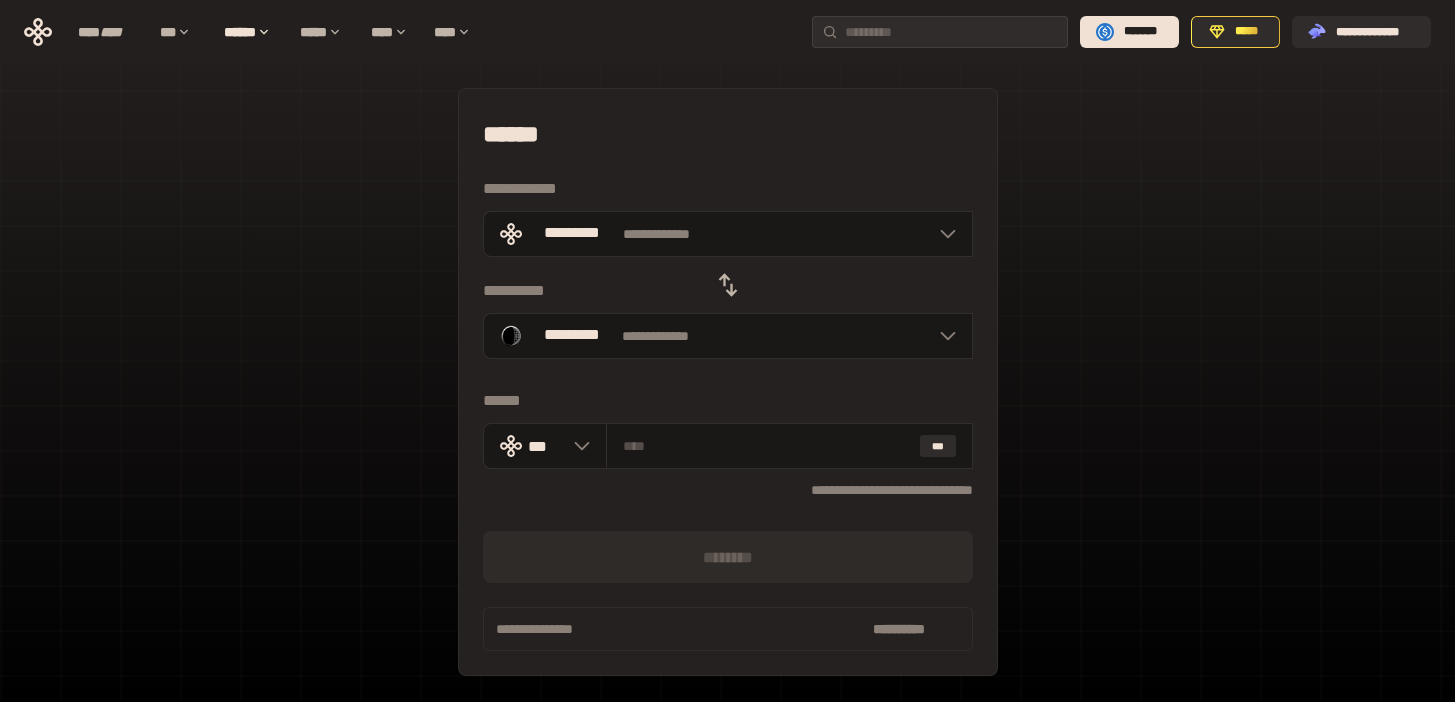click on "**********" at bounding box center [727, 445] 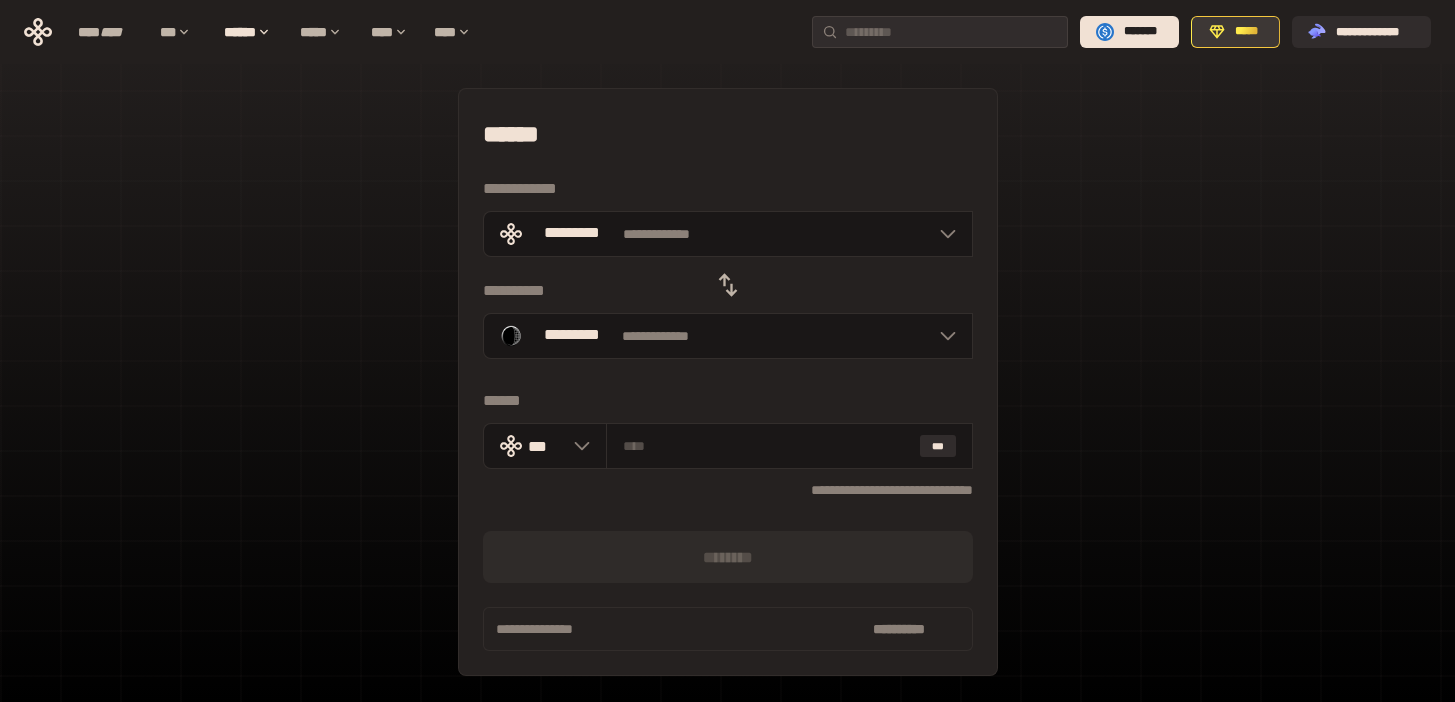 click 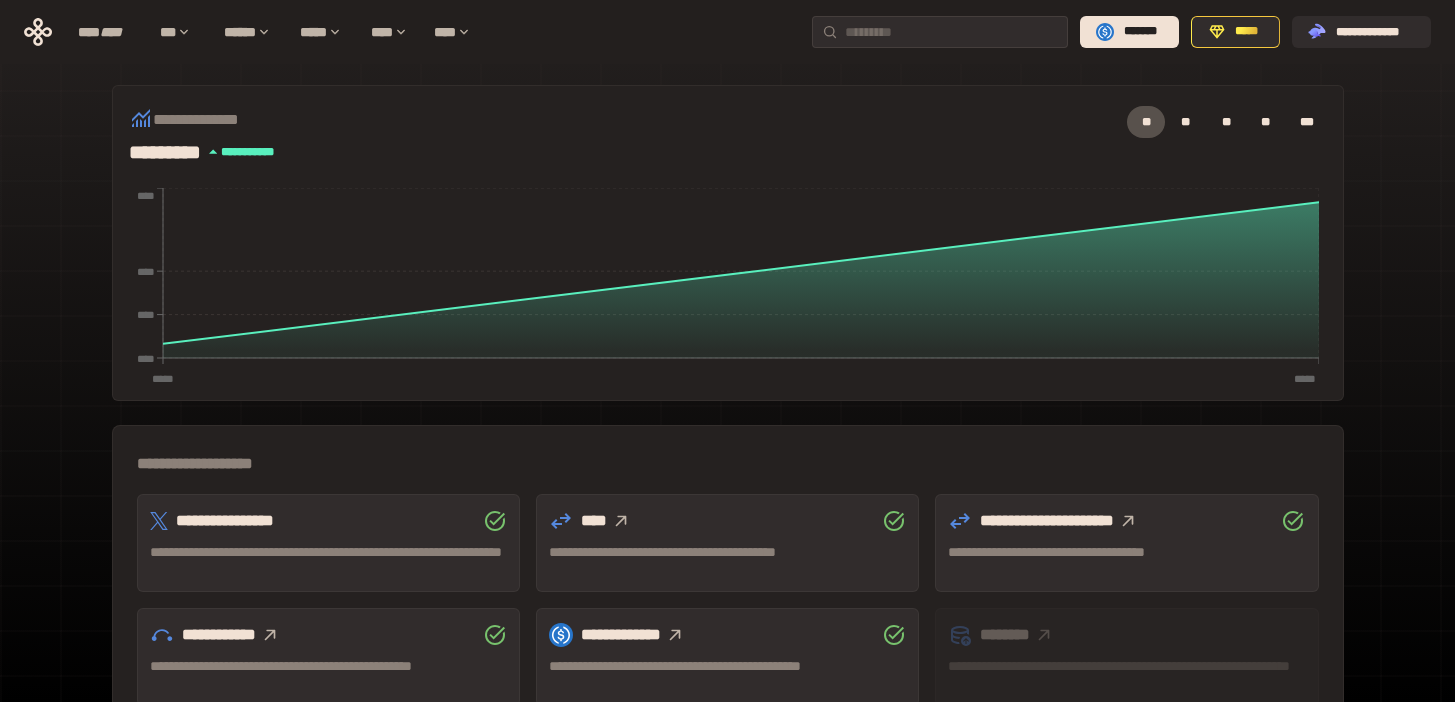 scroll, scrollTop: 0, scrollLeft: 0, axis: both 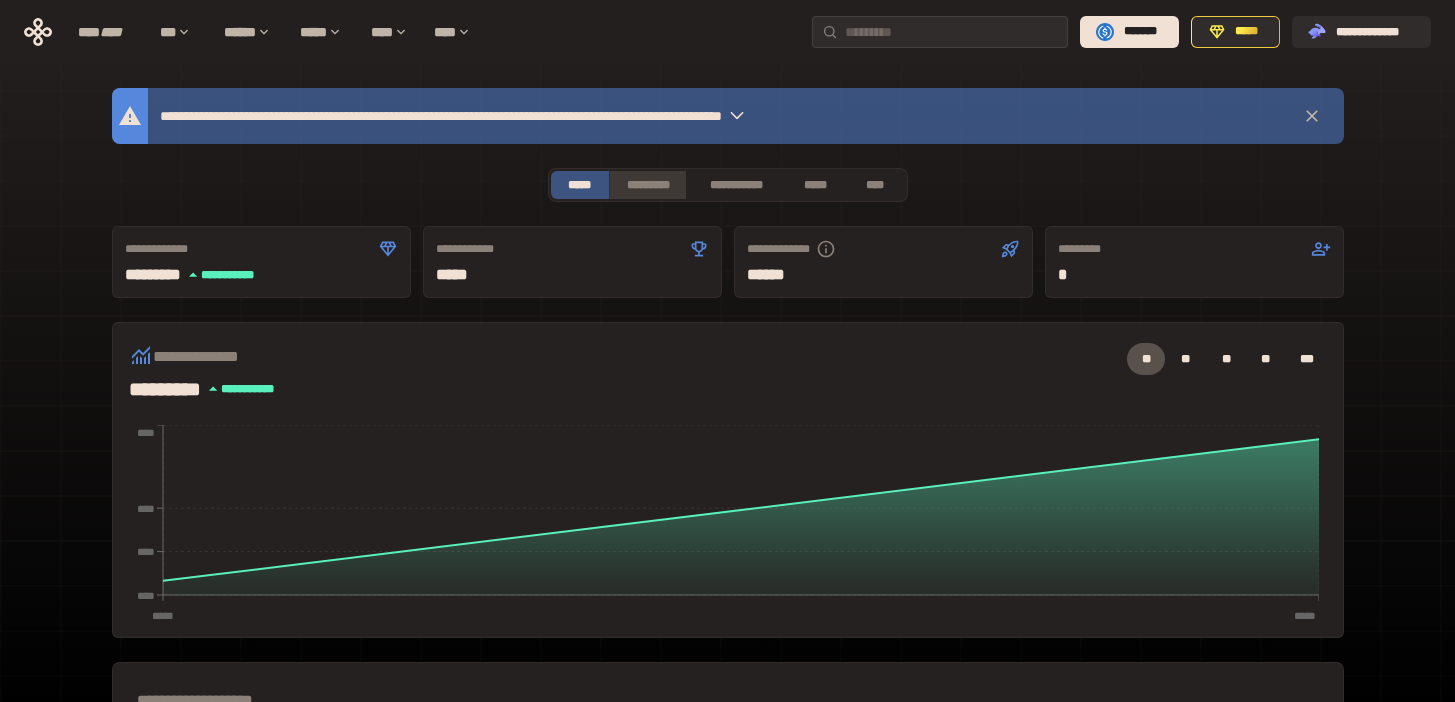 click on "*********" at bounding box center [647, 185] 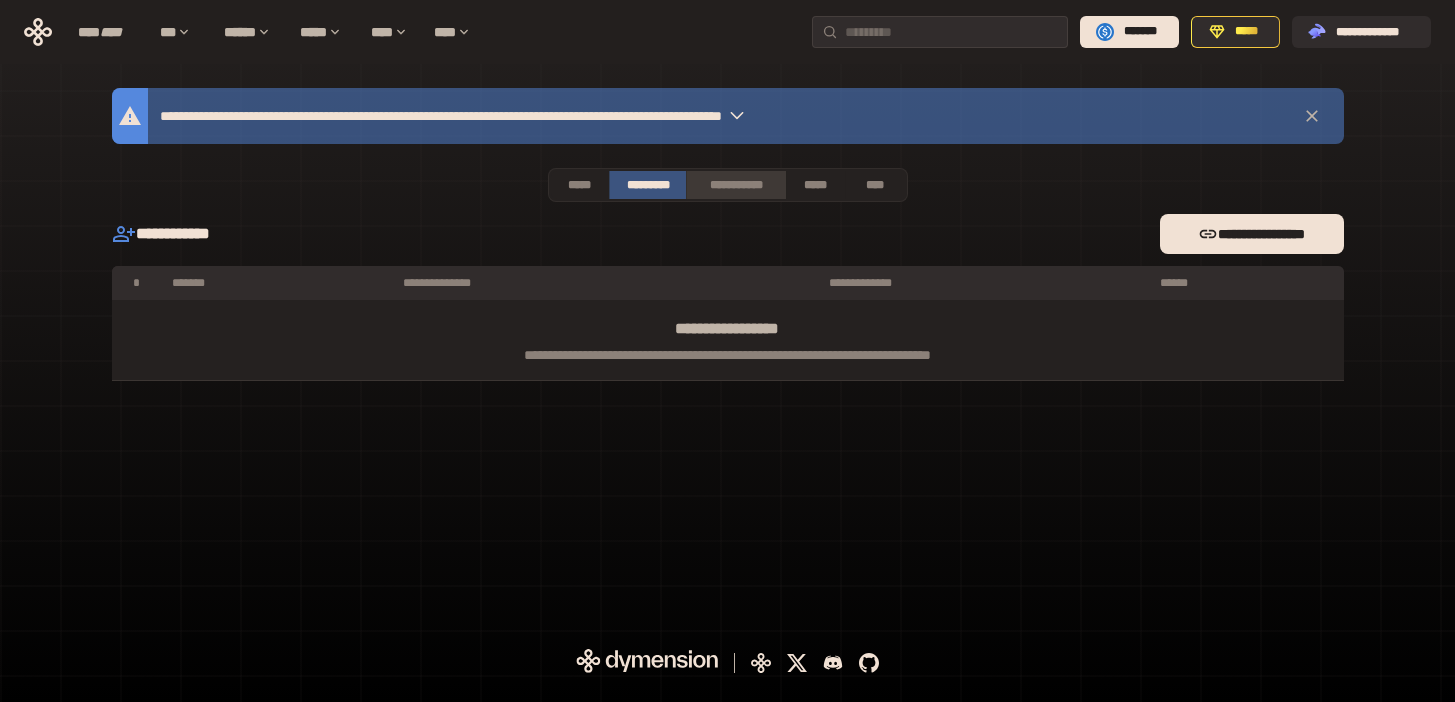 click on "**********" at bounding box center (735, 185) 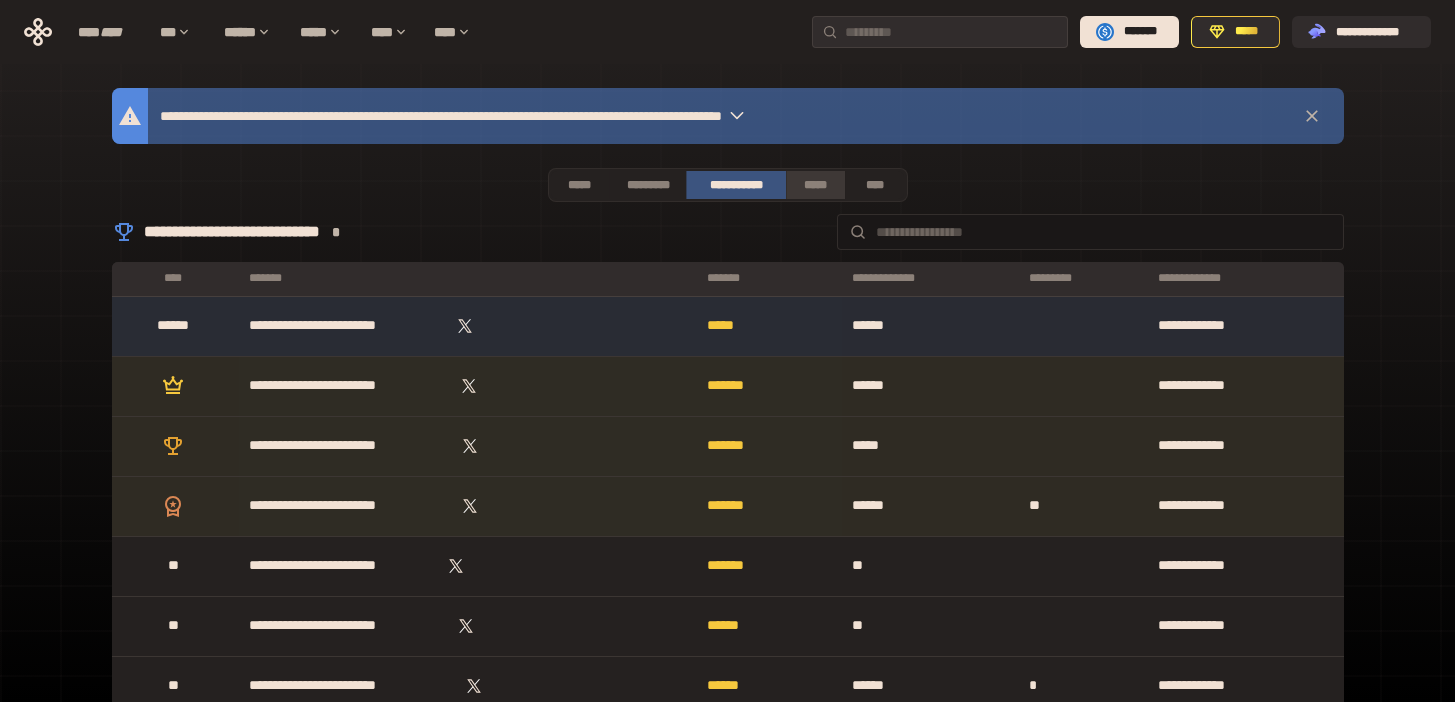 click on "*****" at bounding box center (815, 185) 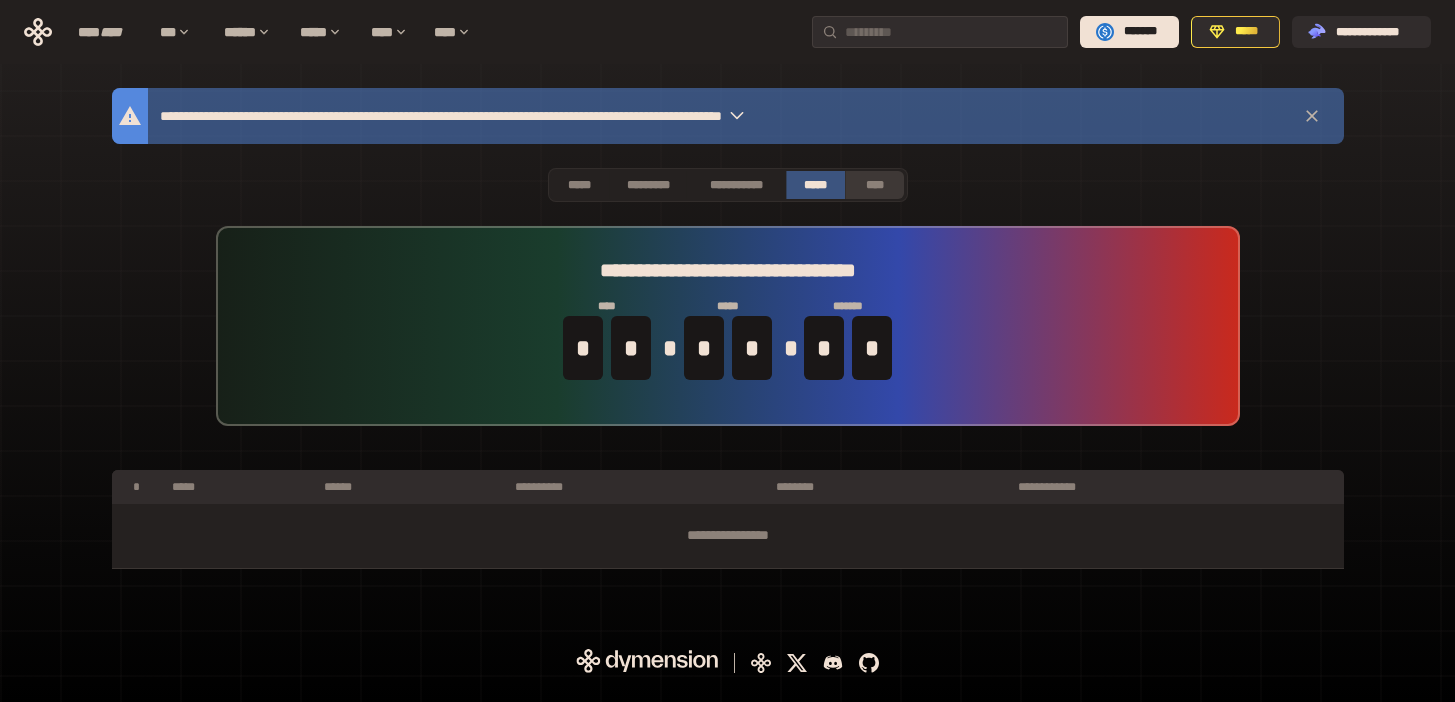 click on "****" at bounding box center (874, 185) 